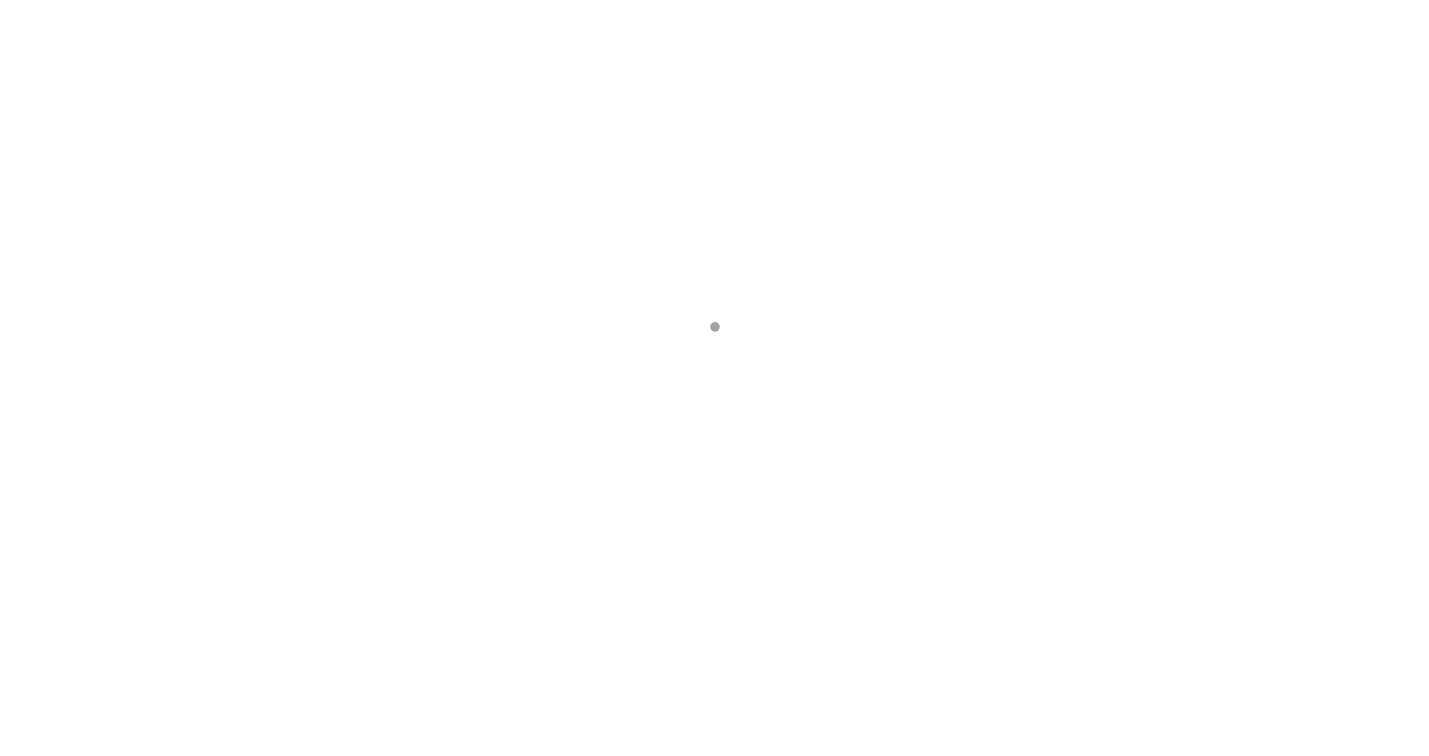 scroll, scrollTop: 0, scrollLeft: 0, axis: both 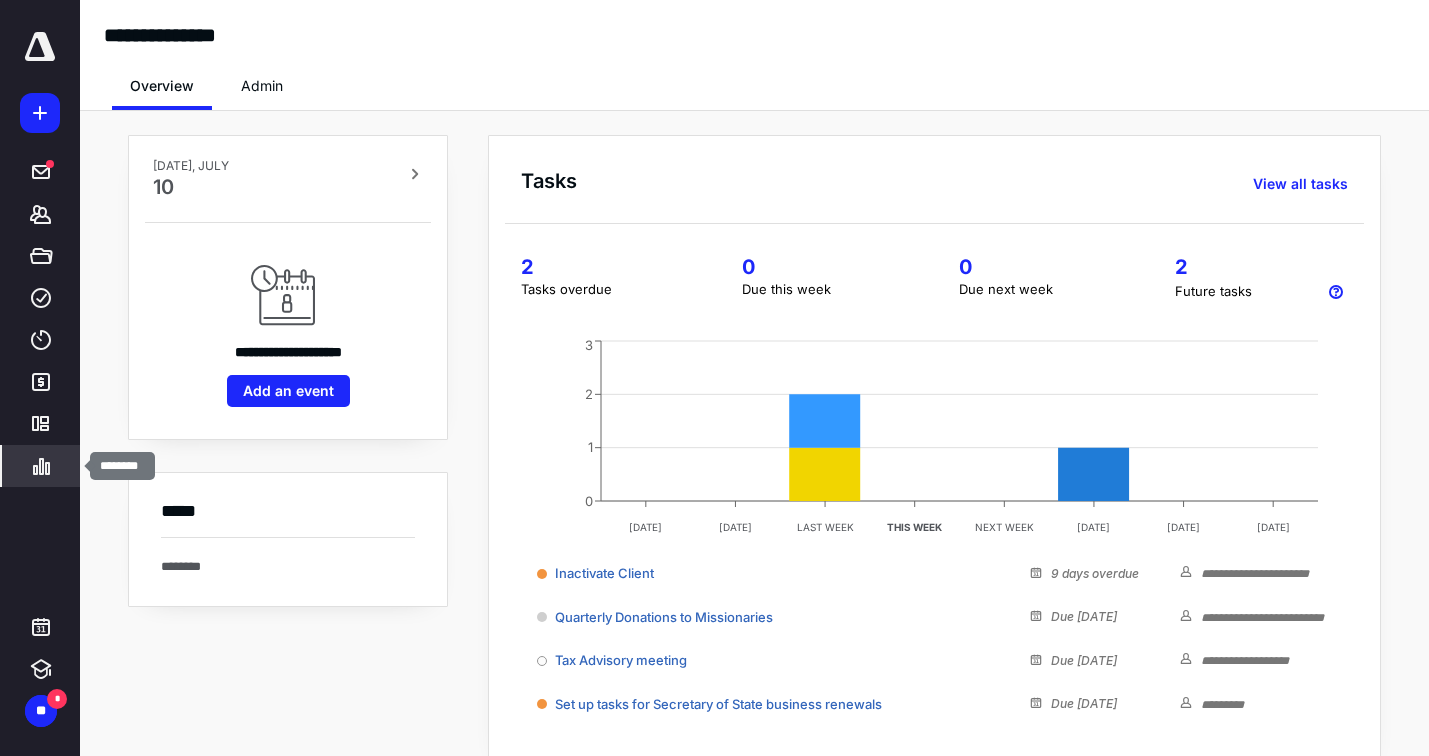 click 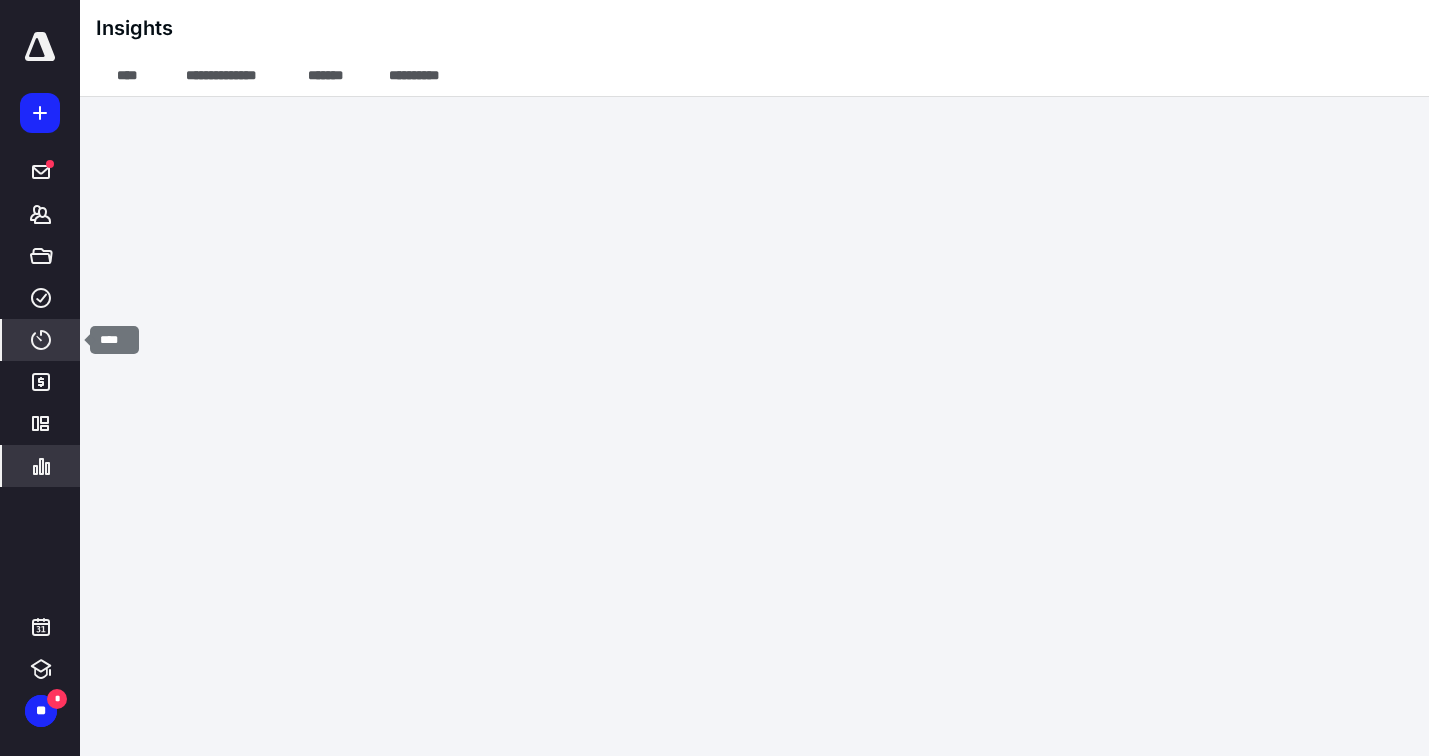 click 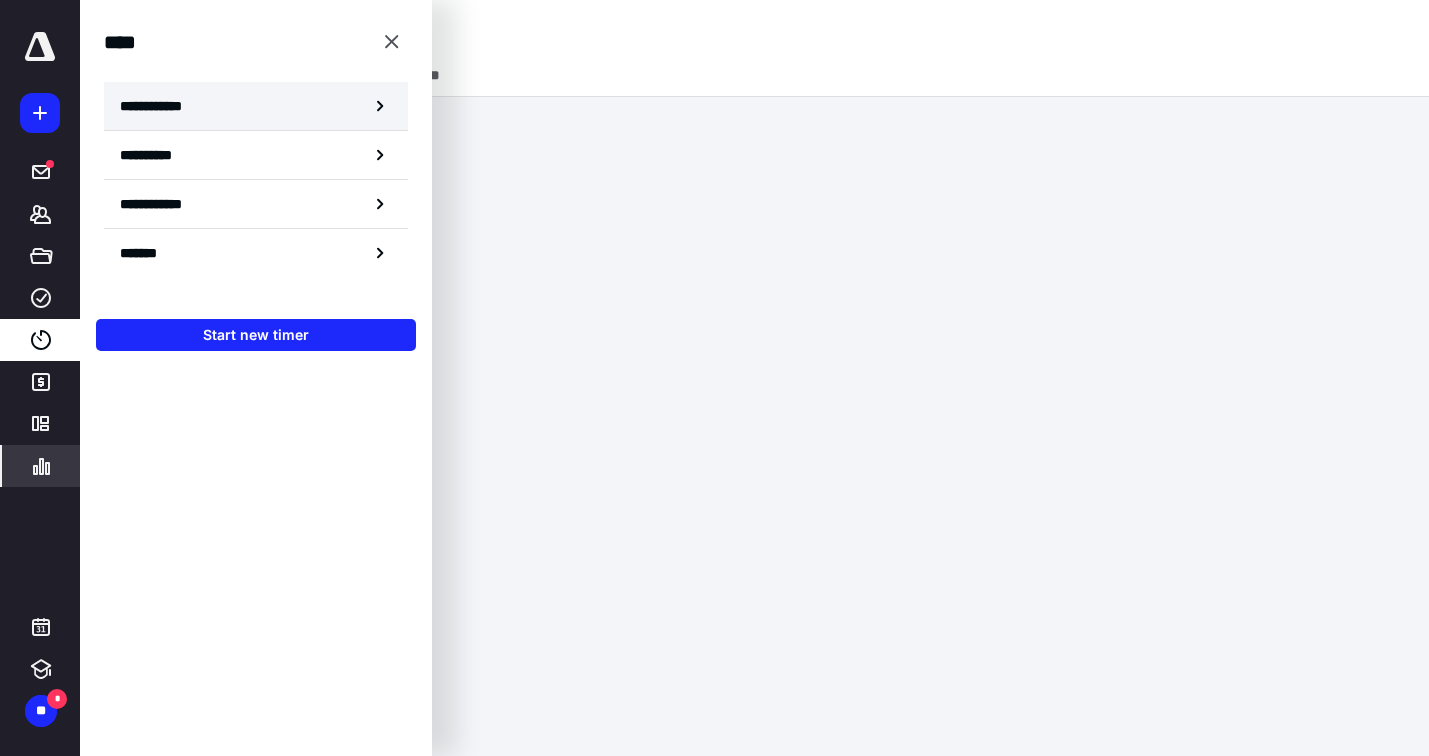 click on "**********" at bounding box center [256, 106] 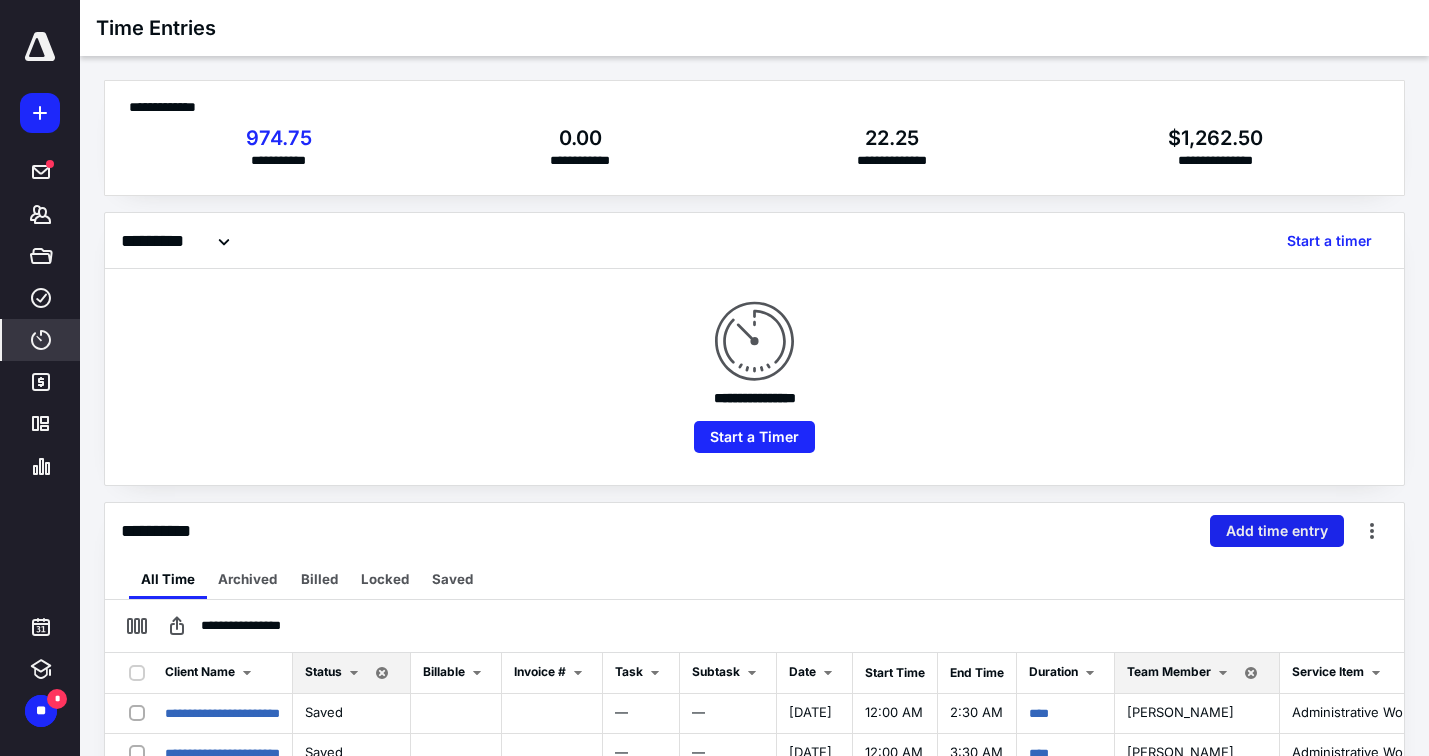 click on "Add time entry" at bounding box center (1277, 531) 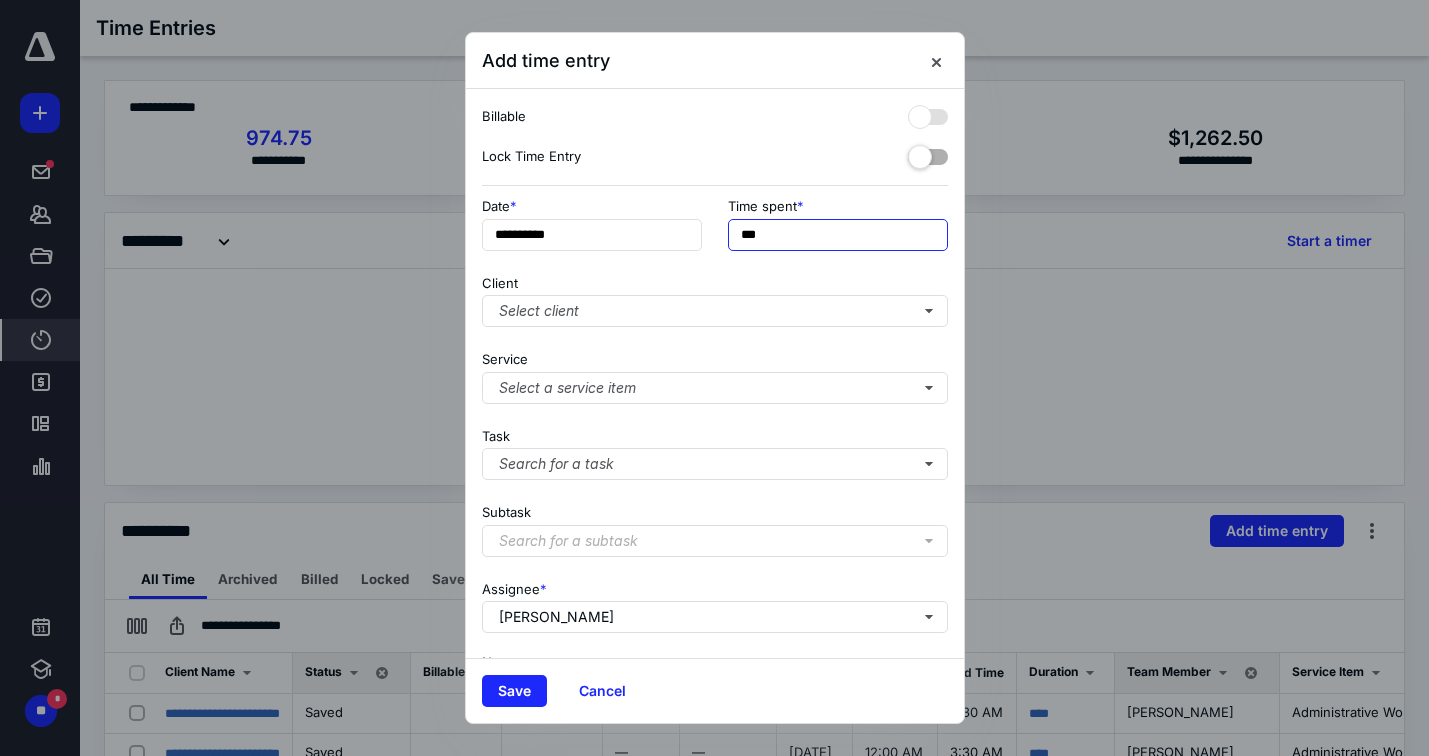 click on "***" at bounding box center [838, 235] 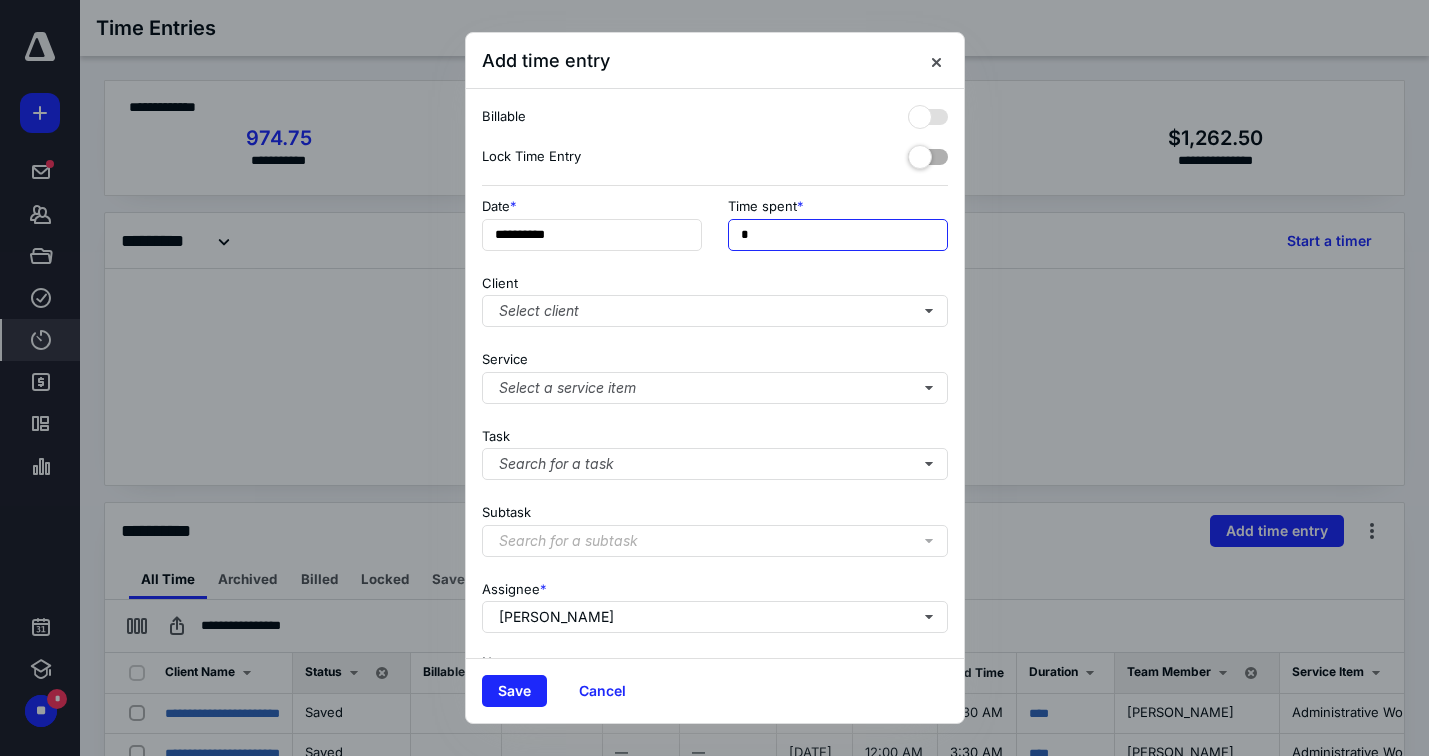 type on "**" 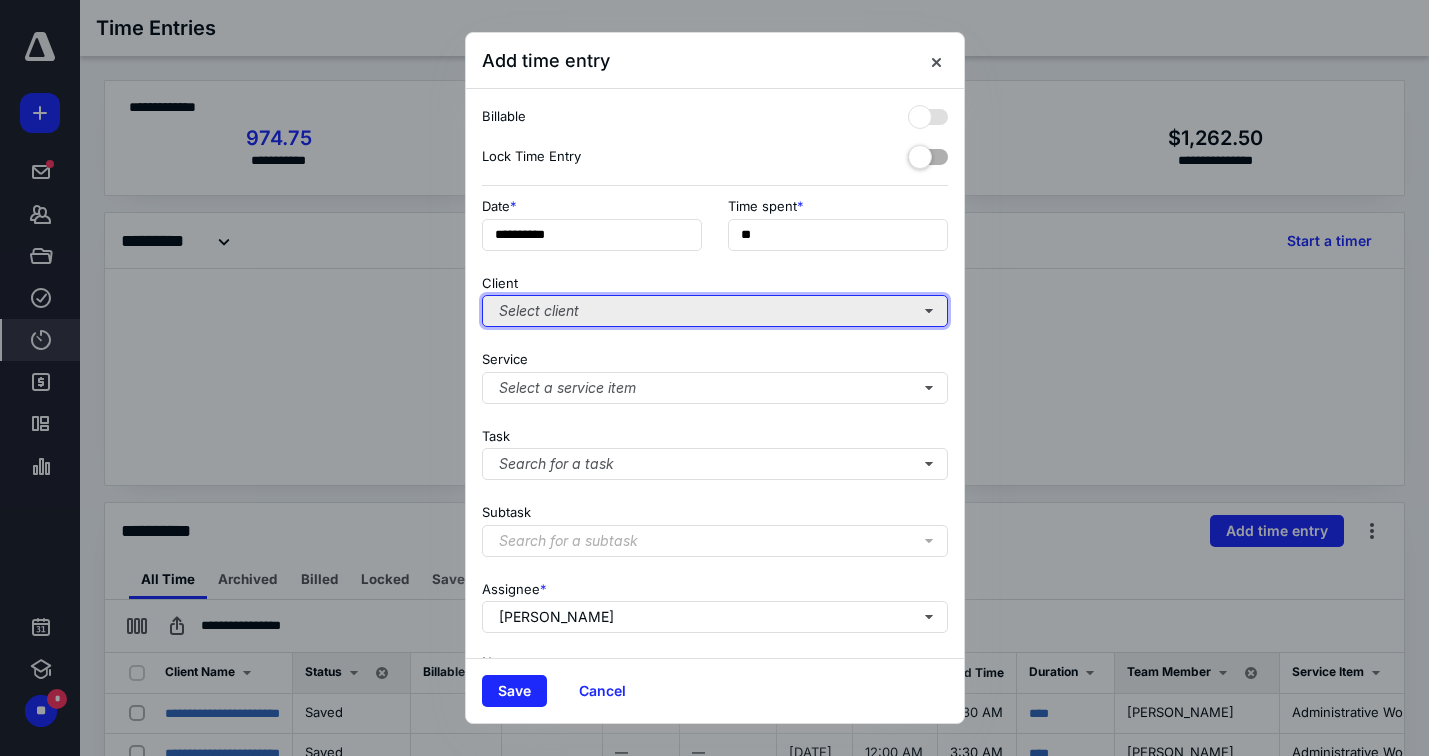 click on "Select client" at bounding box center (715, 311) 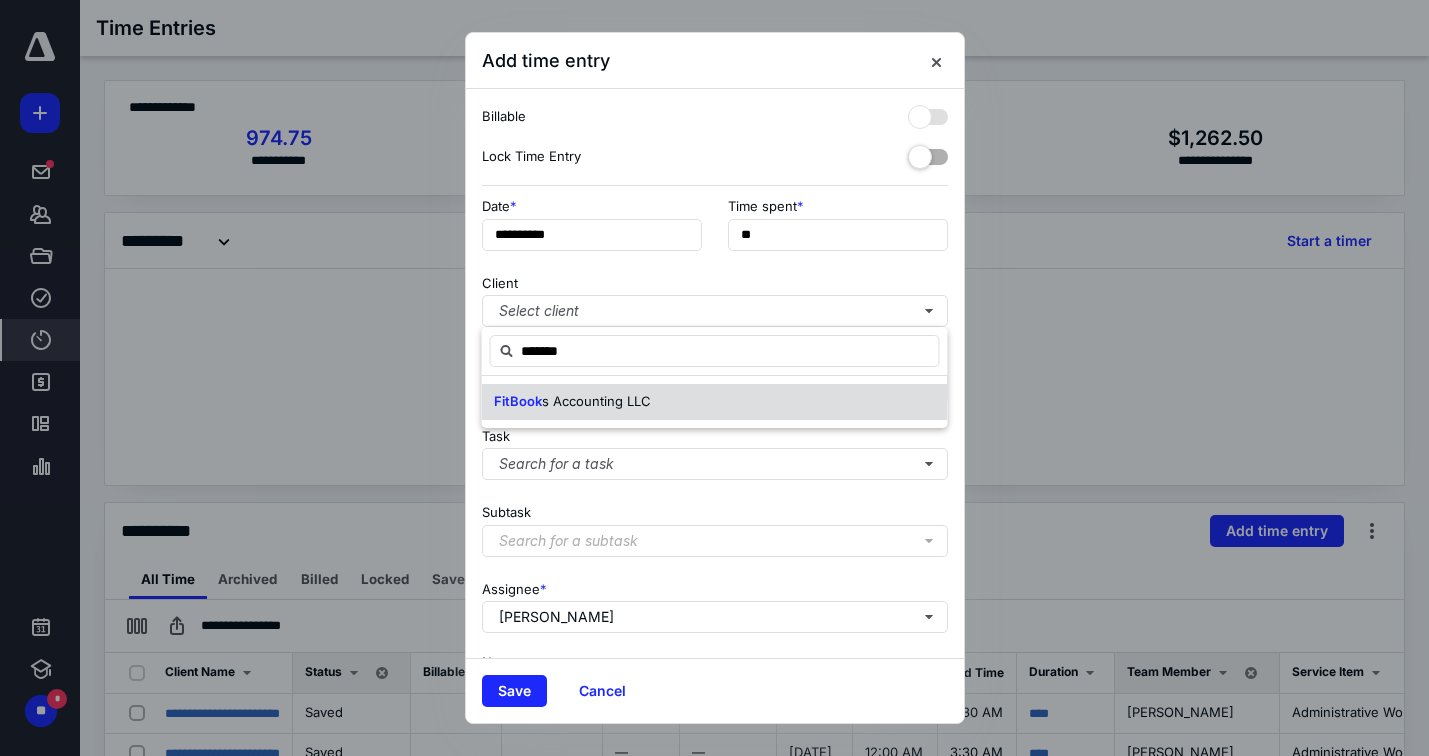 click on "FitBook s Accounting LLC" at bounding box center [715, 402] 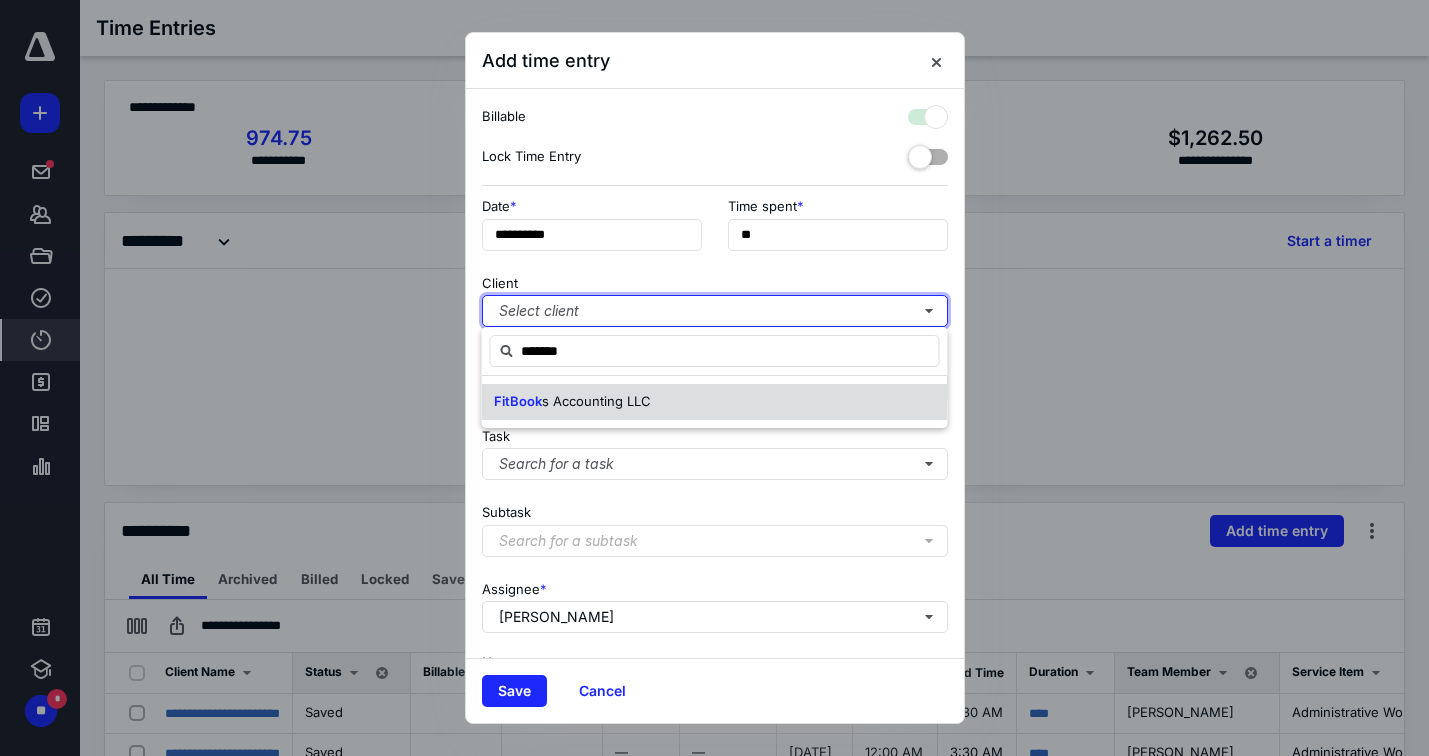 checkbox on "true" 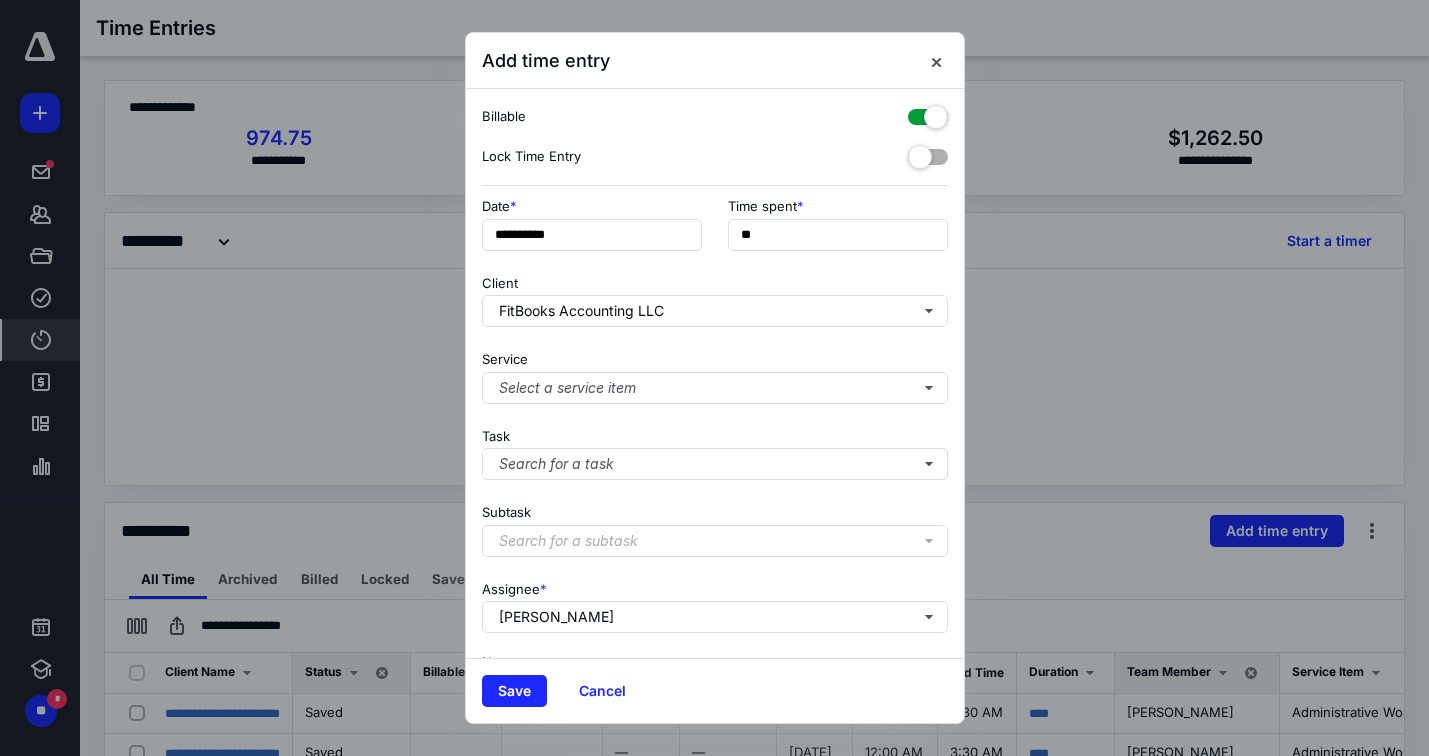 click at bounding box center (928, 113) 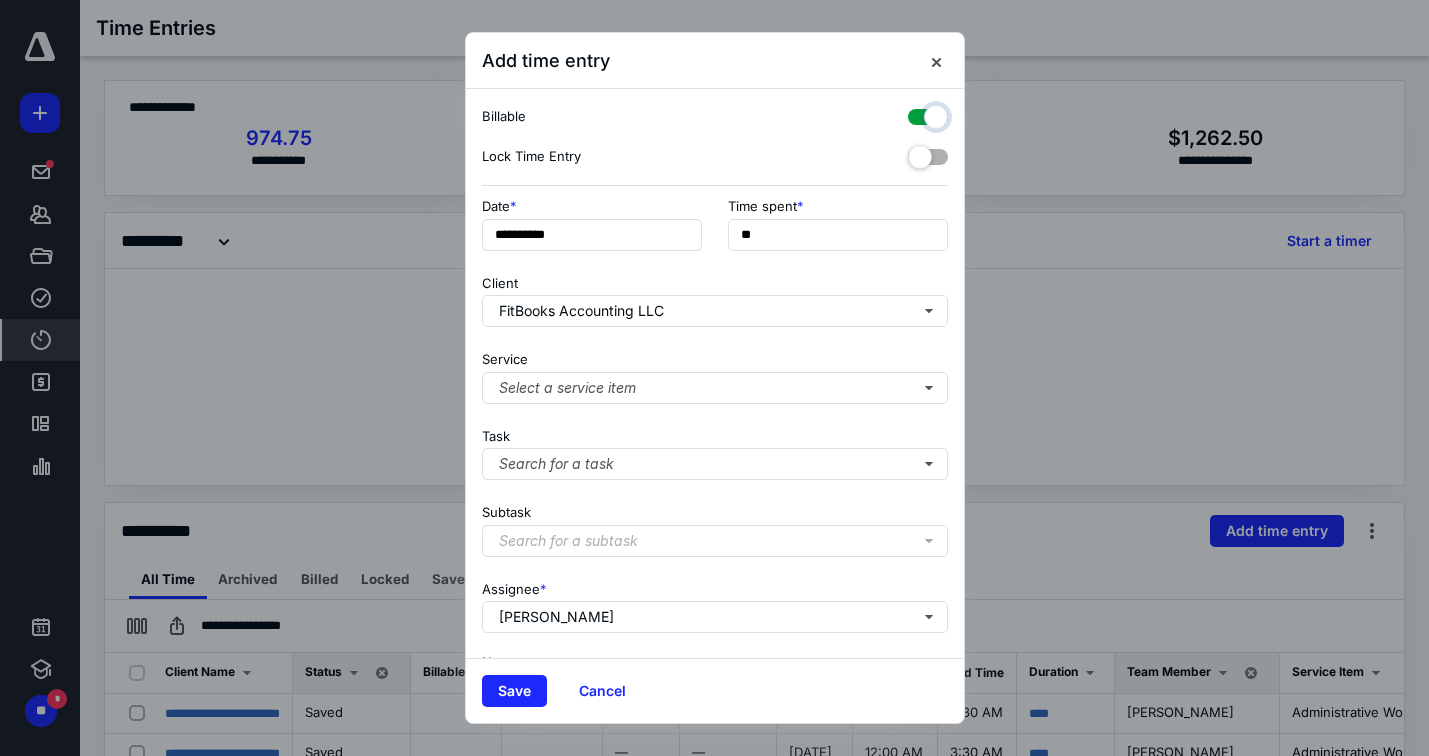click at bounding box center (918, 114) 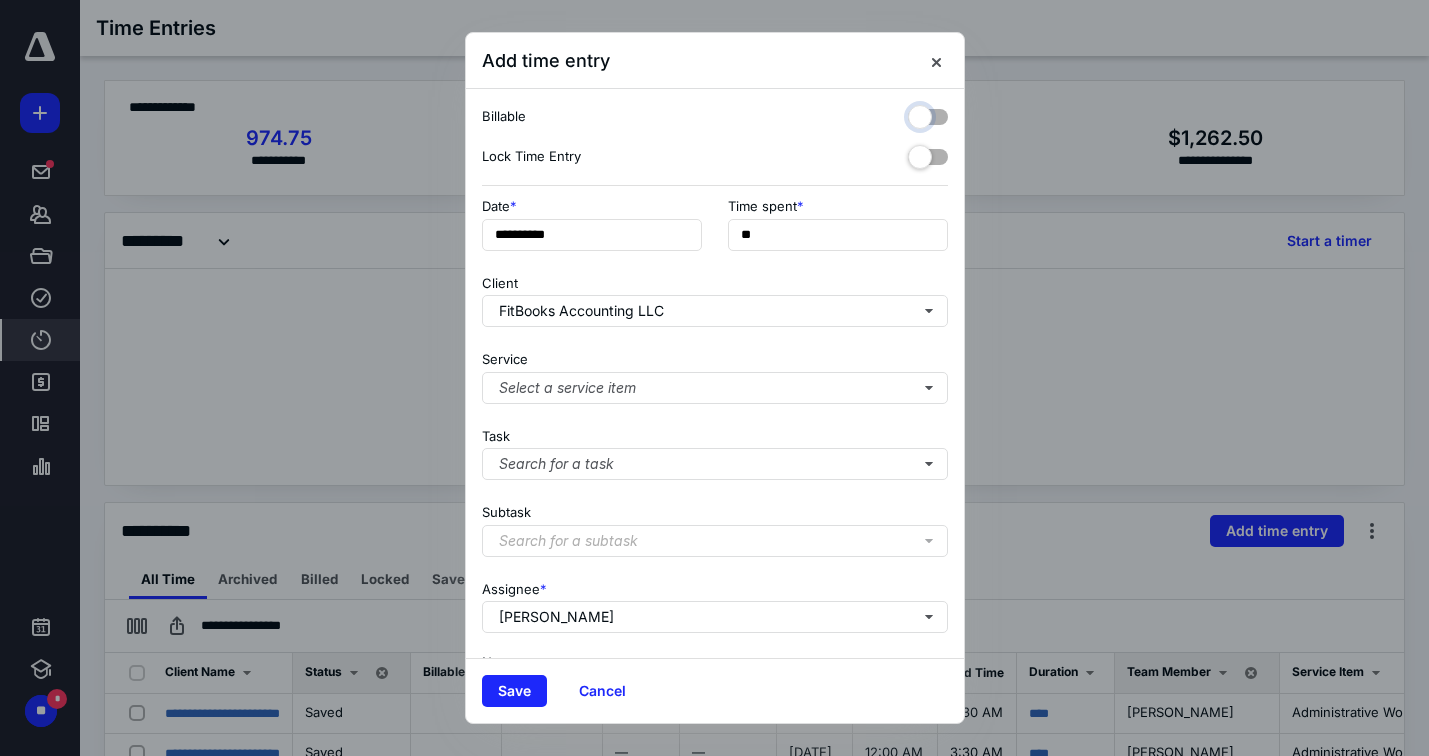 checkbox on "false" 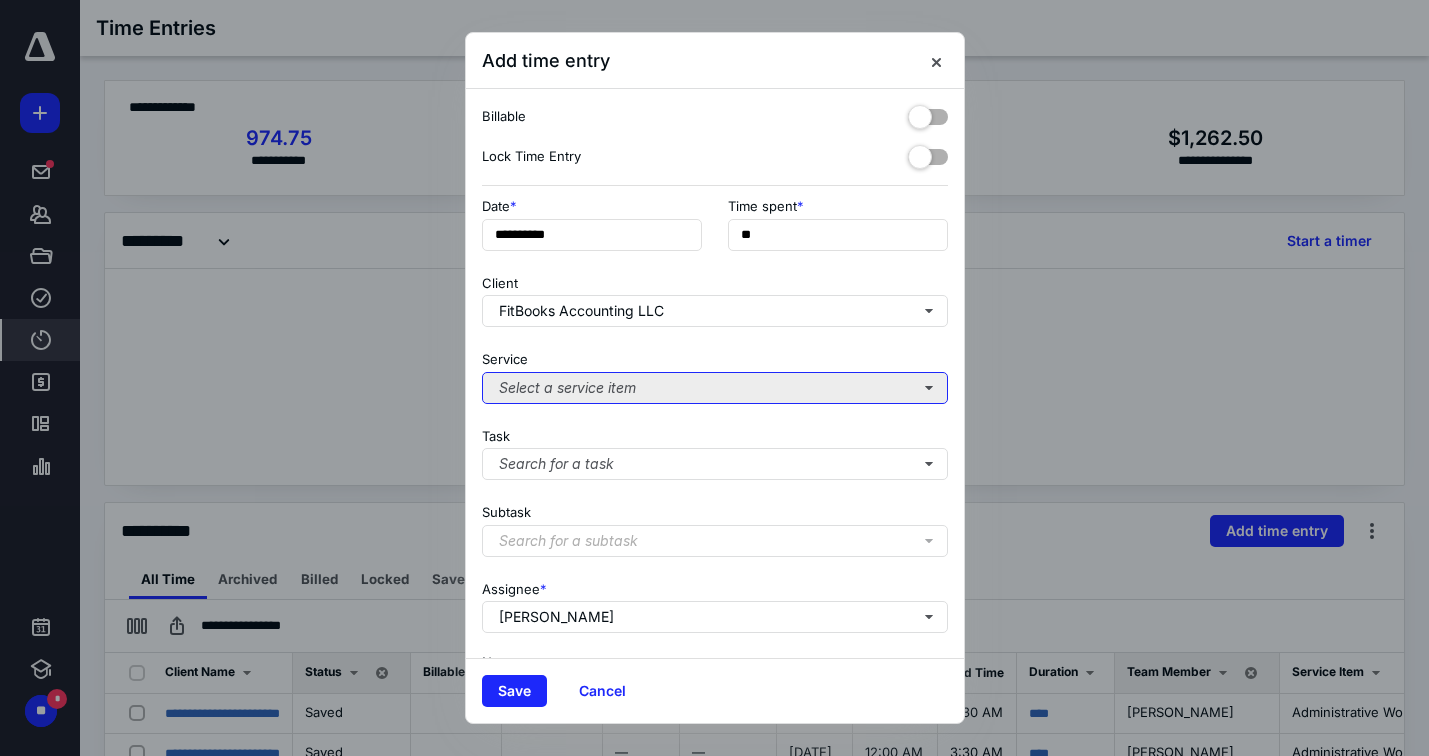click on "Select a service item" at bounding box center (715, 388) 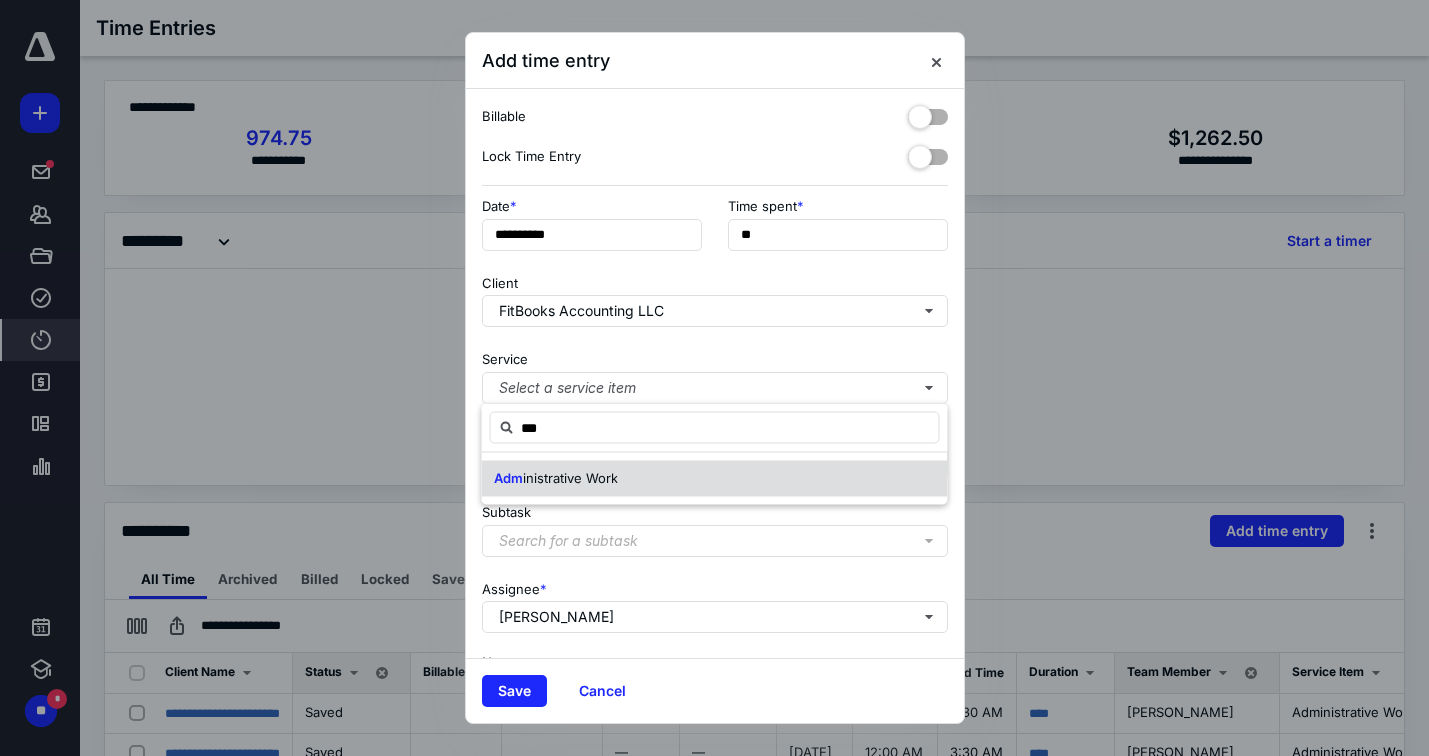 click on "inistrative Work" at bounding box center [570, 478] 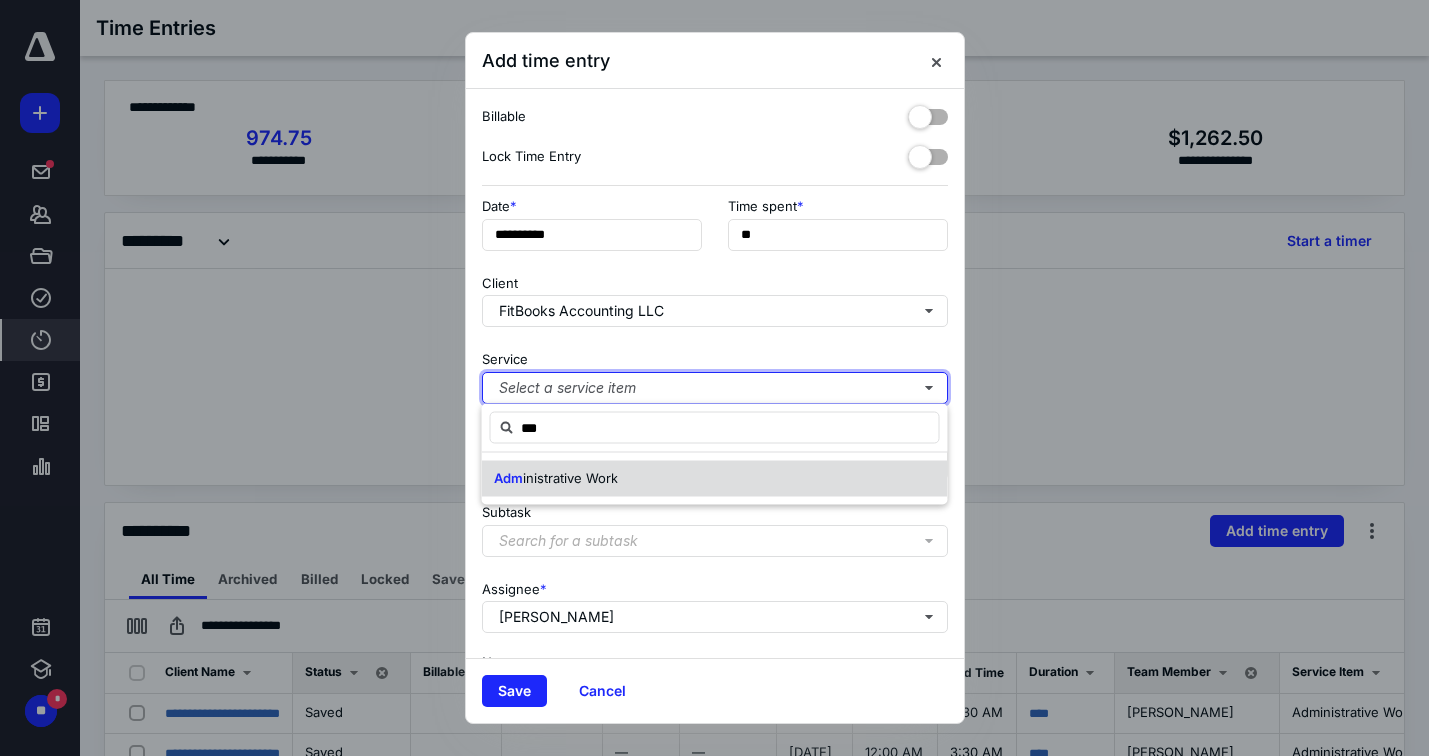 type 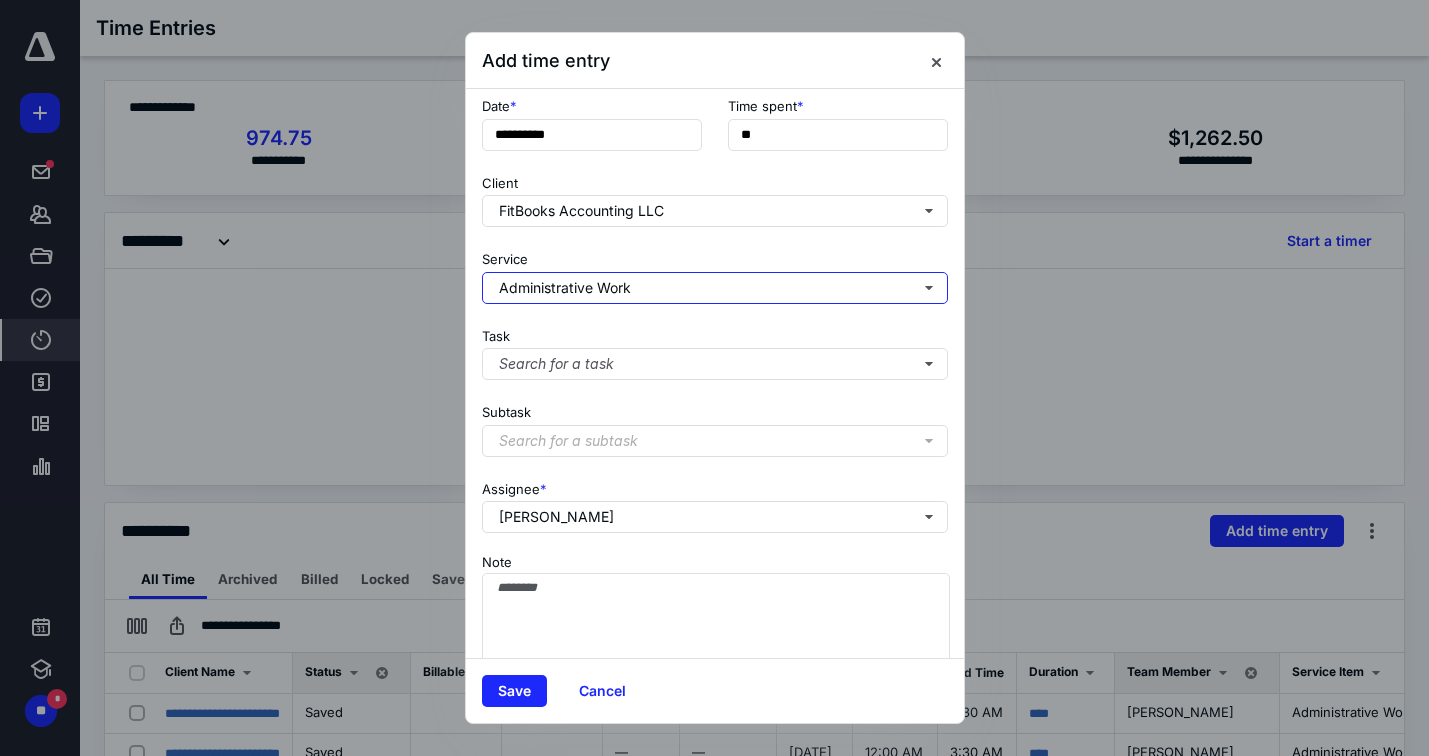 scroll, scrollTop: 130, scrollLeft: 0, axis: vertical 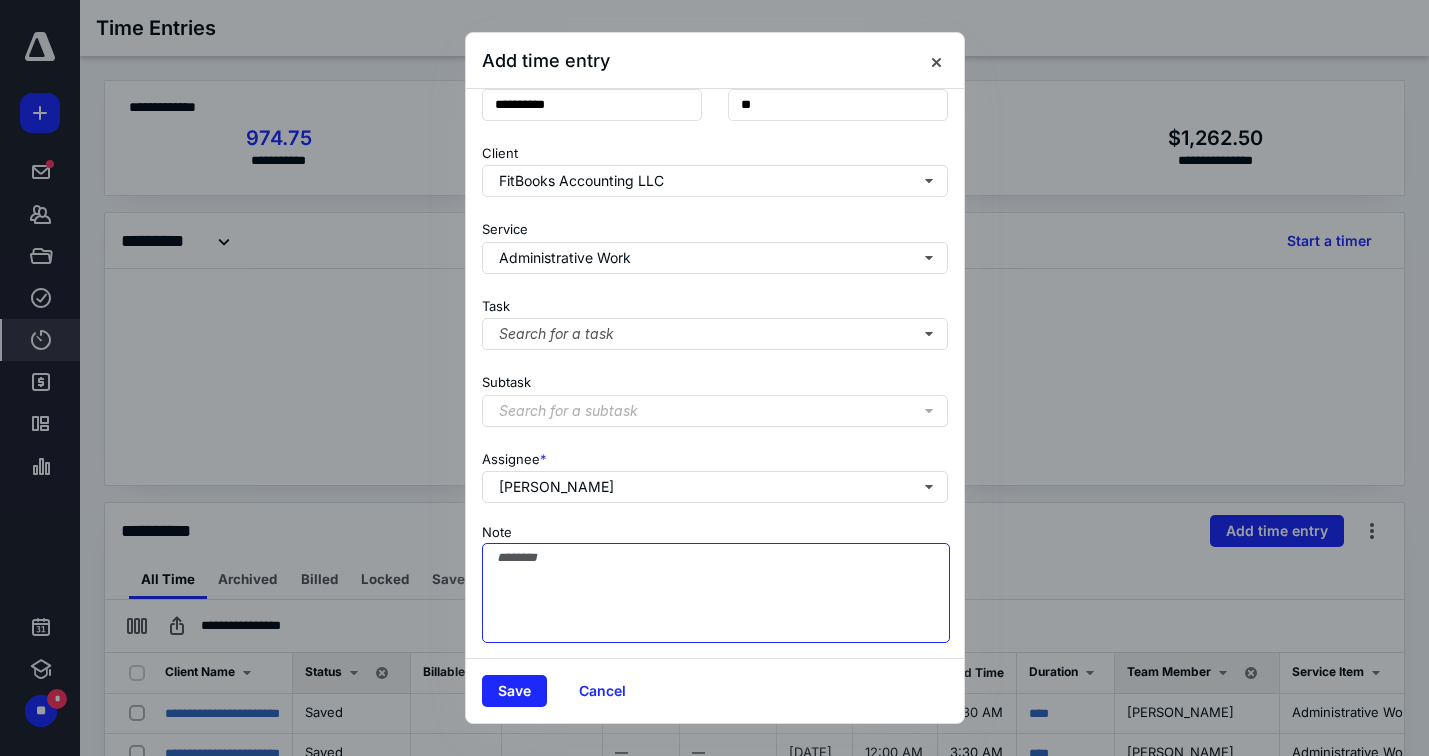 click on "Note" at bounding box center [716, 593] 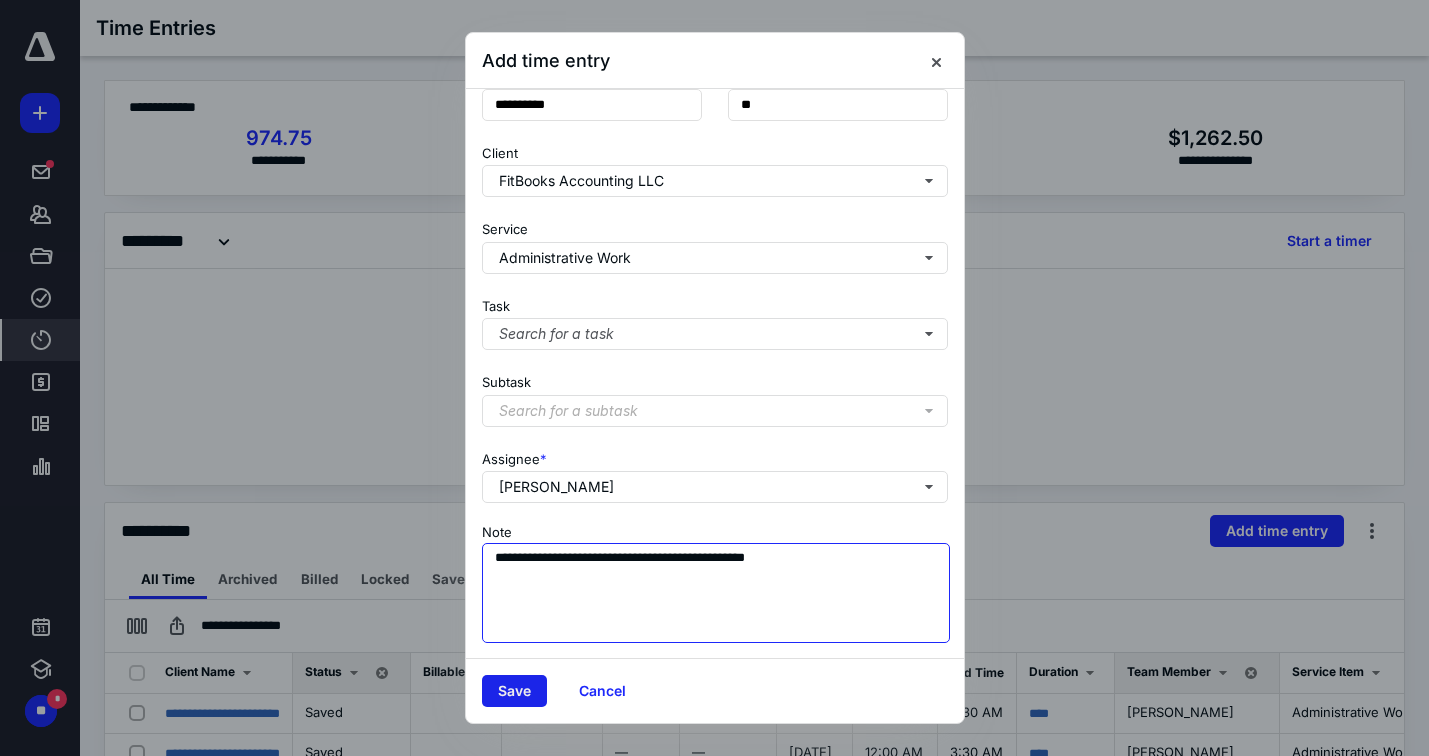 type on "**********" 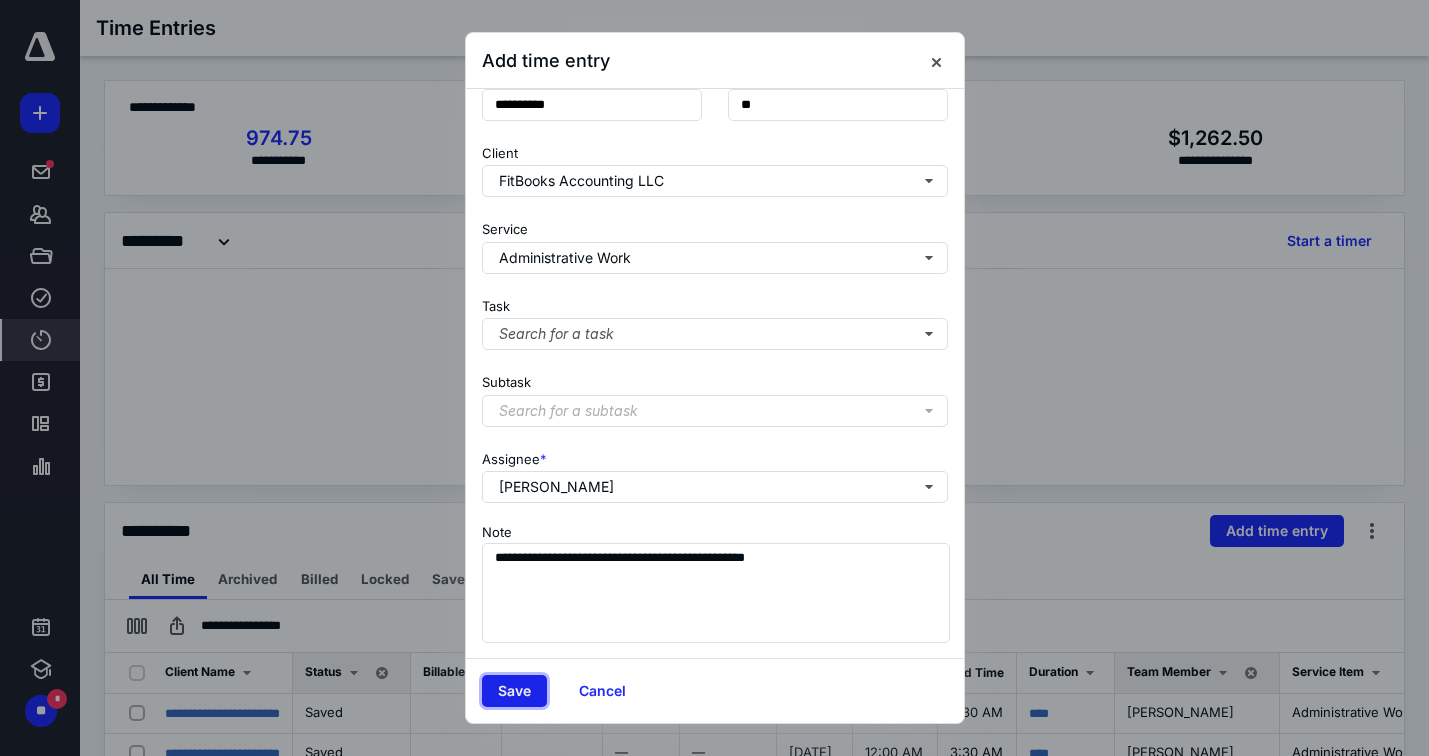click on "Save" at bounding box center [514, 691] 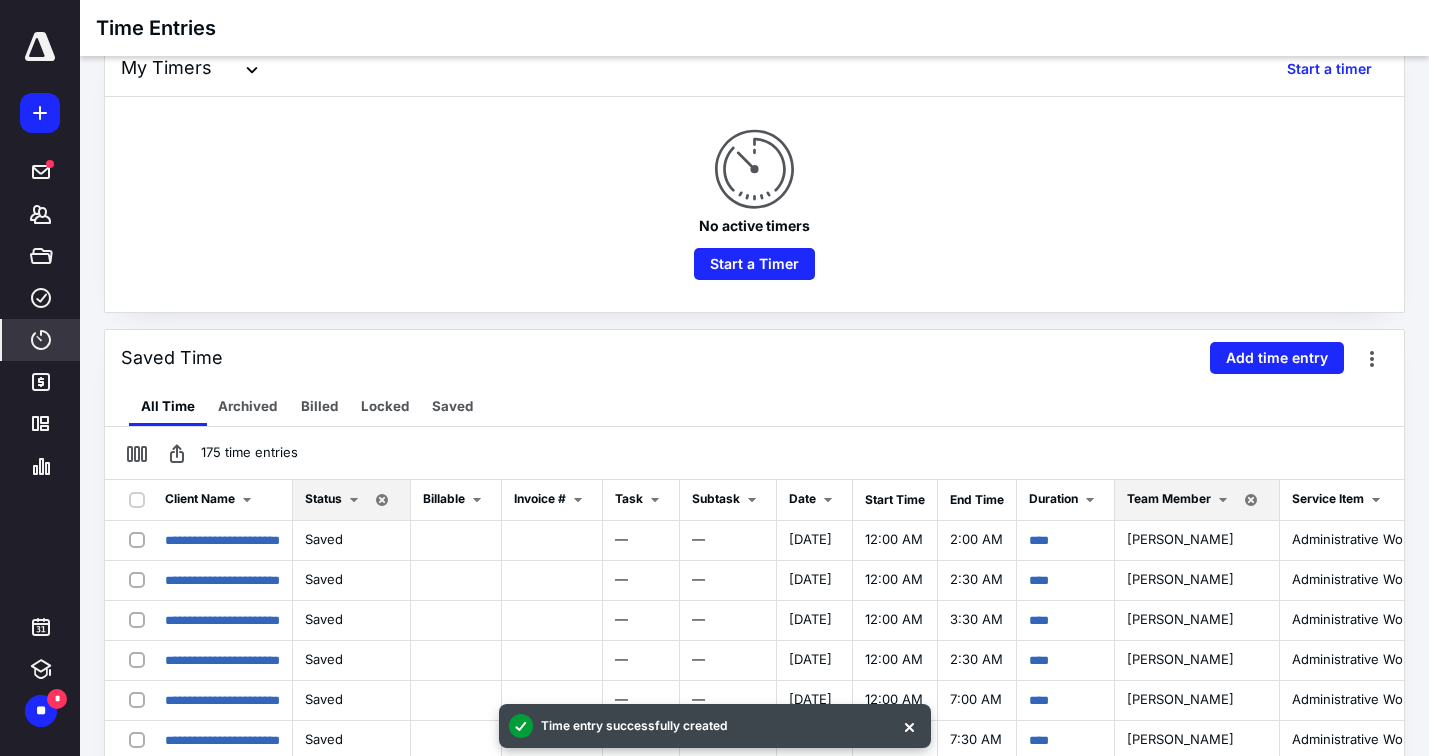 scroll, scrollTop: 209, scrollLeft: 0, axis: vertical 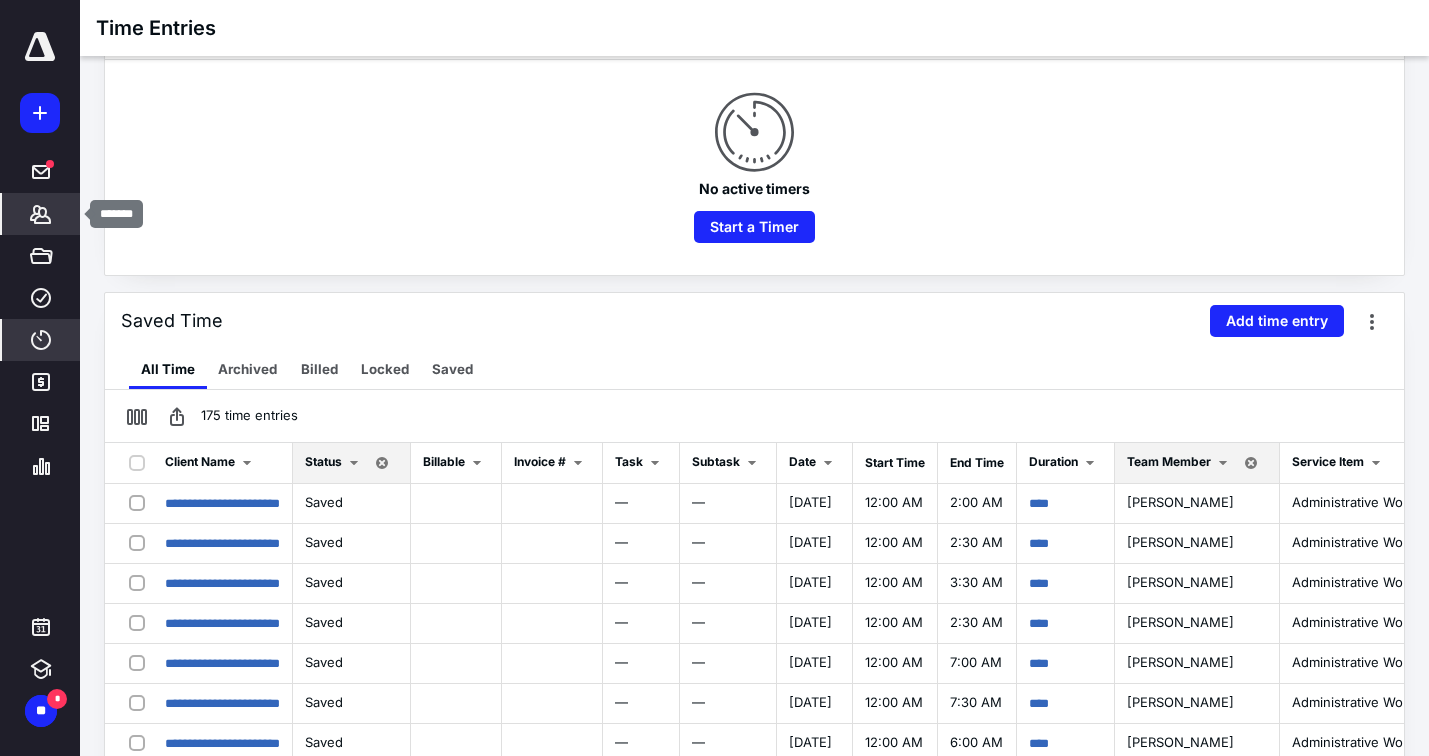 click 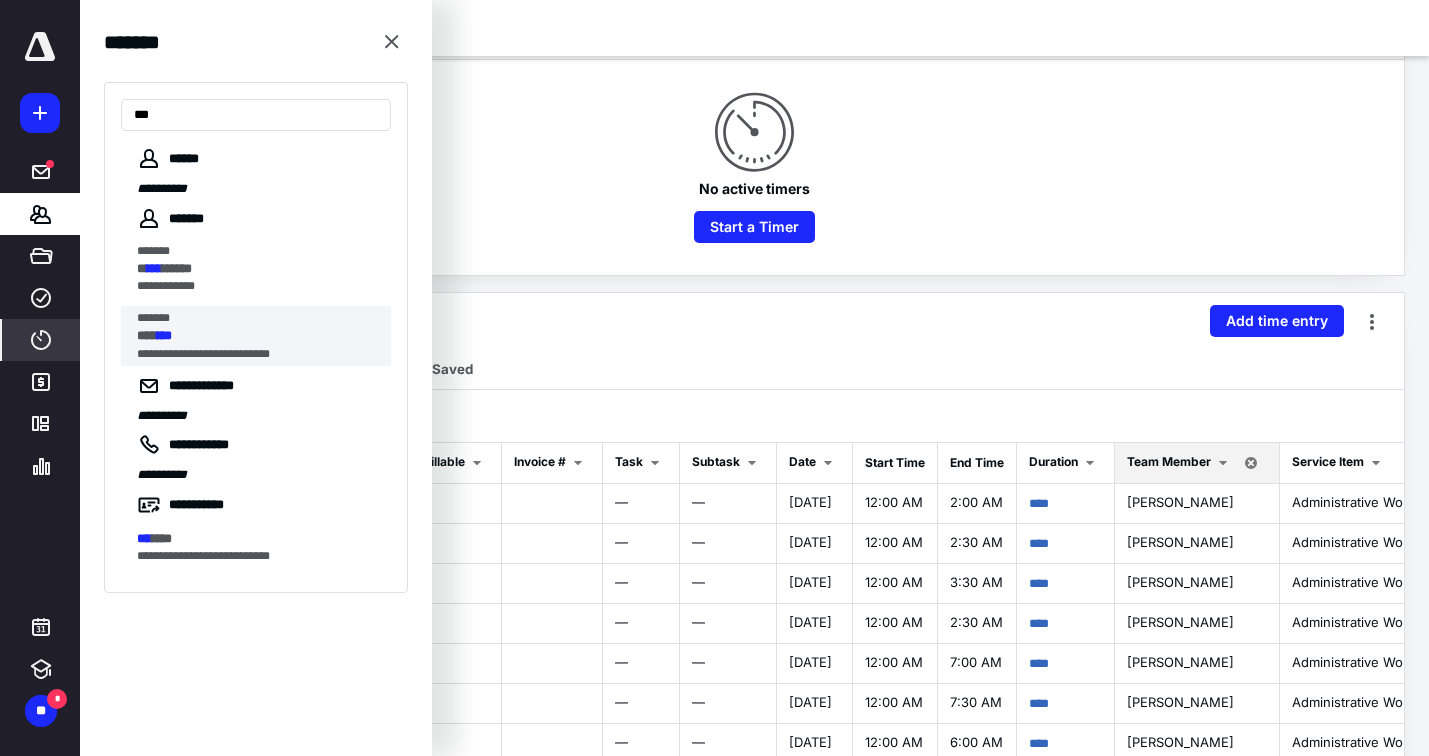 type on "***" 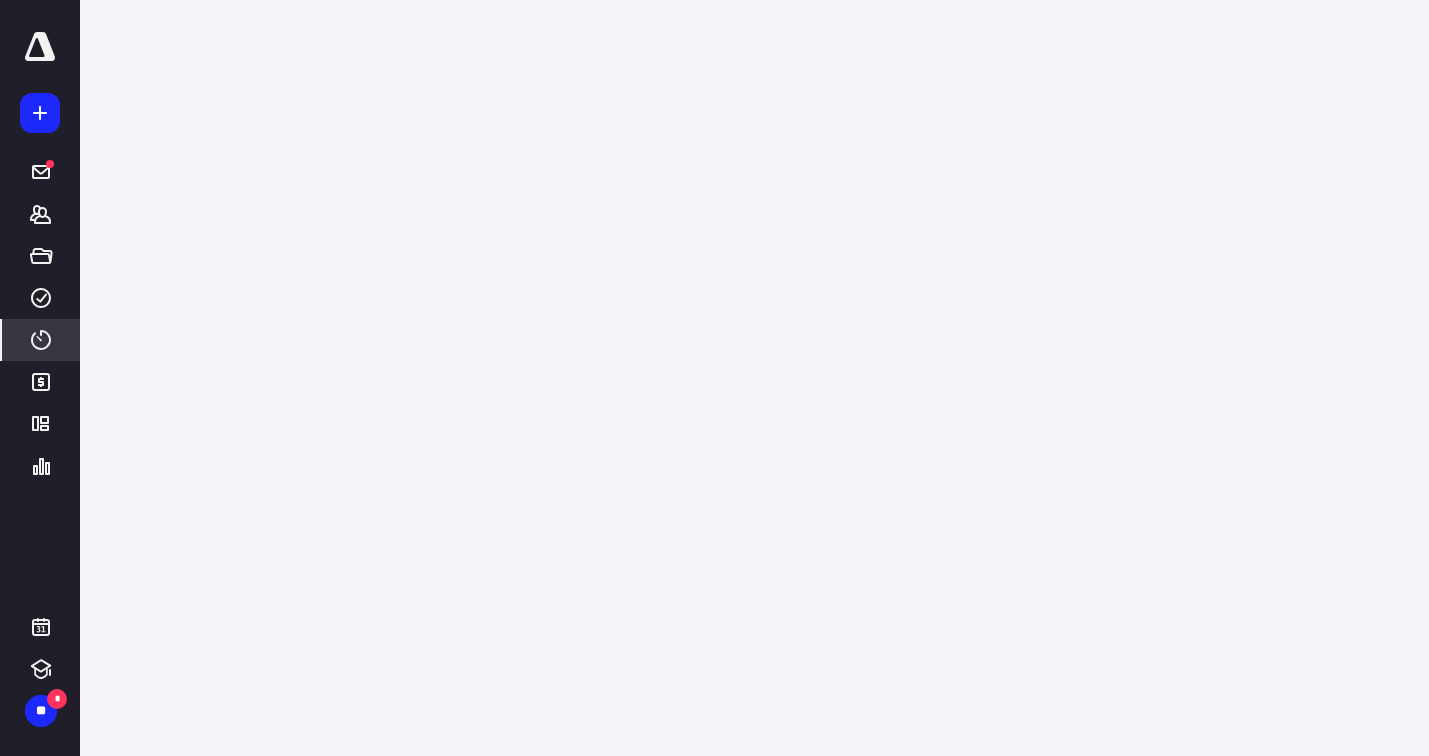 scroll, scrollTop: 0, scrollLeft: 0, axis: both 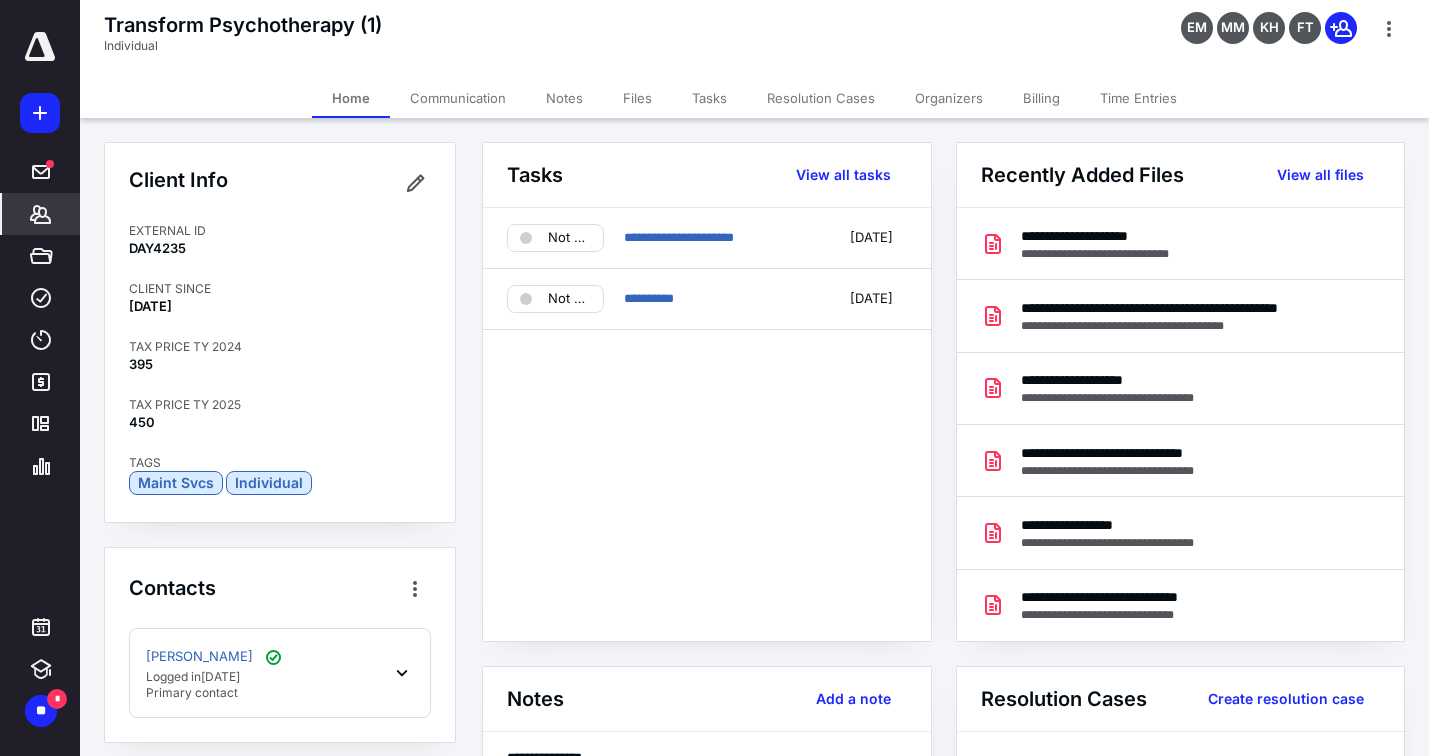 click on "Files" at bounding box center [637, 98] 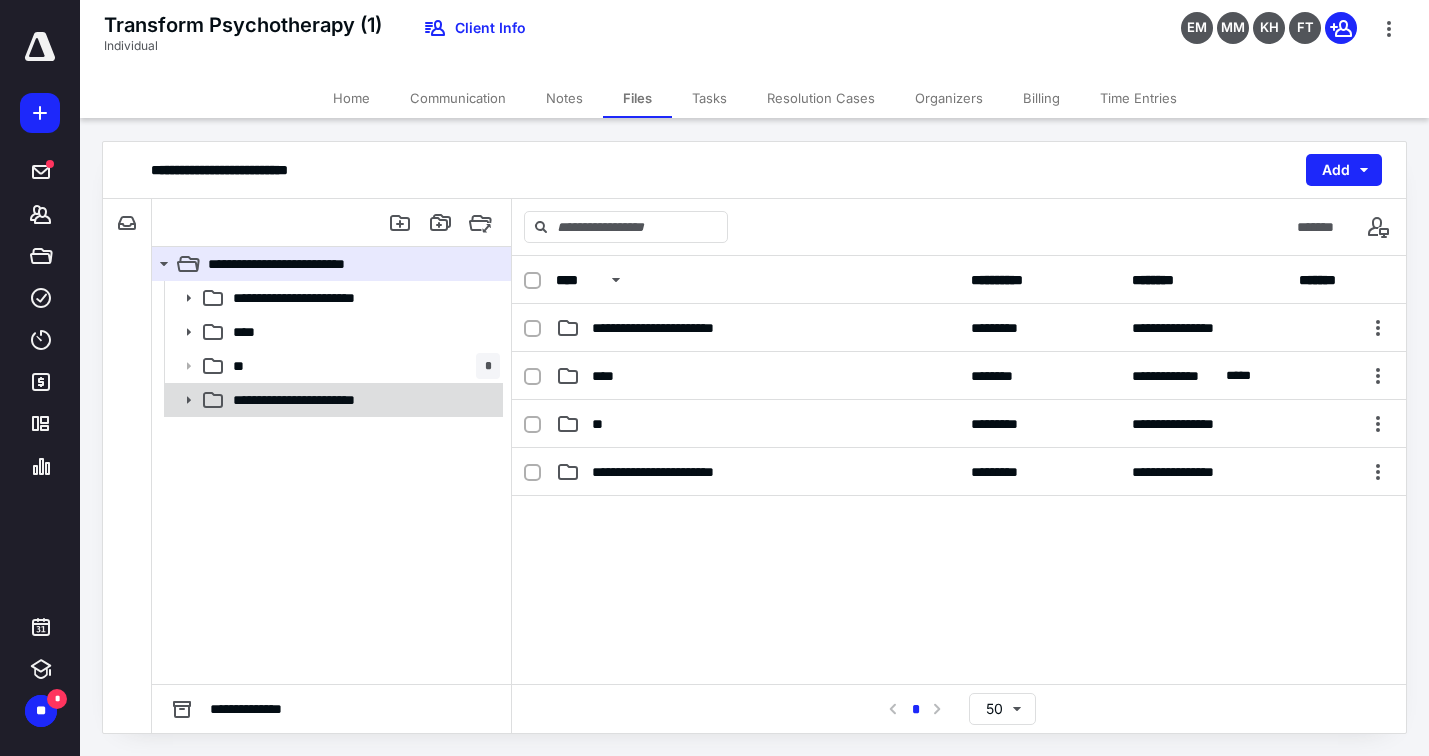 click 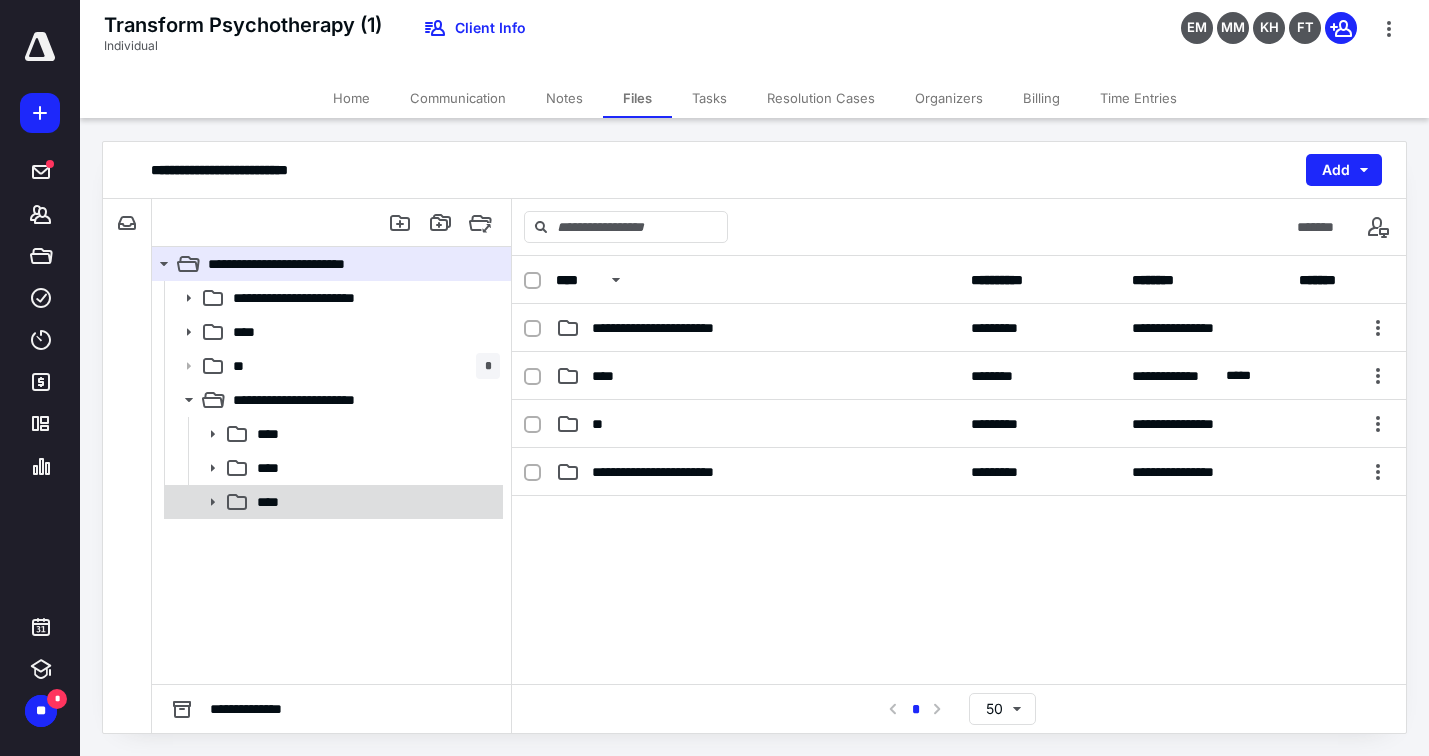 click 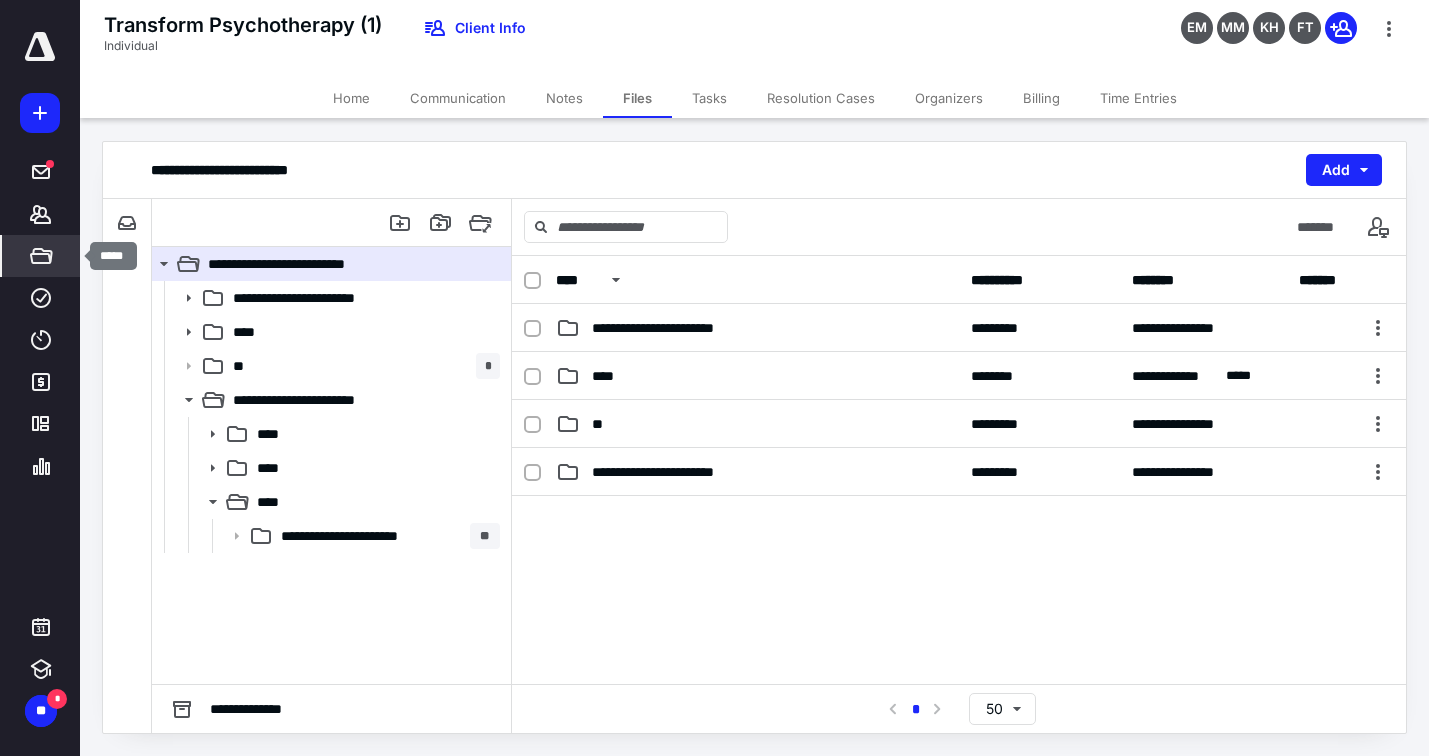 click 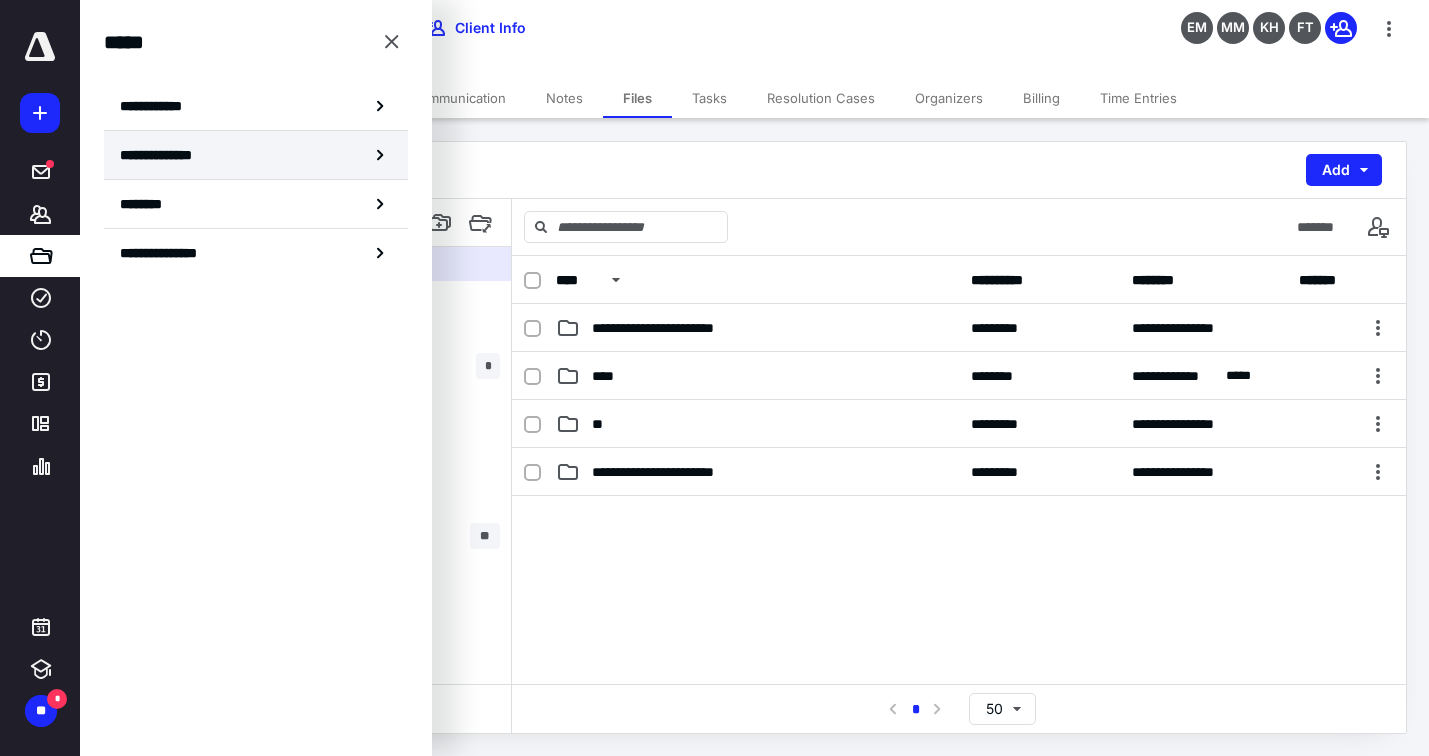 click on "**********" at bounding box center [163, 155] 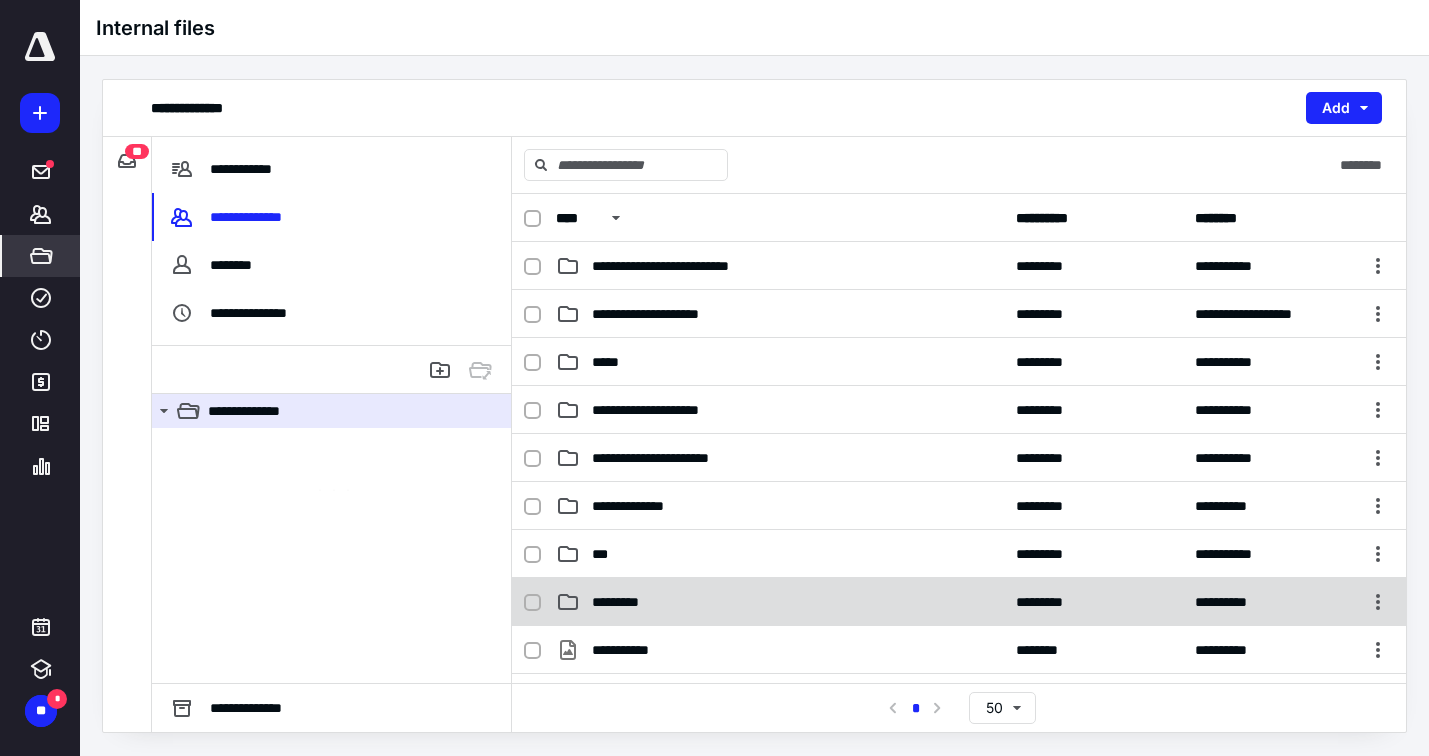 click on "*********" at bounding box center [635, 602] 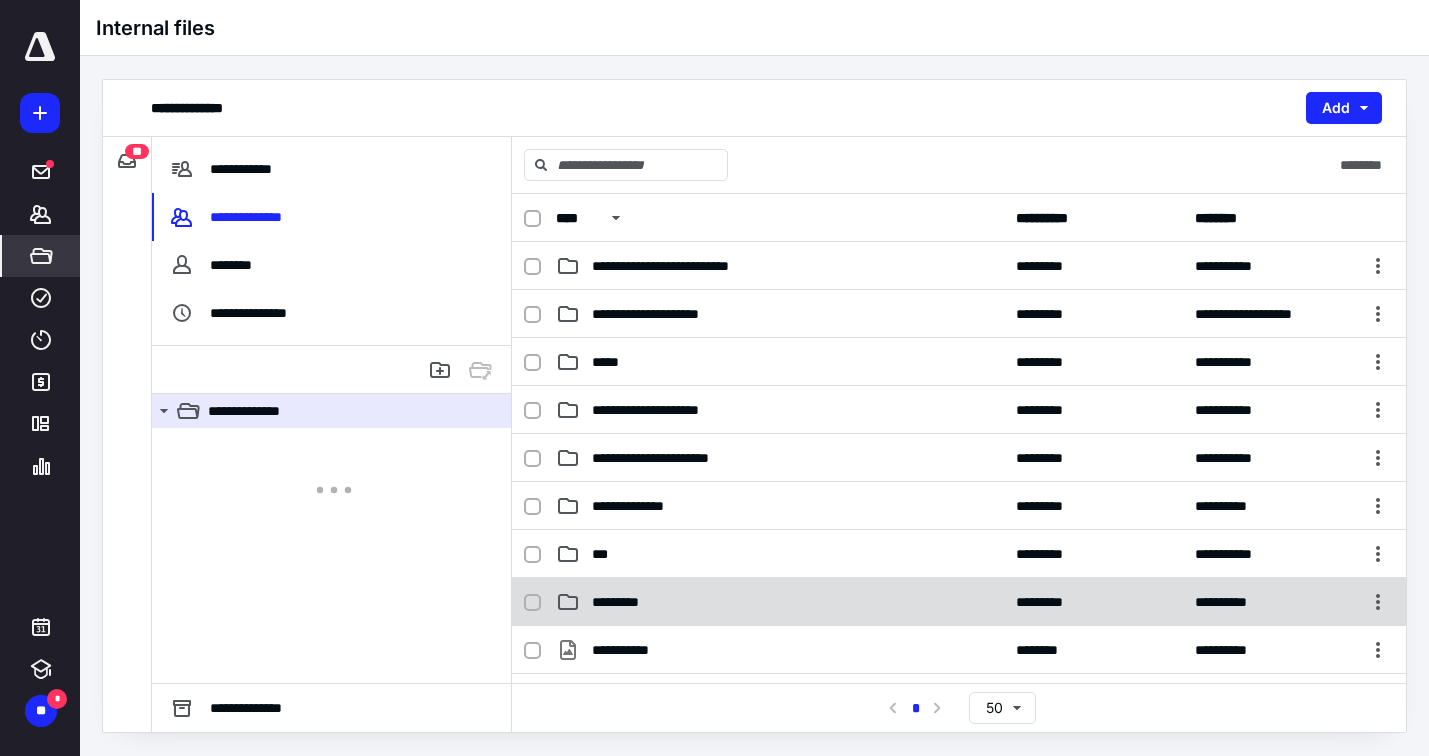 checkbox on "true" 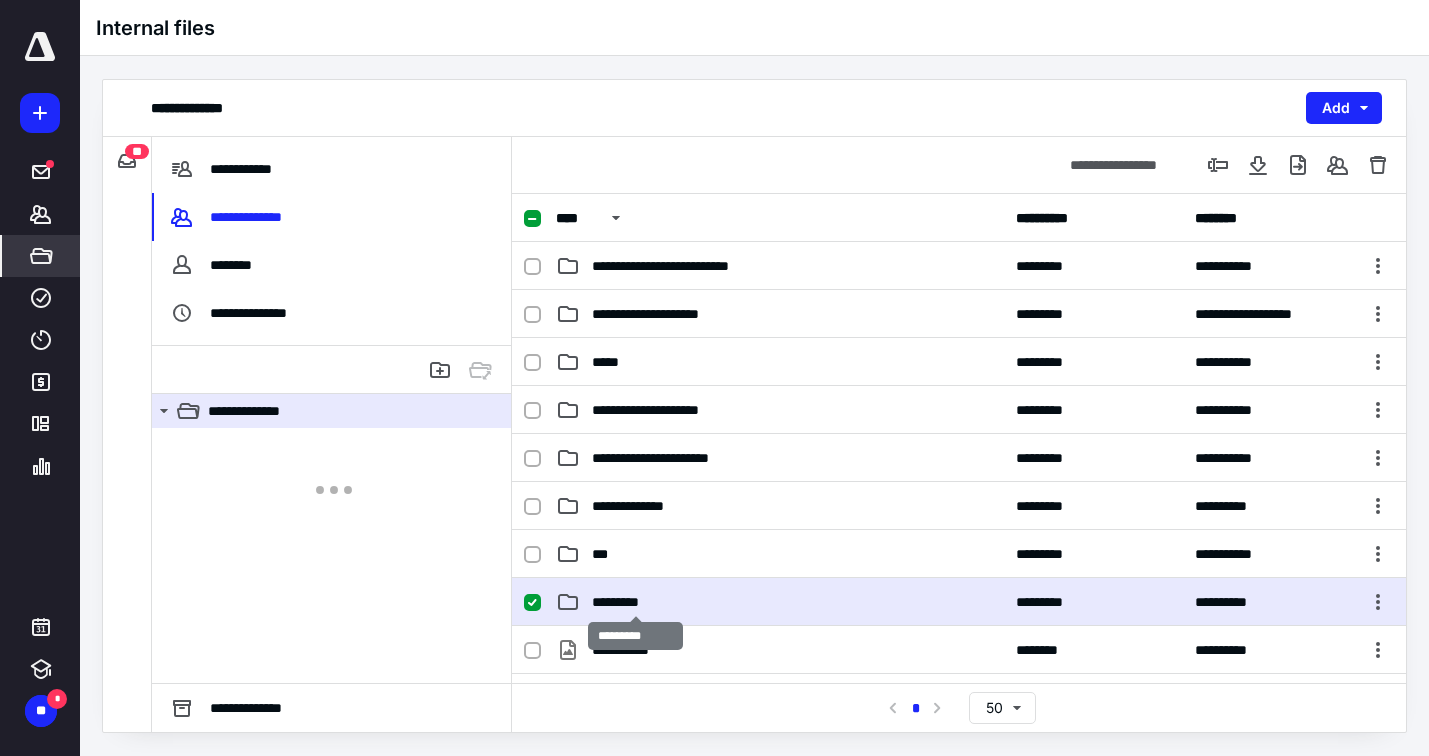 click on "*********" at bounding box center [635, 602] 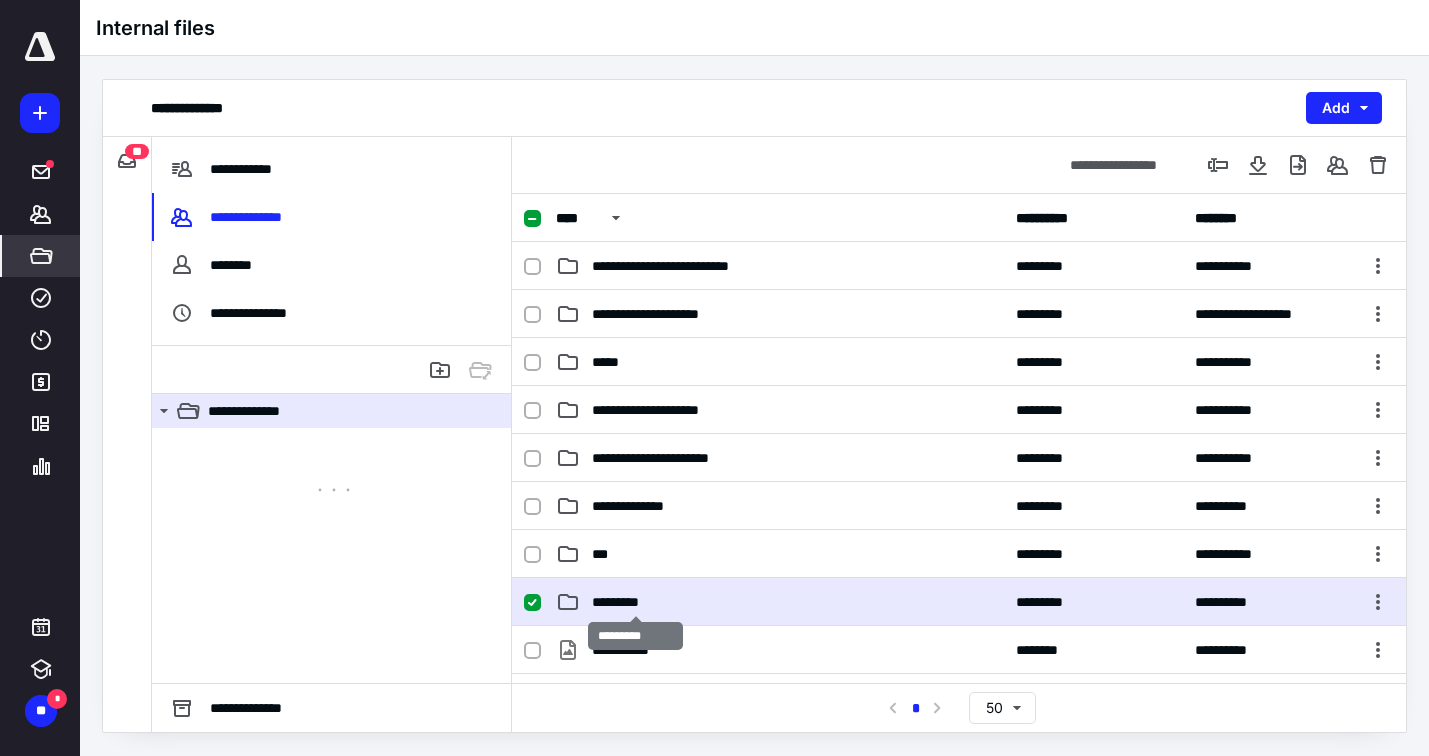 click on "*********" at bounding box center [635, 602] 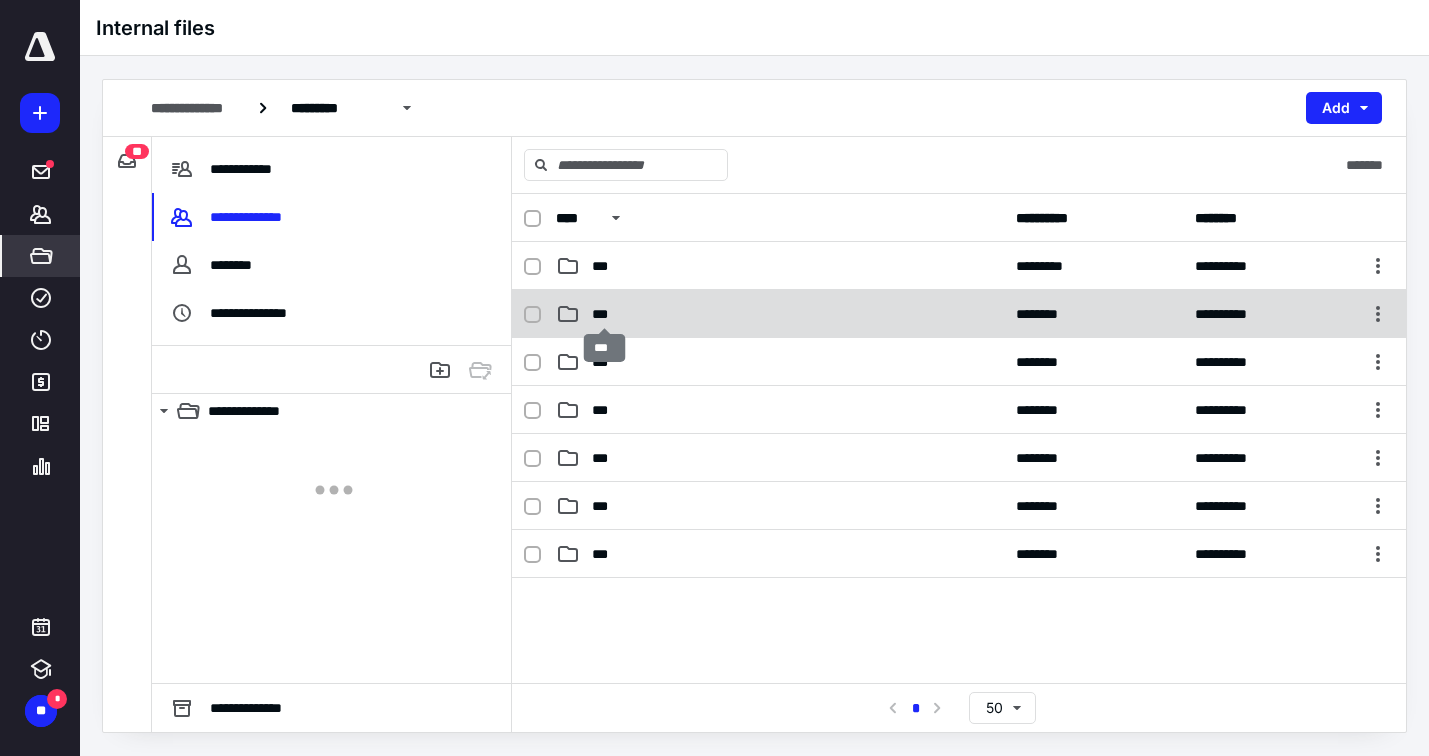 click on "***" at bounding box center [605, 314] 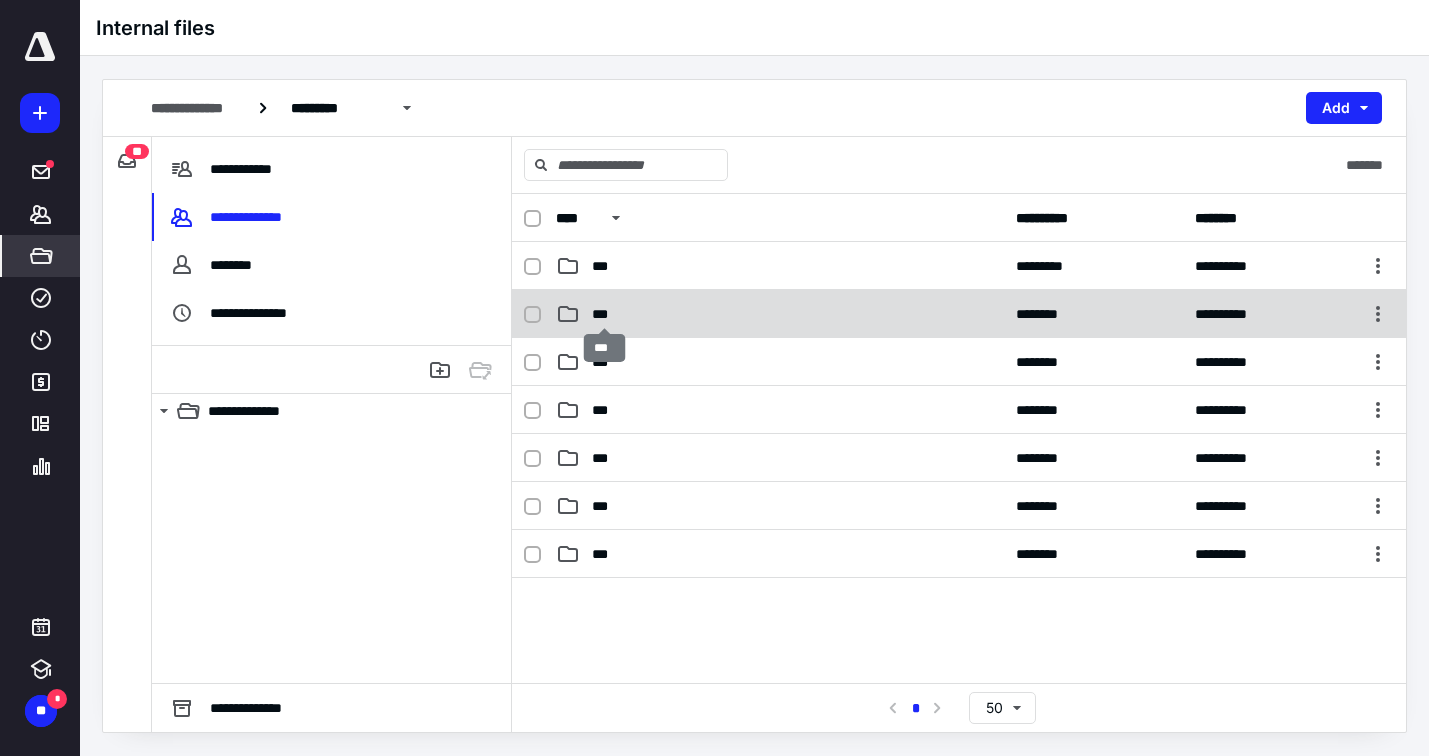 checkbox on "true" 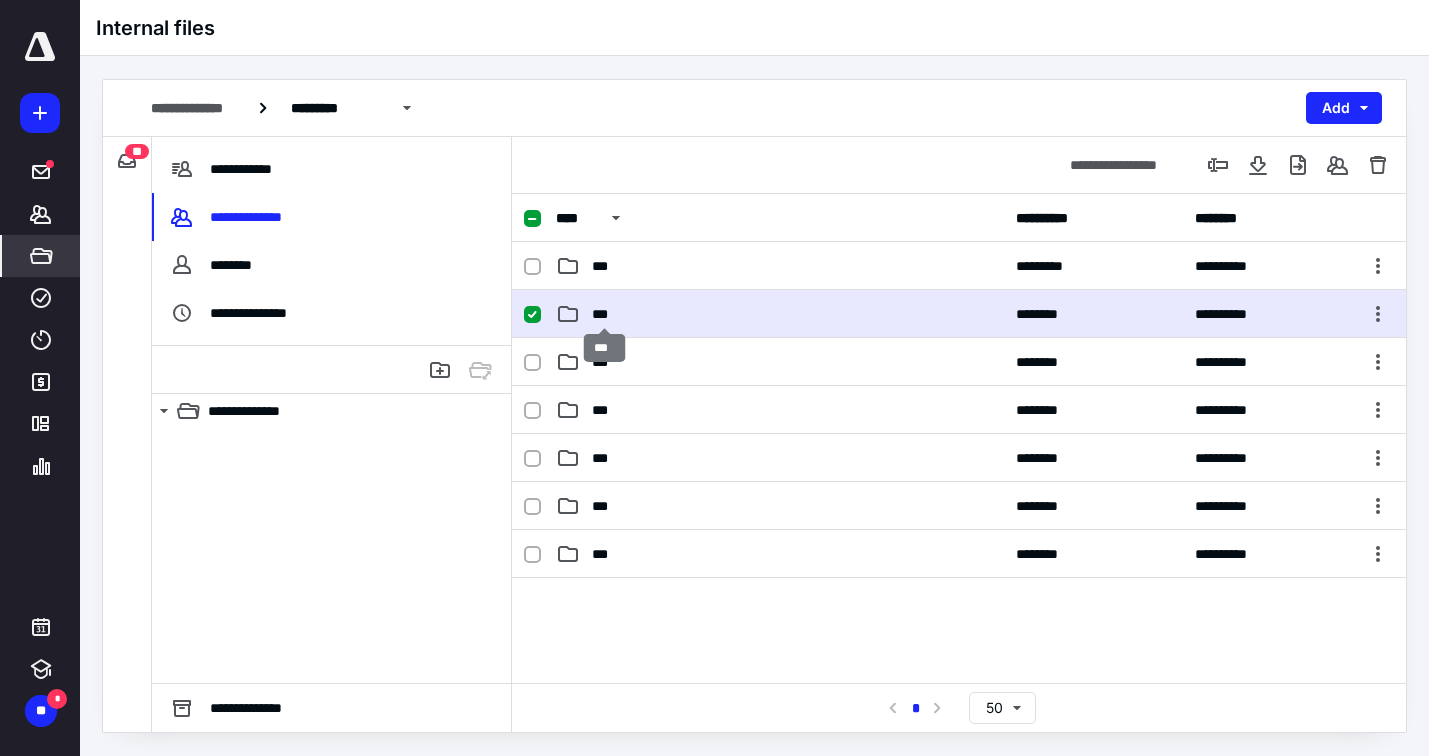 click on "***" at bounding box center (605, 314) 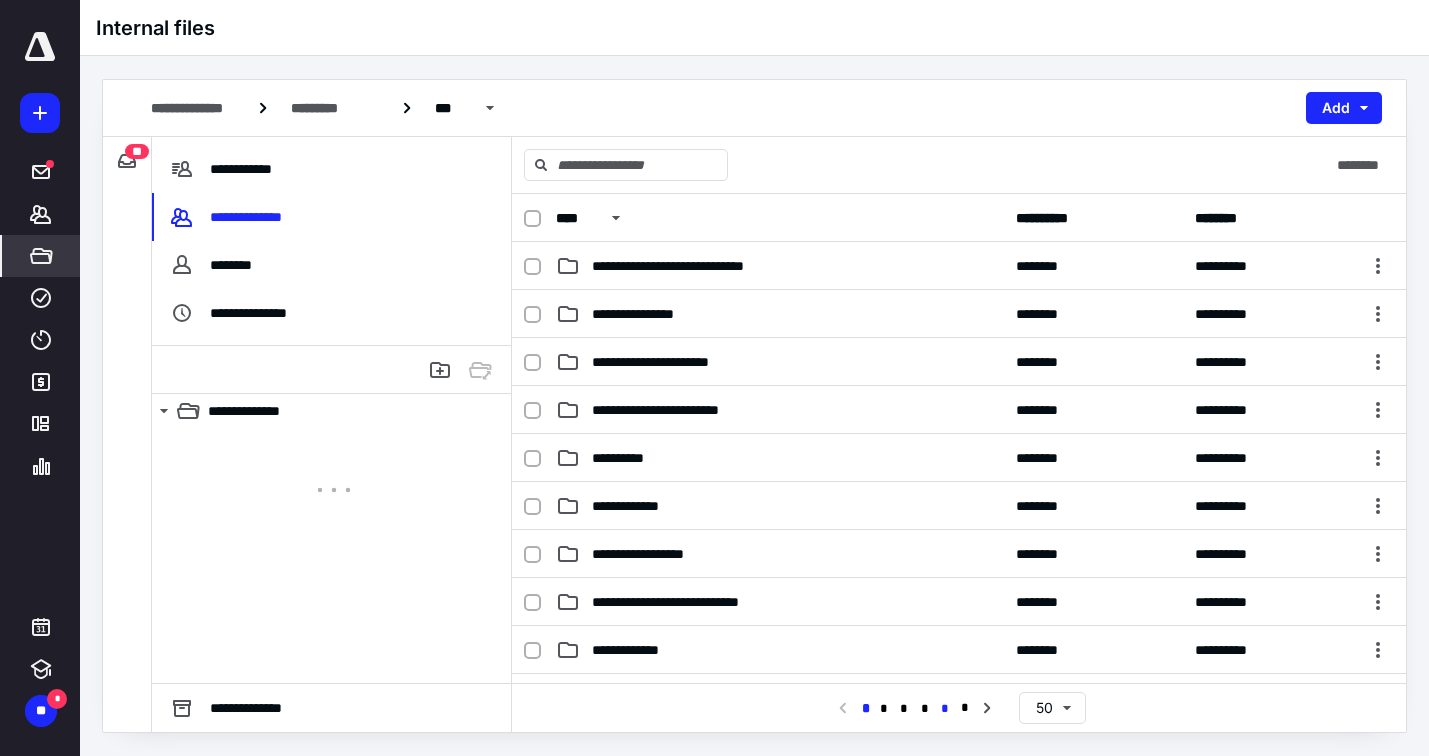 click on "*" at bounding box center [945, 709] 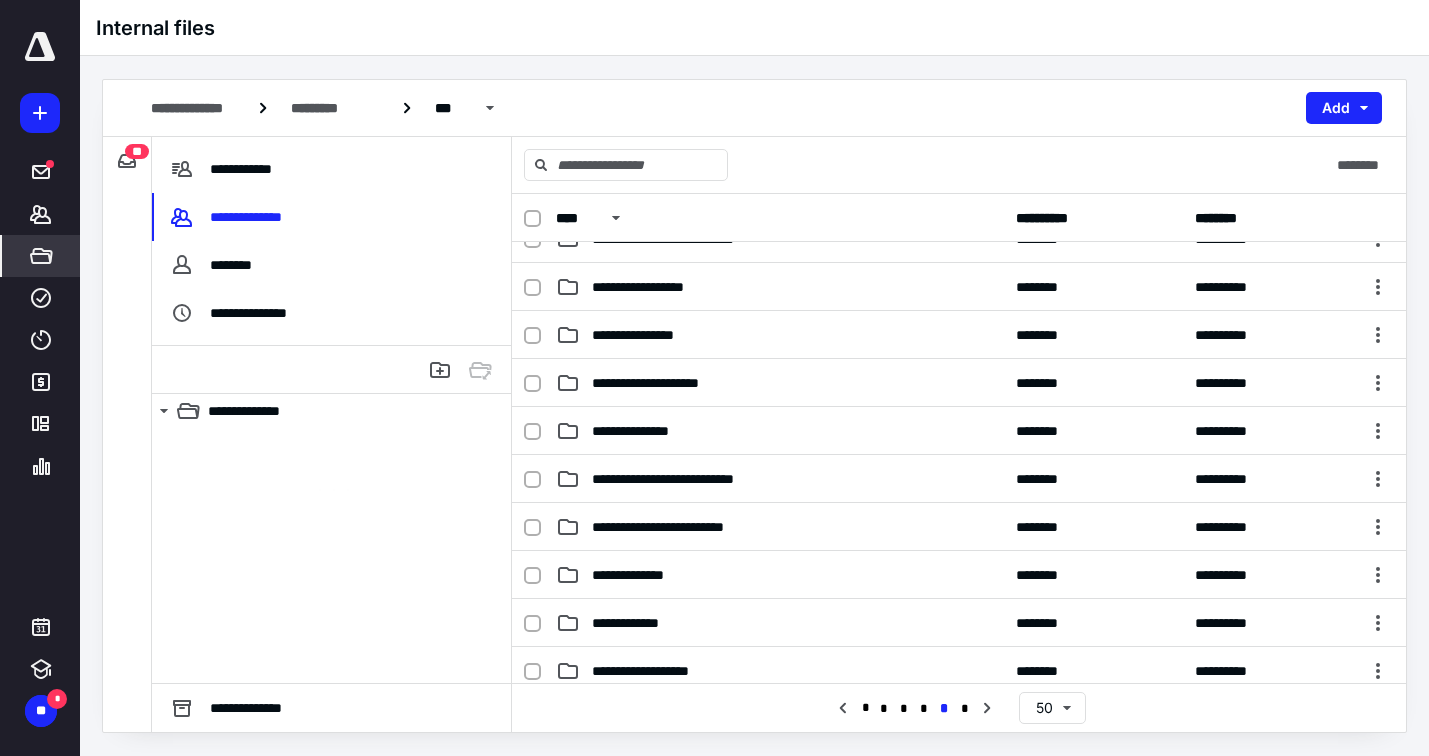 scroll, scrollTop: 562, scrollLeft: 0, axis: vertical 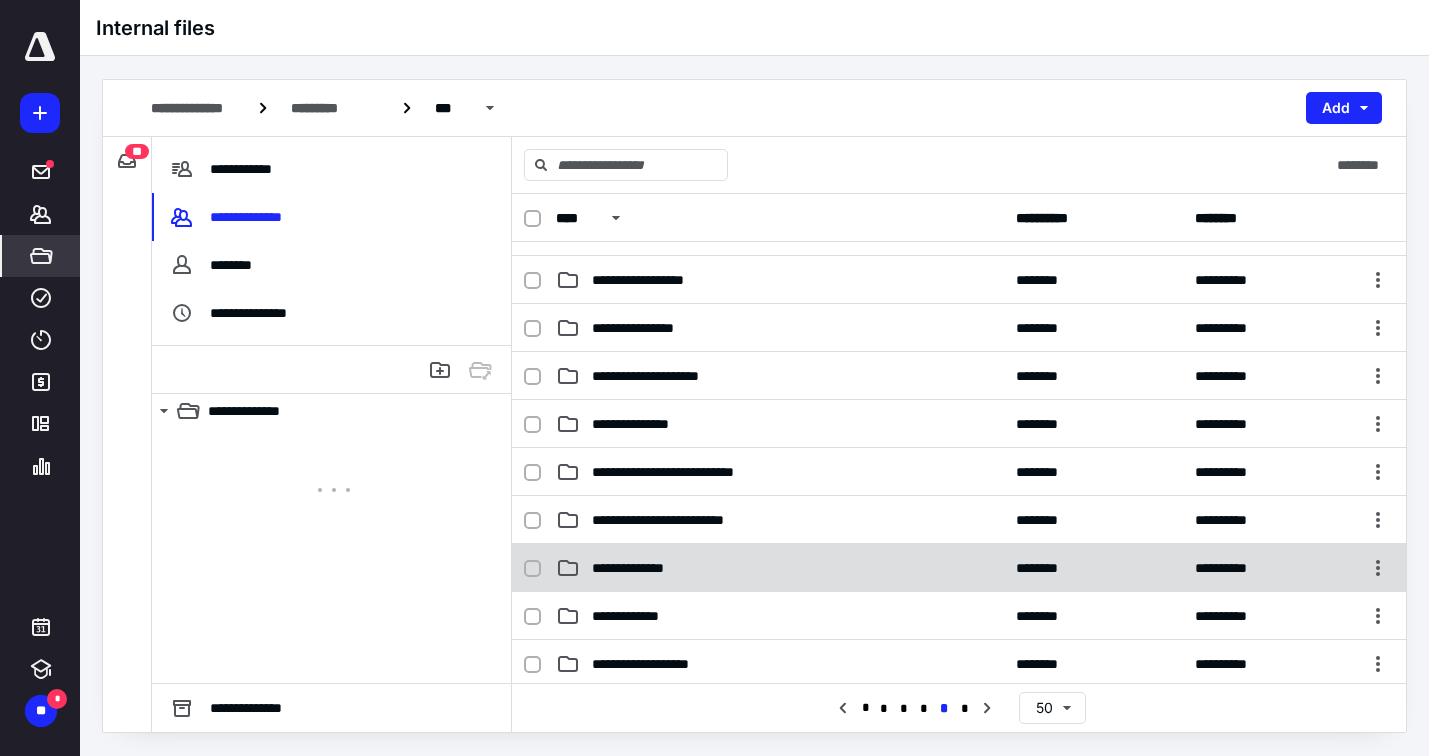 click on "**********" at bounding box center (640, 568) 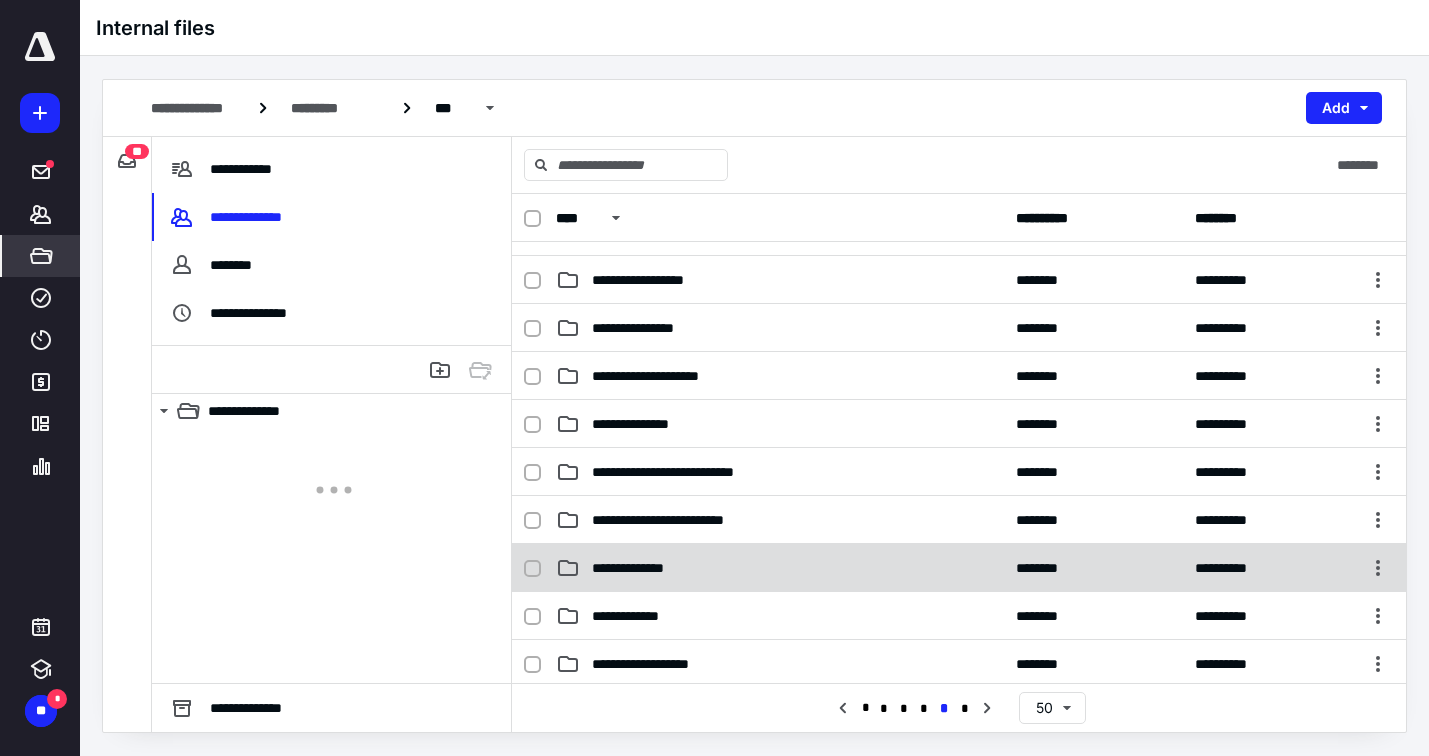 checkbox on "true" 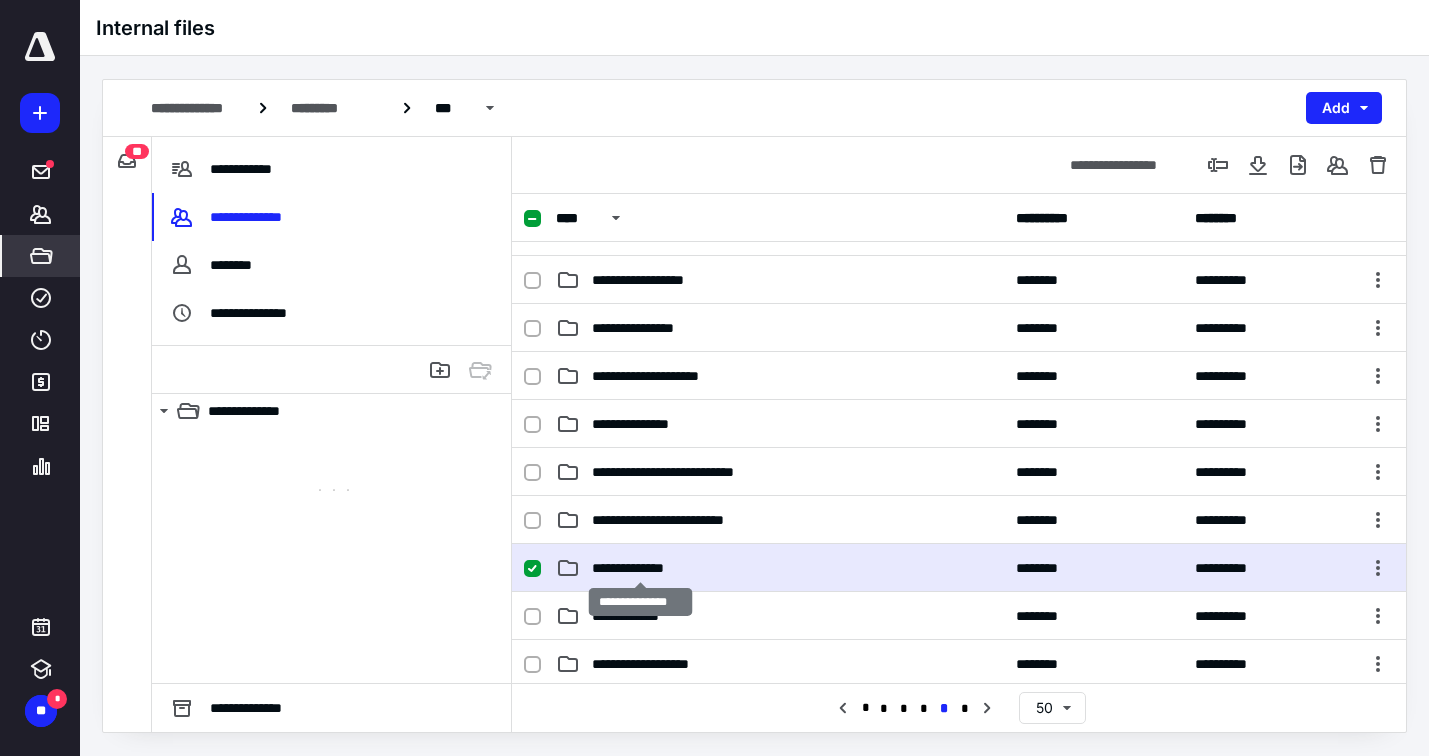 click on "**********" at bounding box center [640, 568] 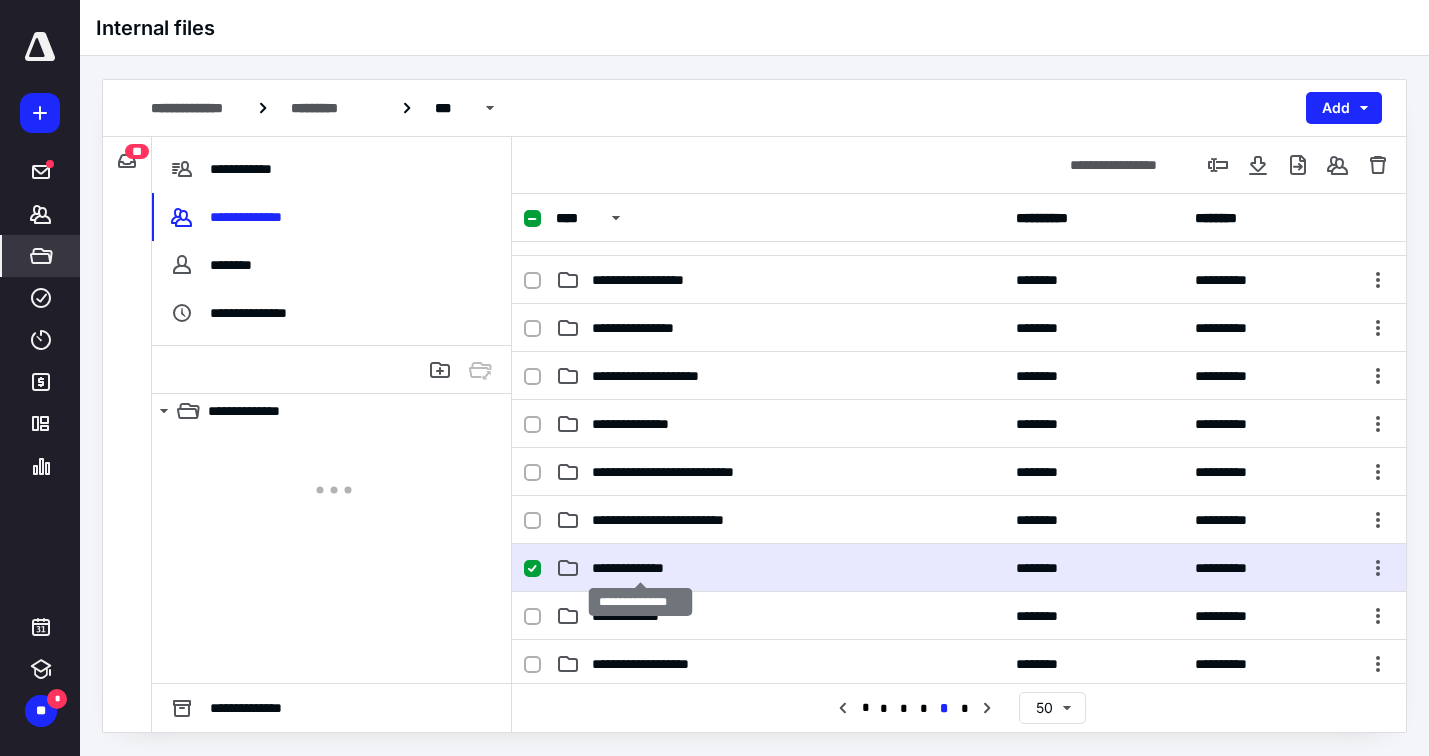 scroll, scrollTop: 0, scrollLeft: 0, axis: both 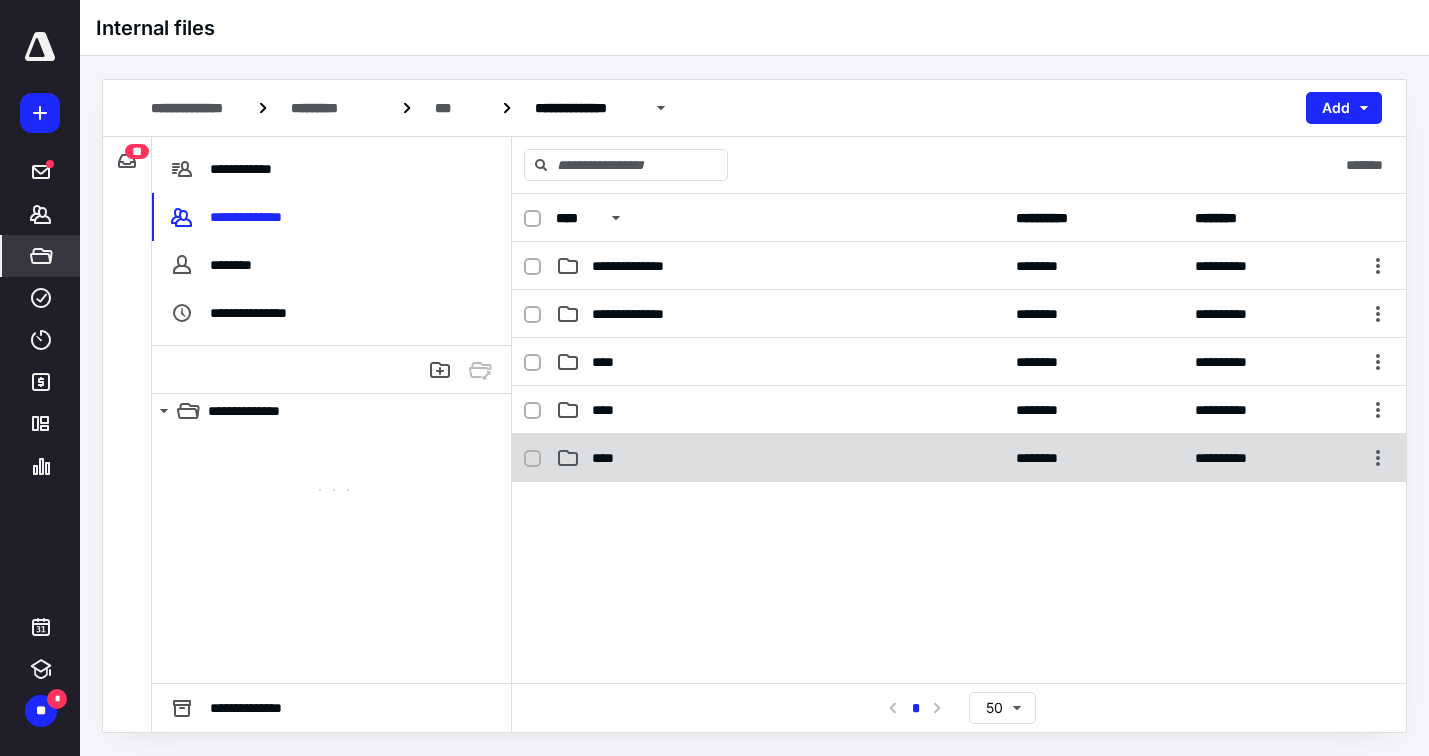 click on "**********" at bounding box center (959, 458) 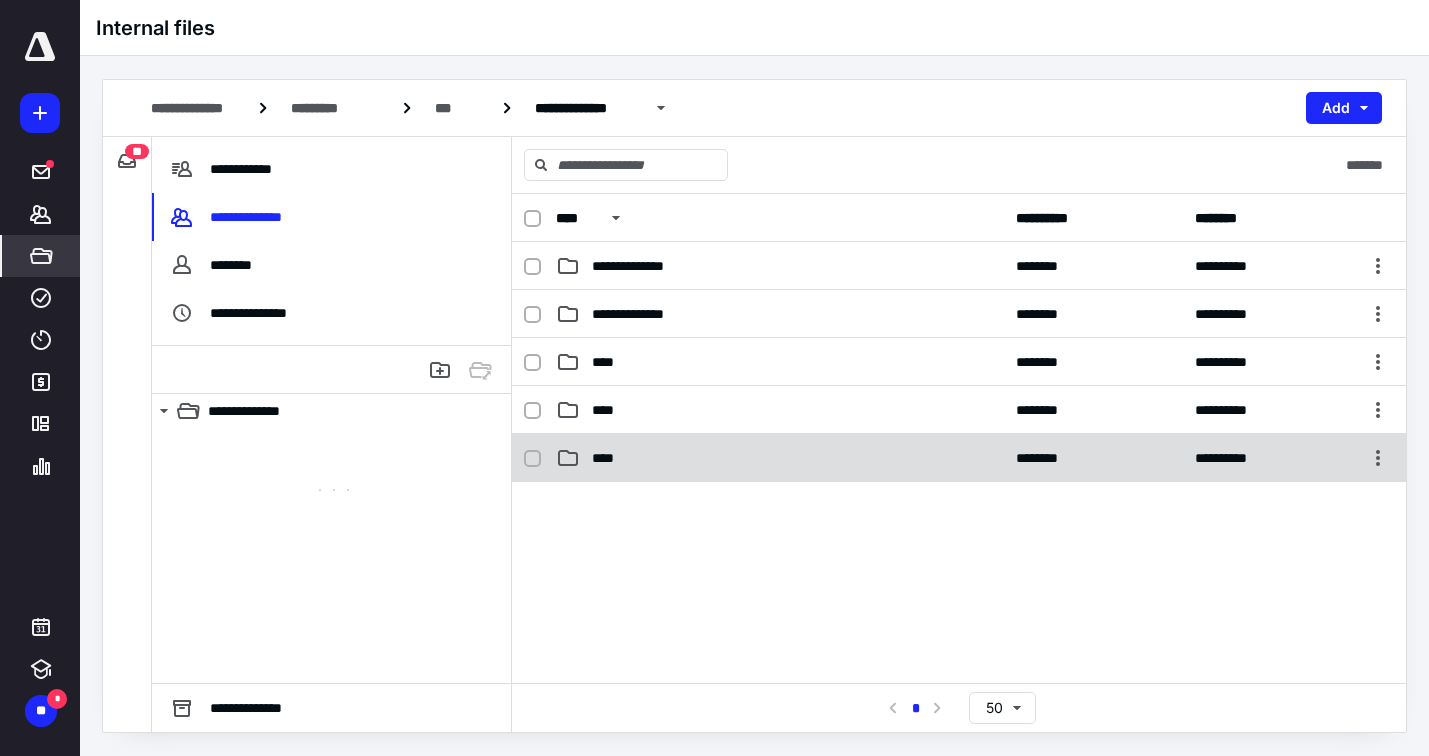 checkbox on "true" 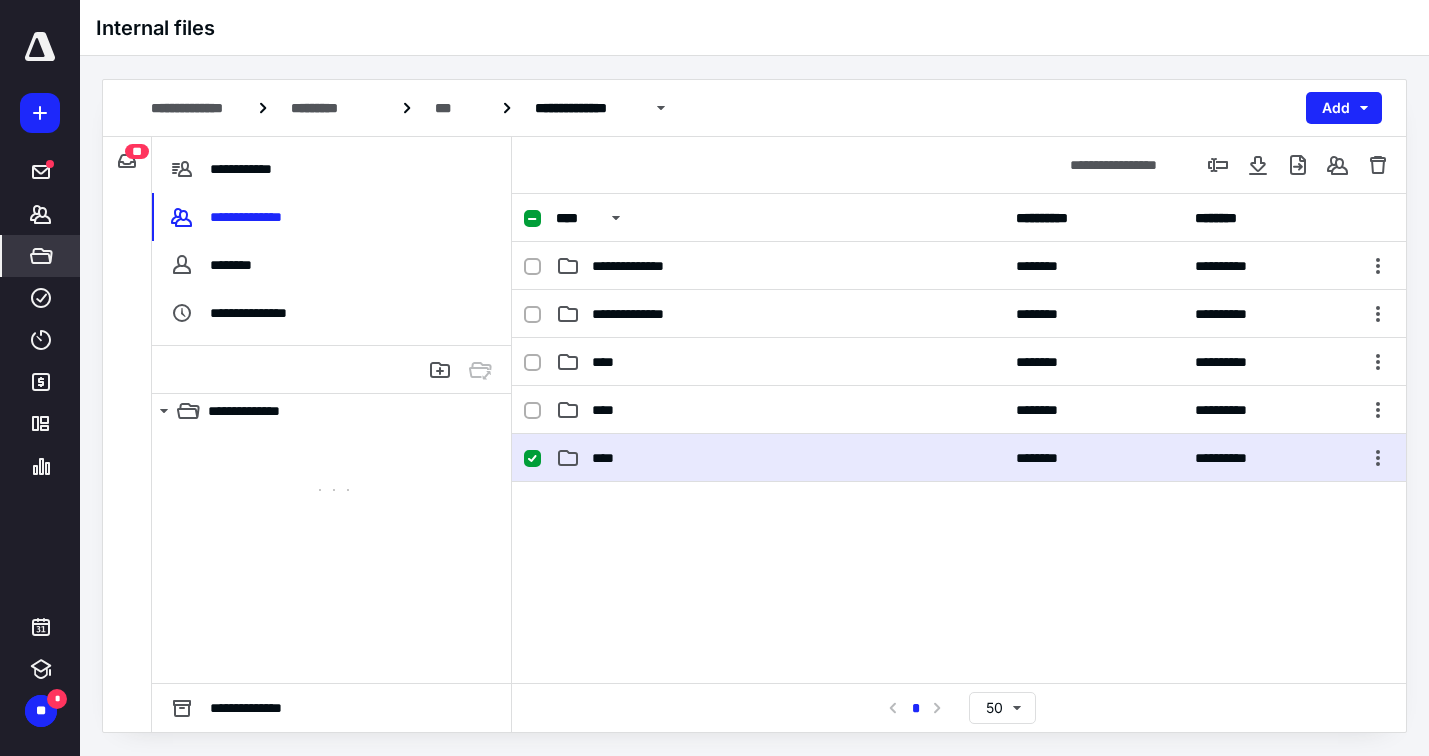 click on "**********" at bounding box center [959, 458] 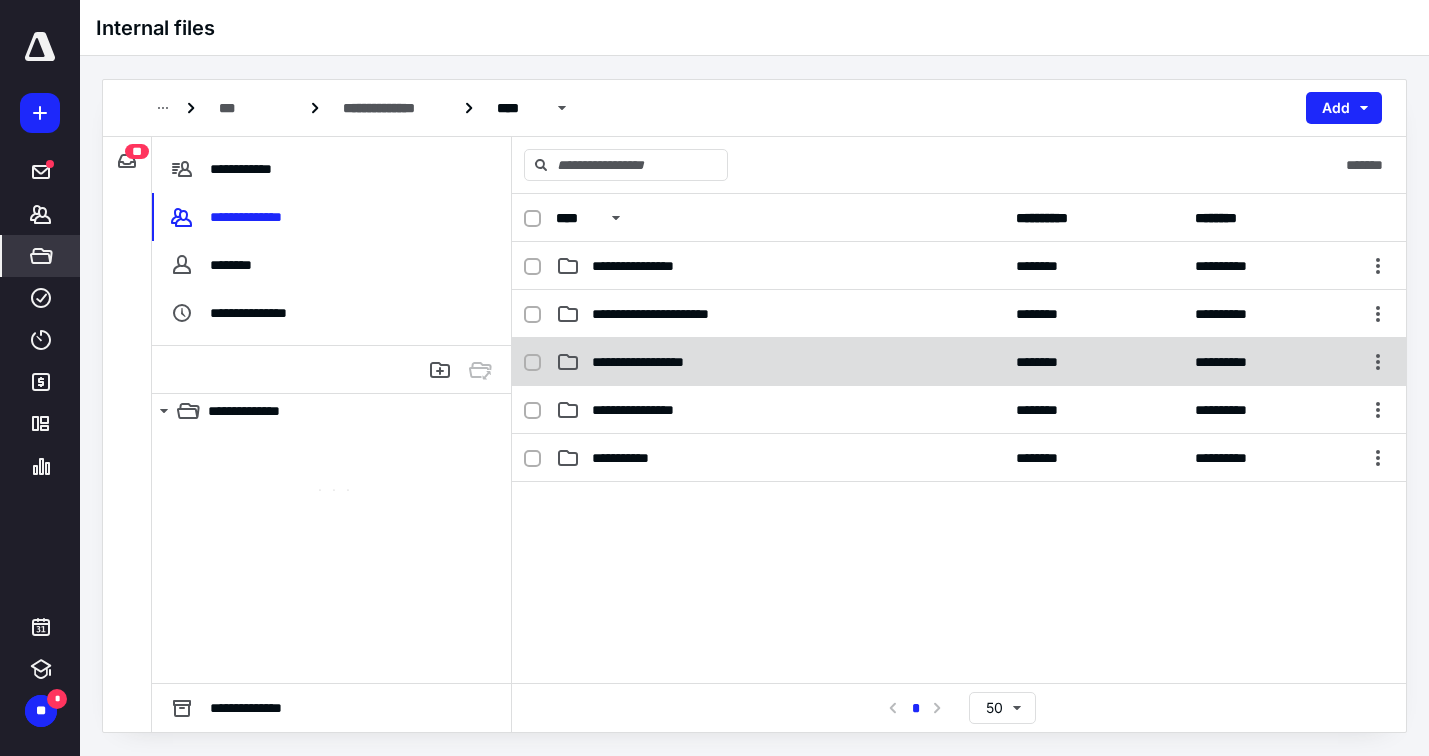 click on "**********" at bounding box center [652, 362] 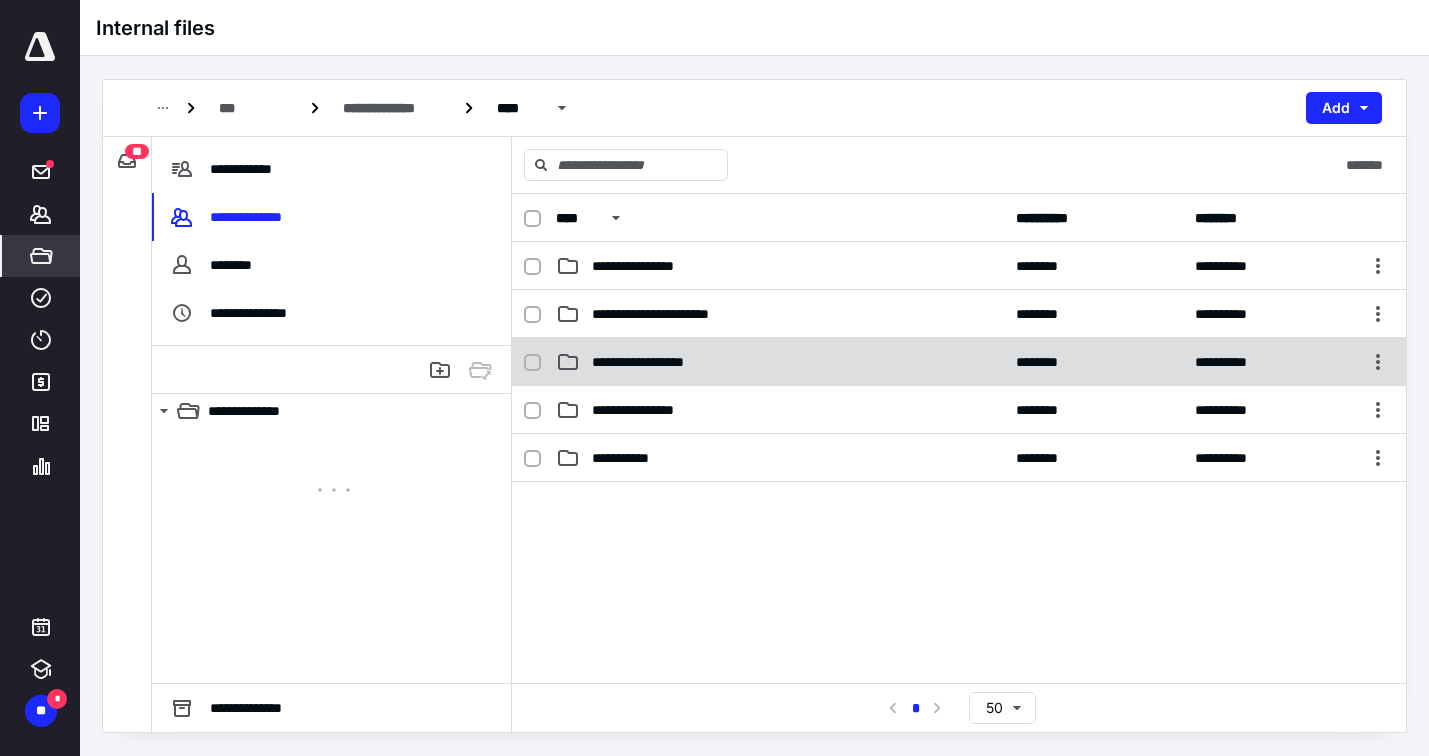 checkbox on "true" 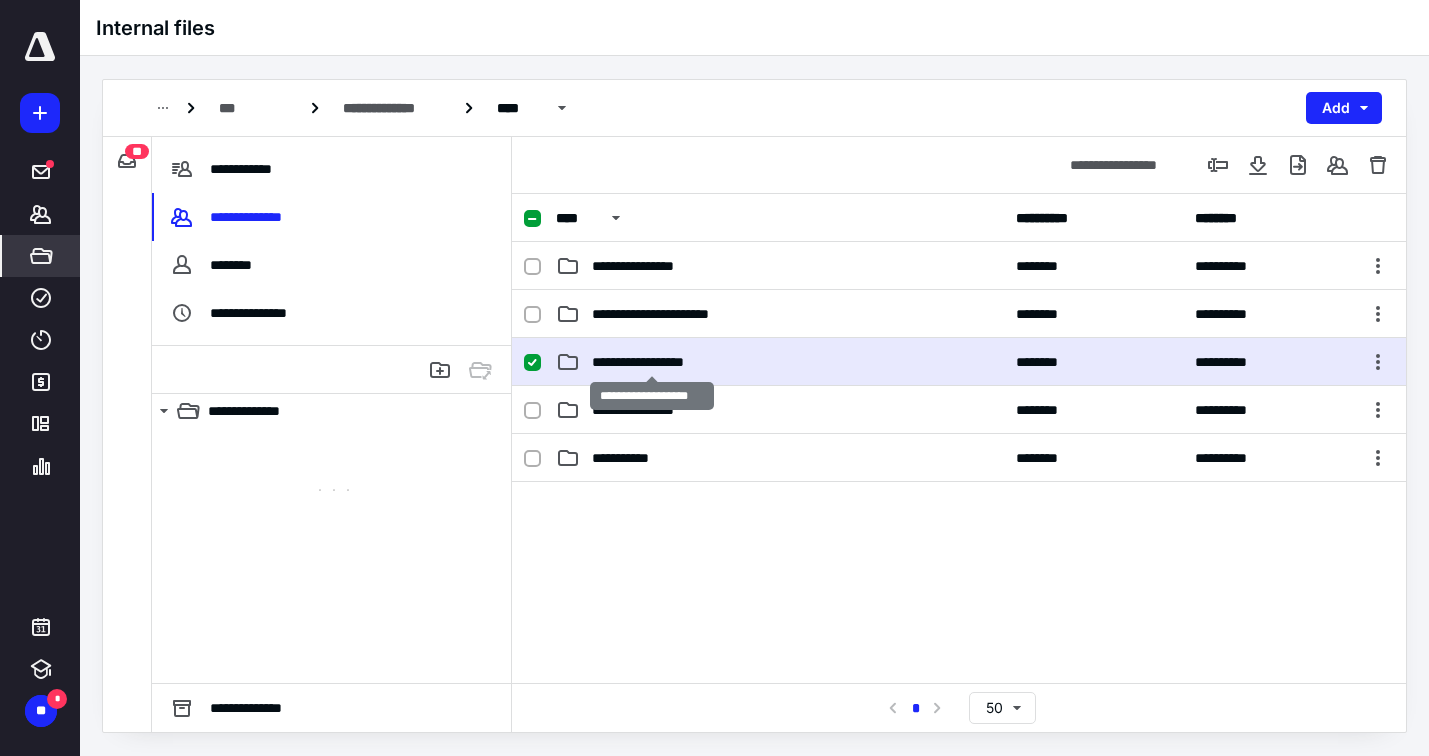 click on "**********" at bounding box center (652, 362) 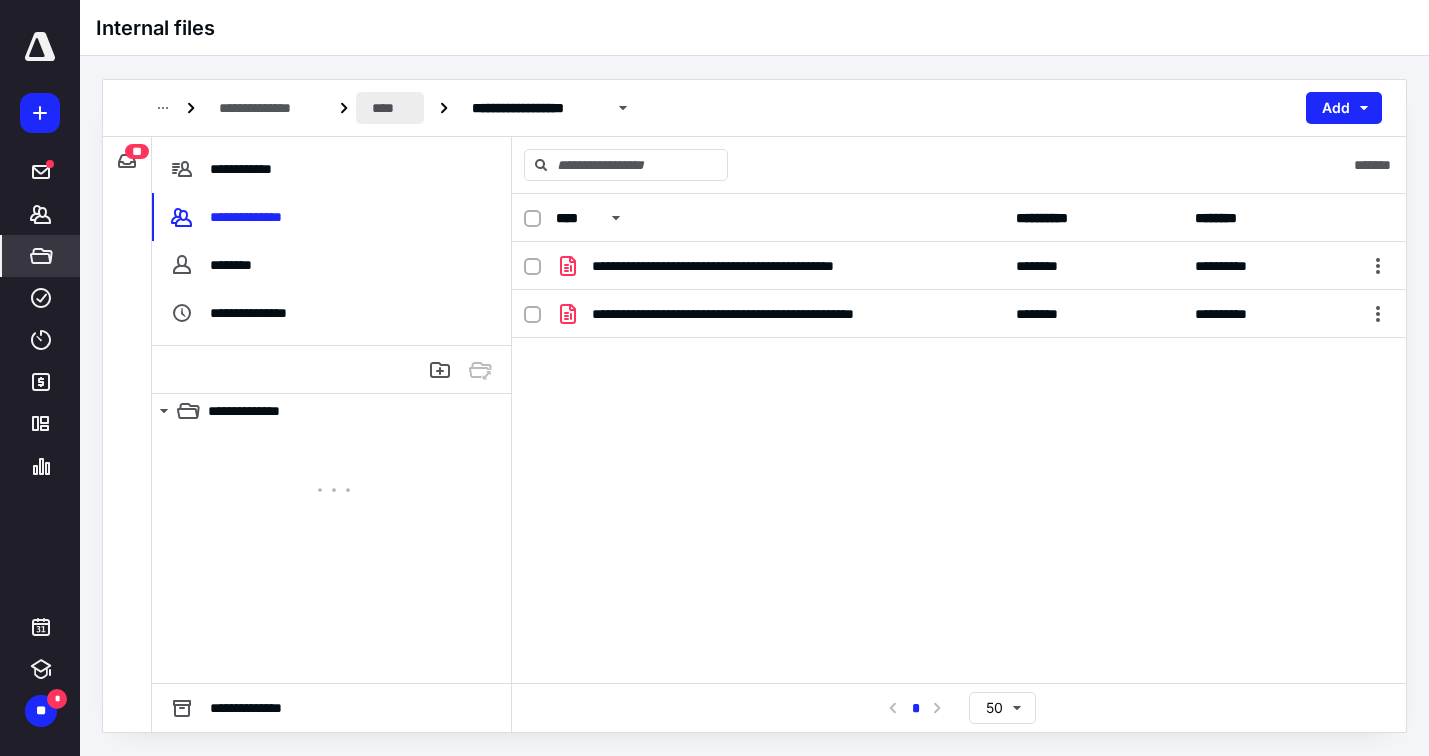 click on "****" at bounding box center (390, 108) 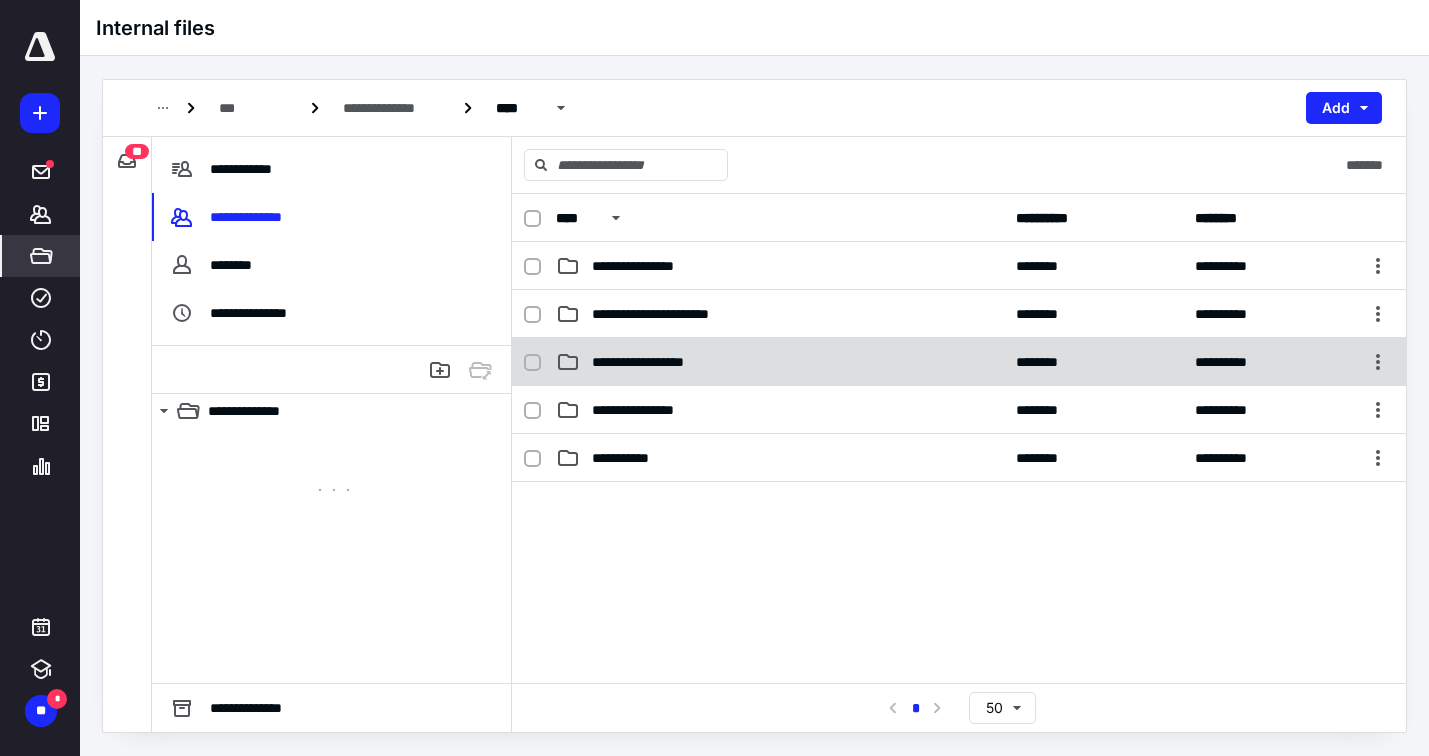 click at bounding box center (532, 363) 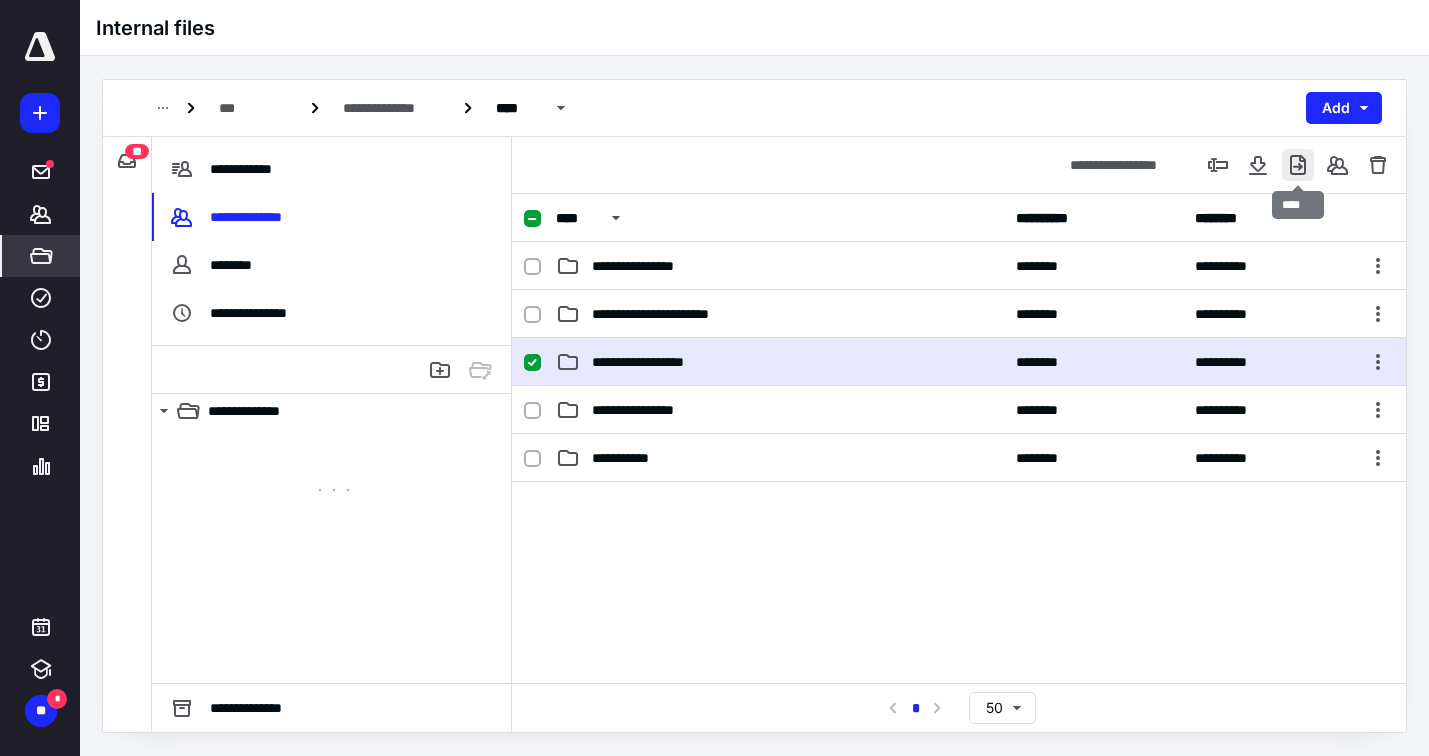 click at bounding box center (1298, 165) 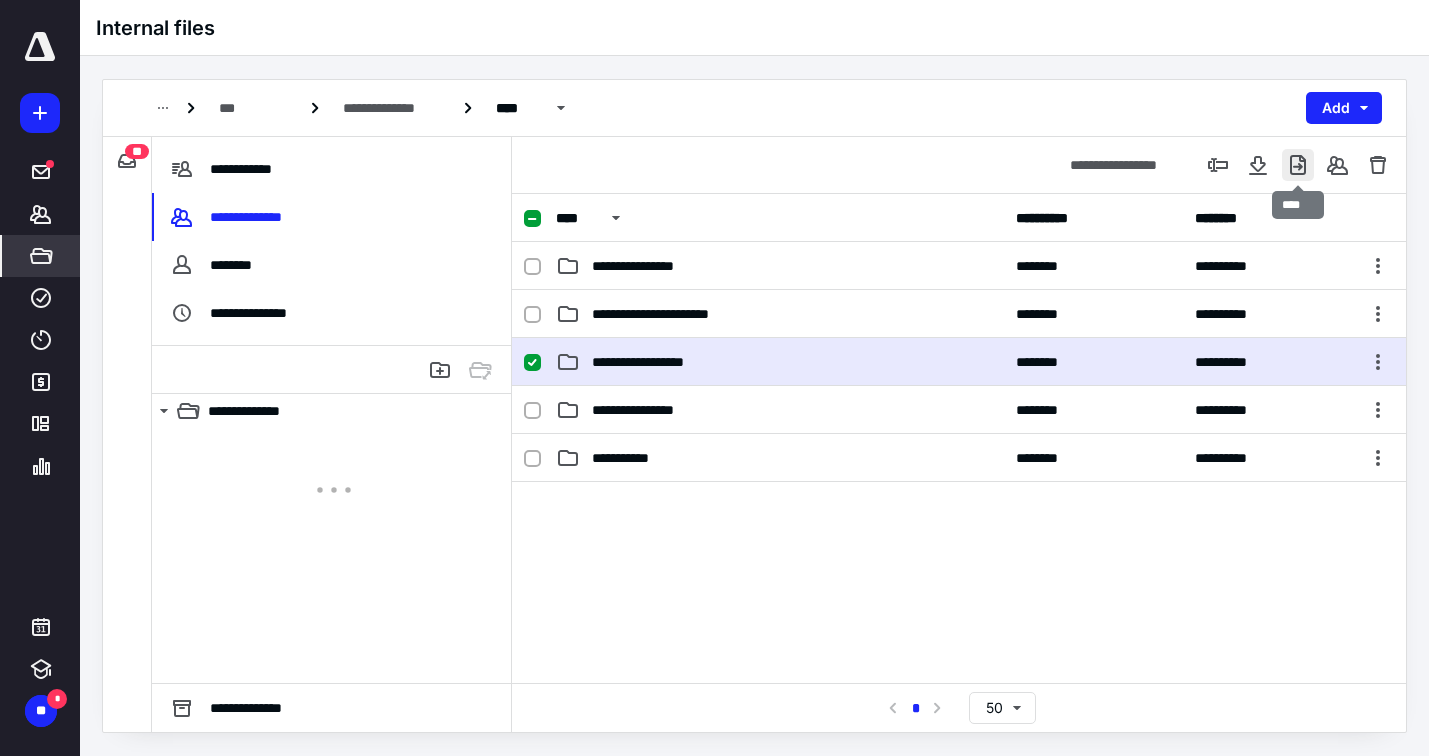 checkbox on "true" 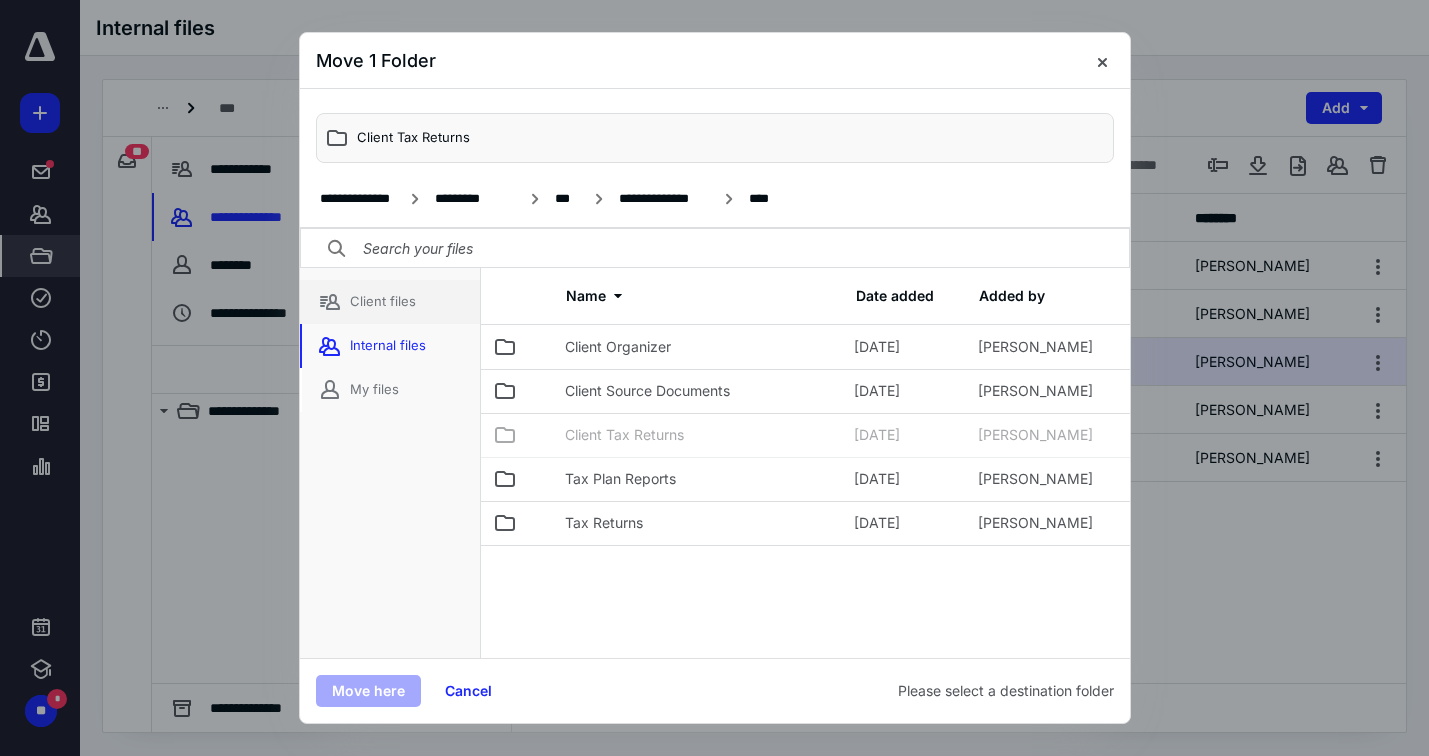 click on "Client files" at bounding box center (390, 302) 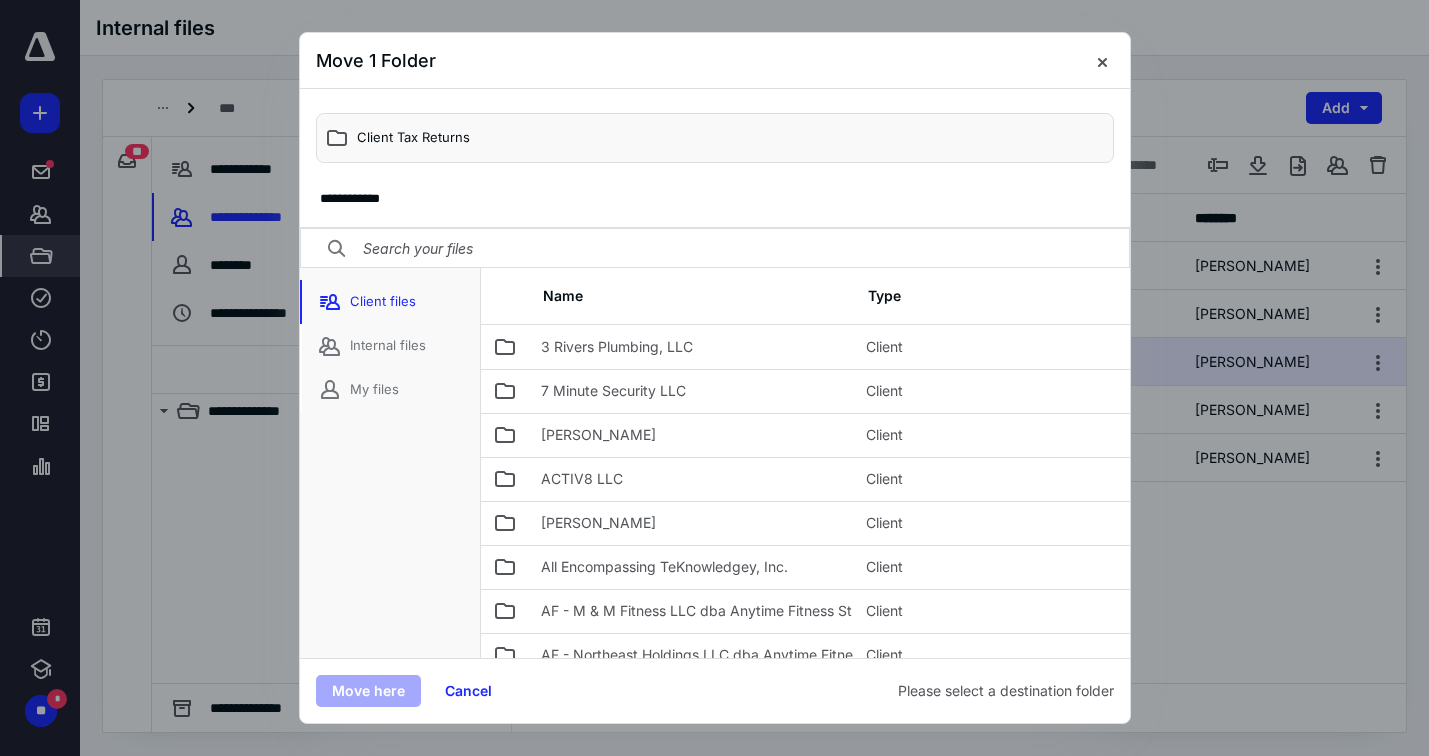 click at bounding box center (715, 249) 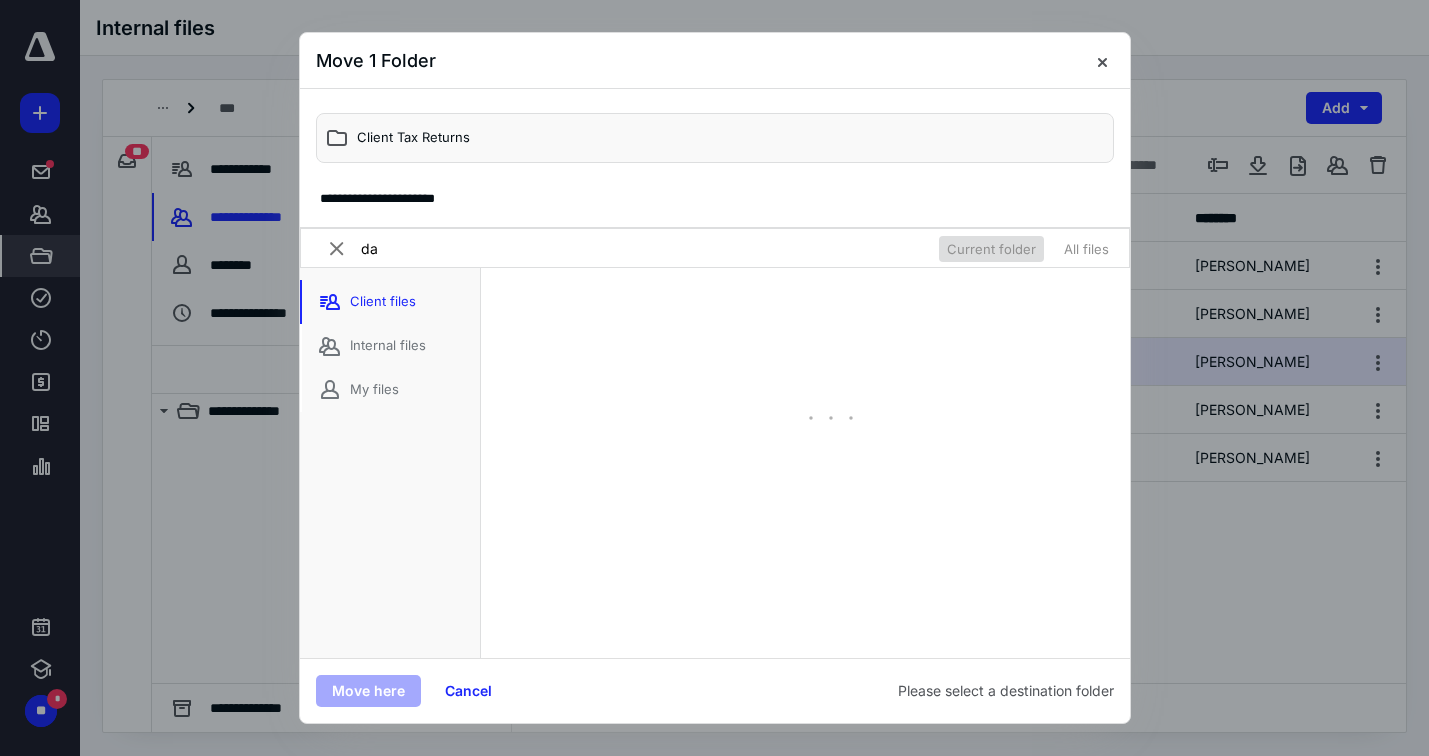 type on "d" 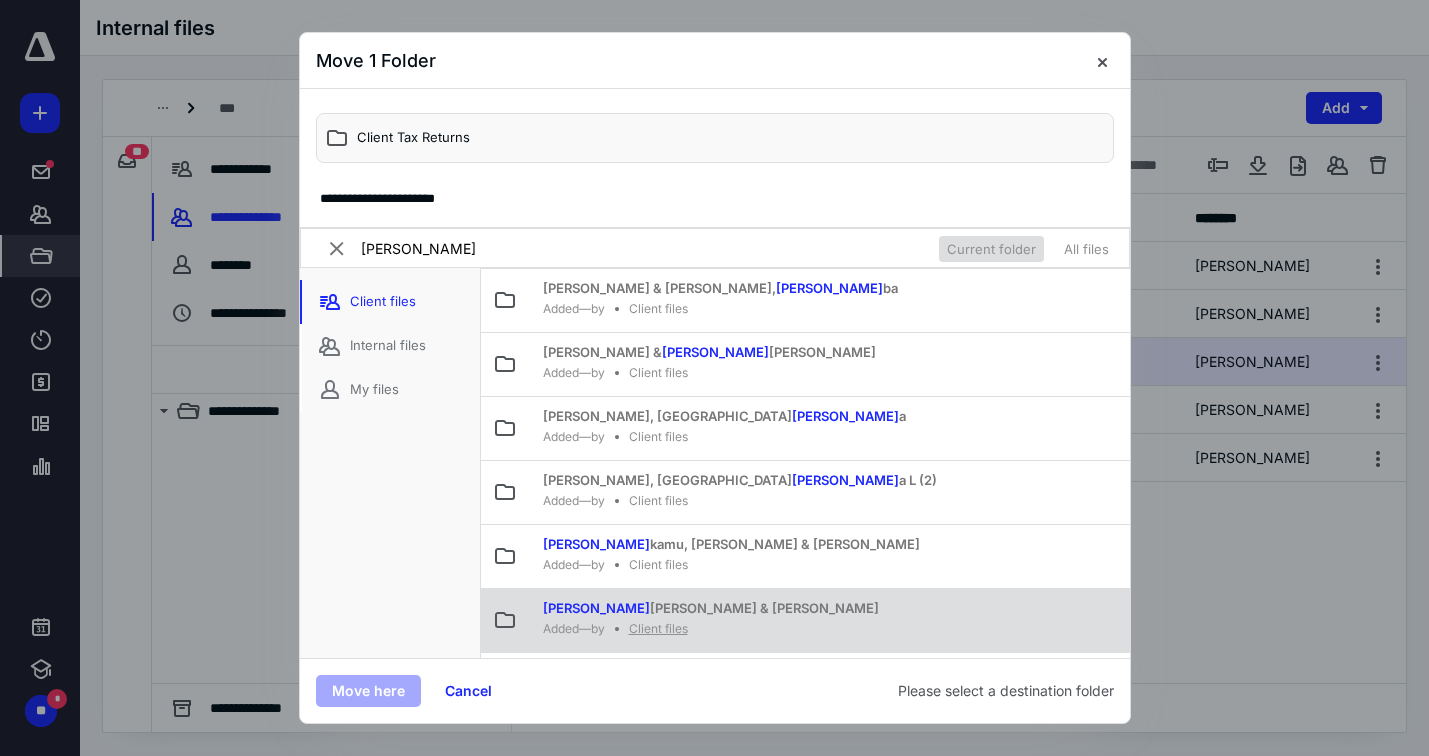 scroll, scrollTop: 0, scrollLeft: 0, axis: both 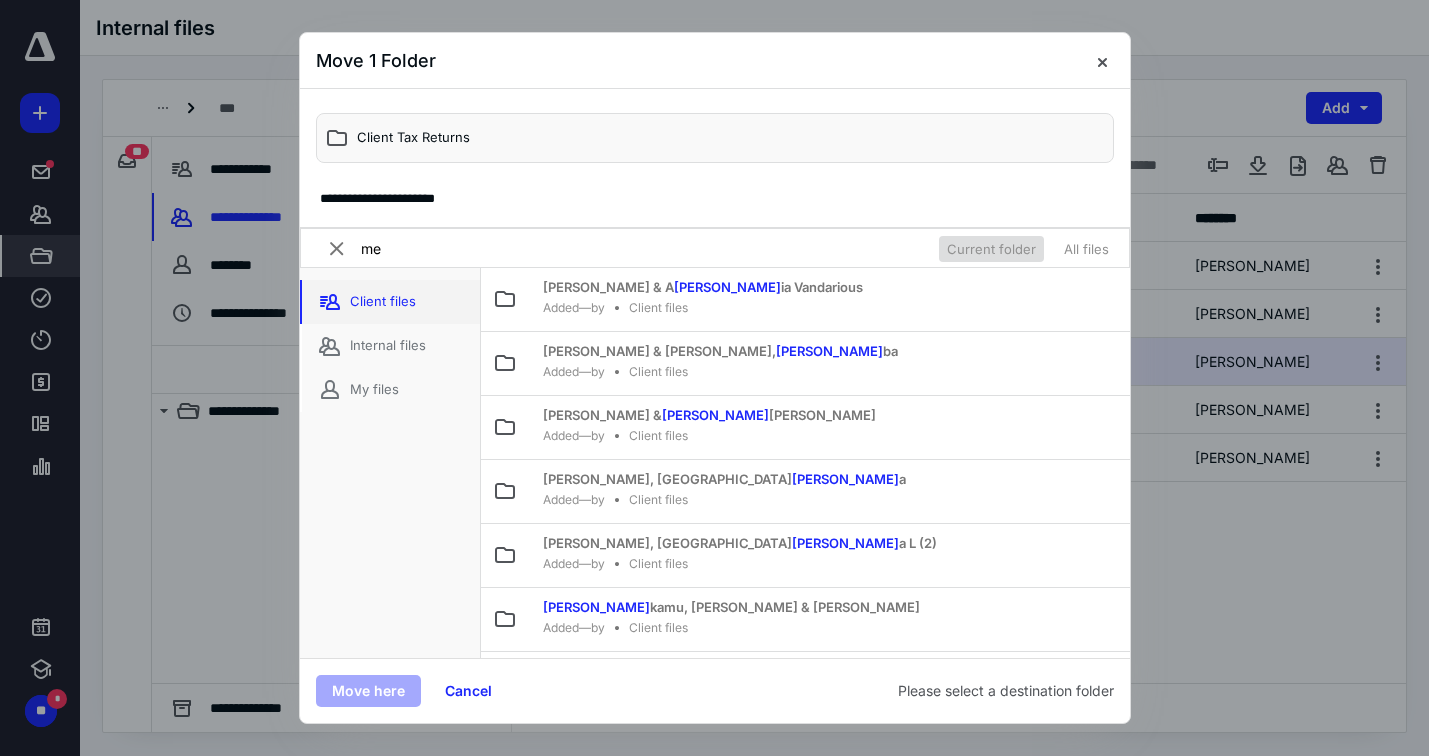 type on "m" 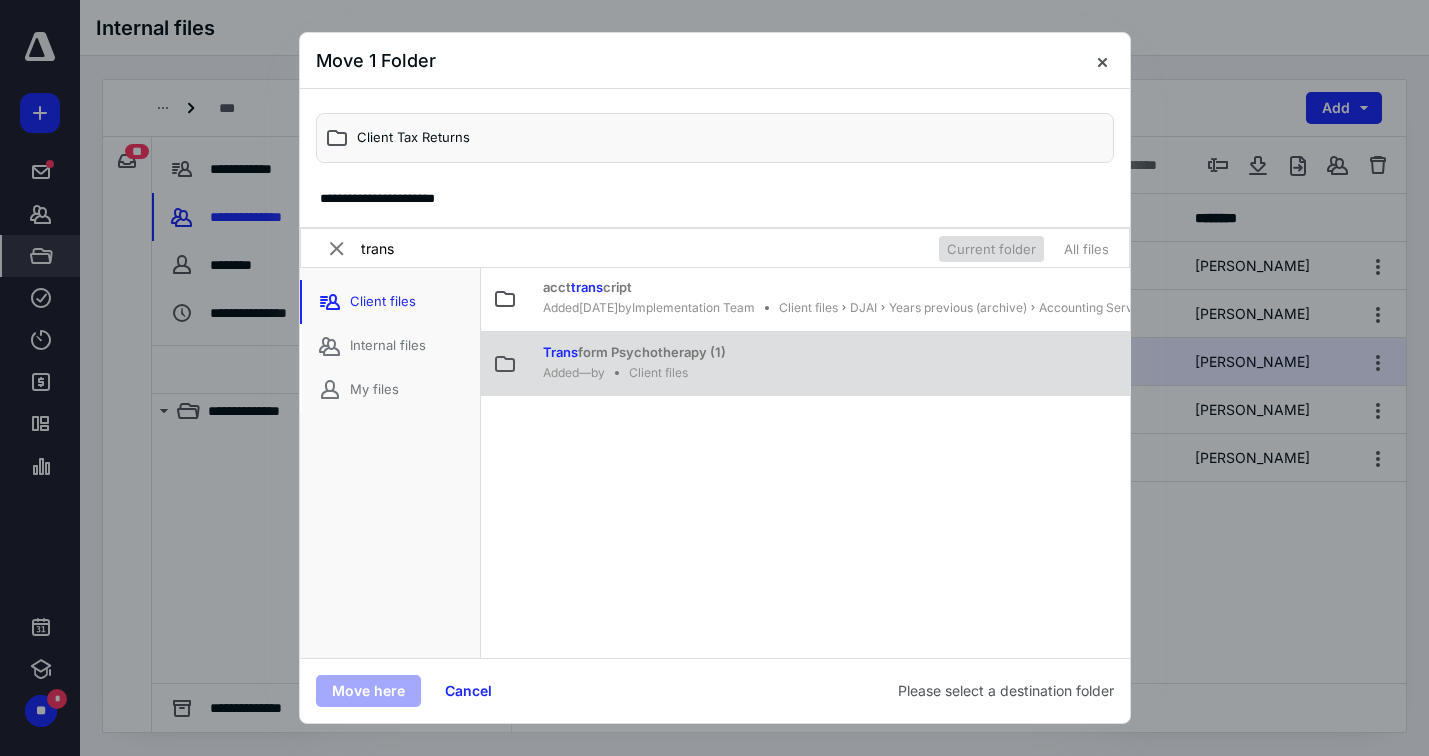 type on "trans" 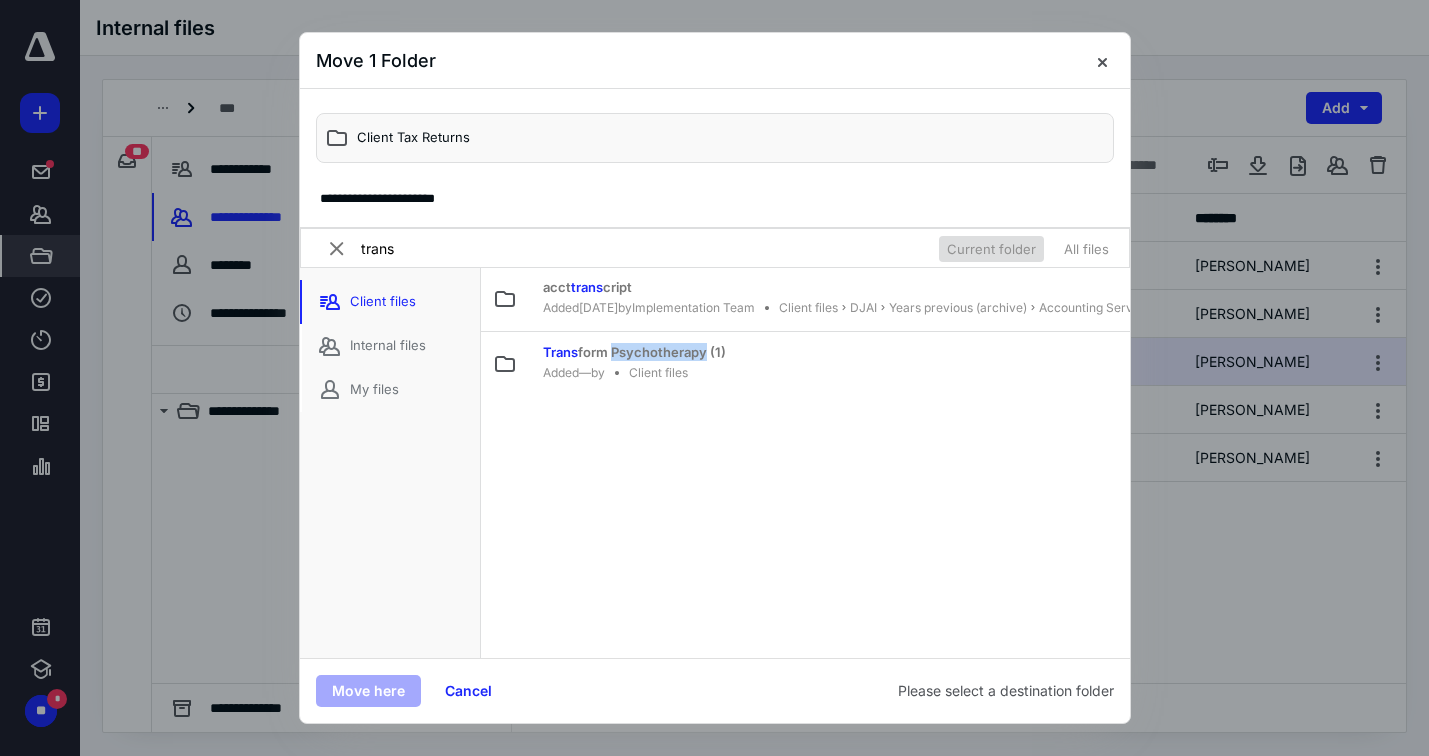 click on "Trans form Psychotherapy (1)" at bounding box center [634, 352] 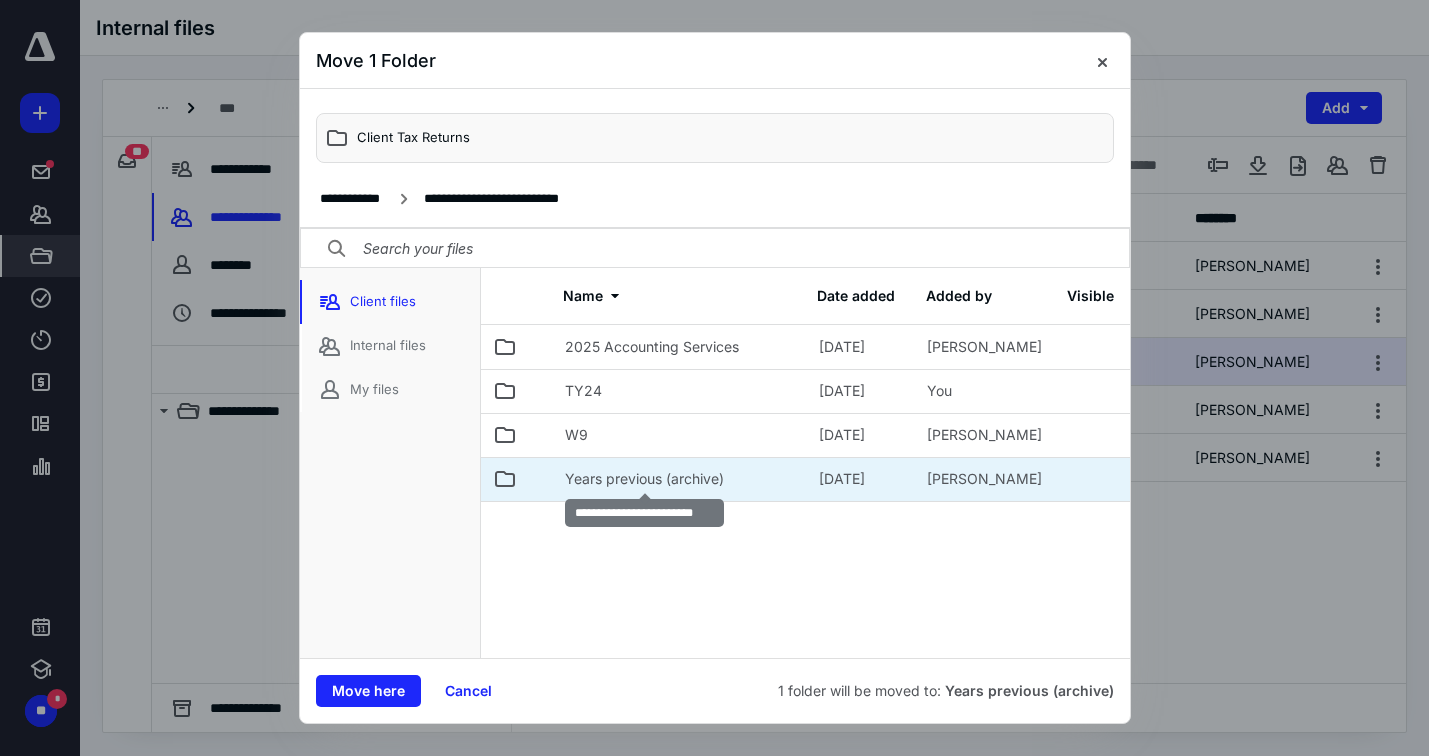 click on "Years previous (archive)" at bounding box center [644, 479] 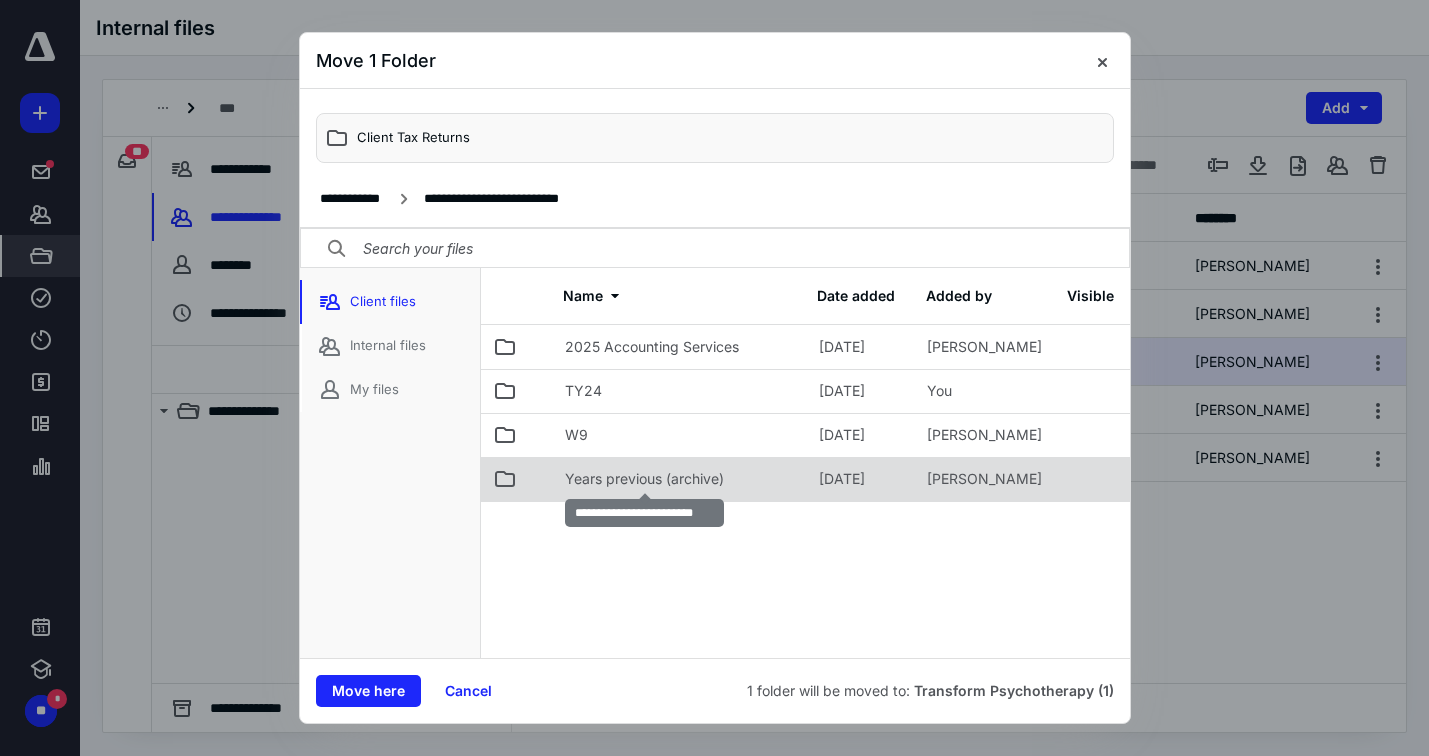 click on "Years previous (archive)" at bounding box center [644, 479] 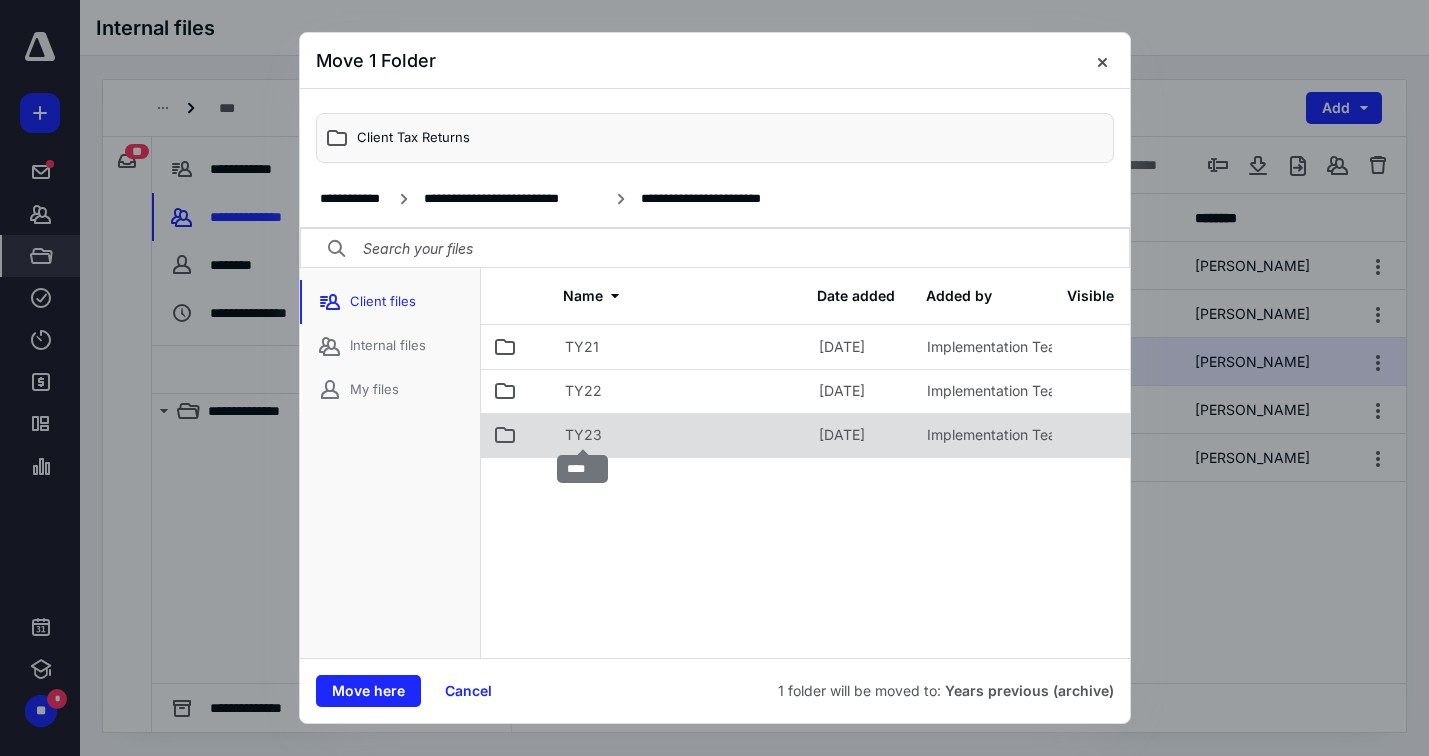 click on "TY23" at bounding box center (583, 435) 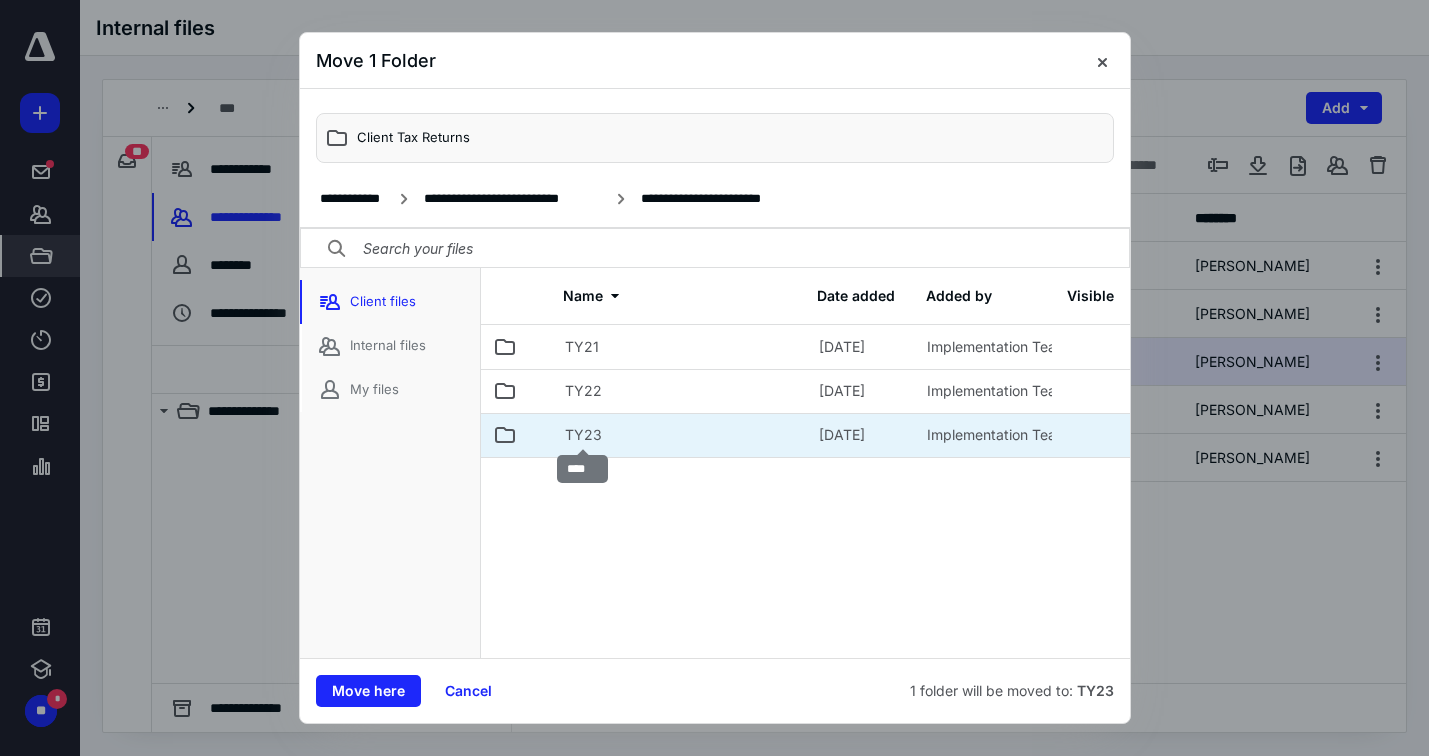 click on "TY23" at bounding box center (583, 435) 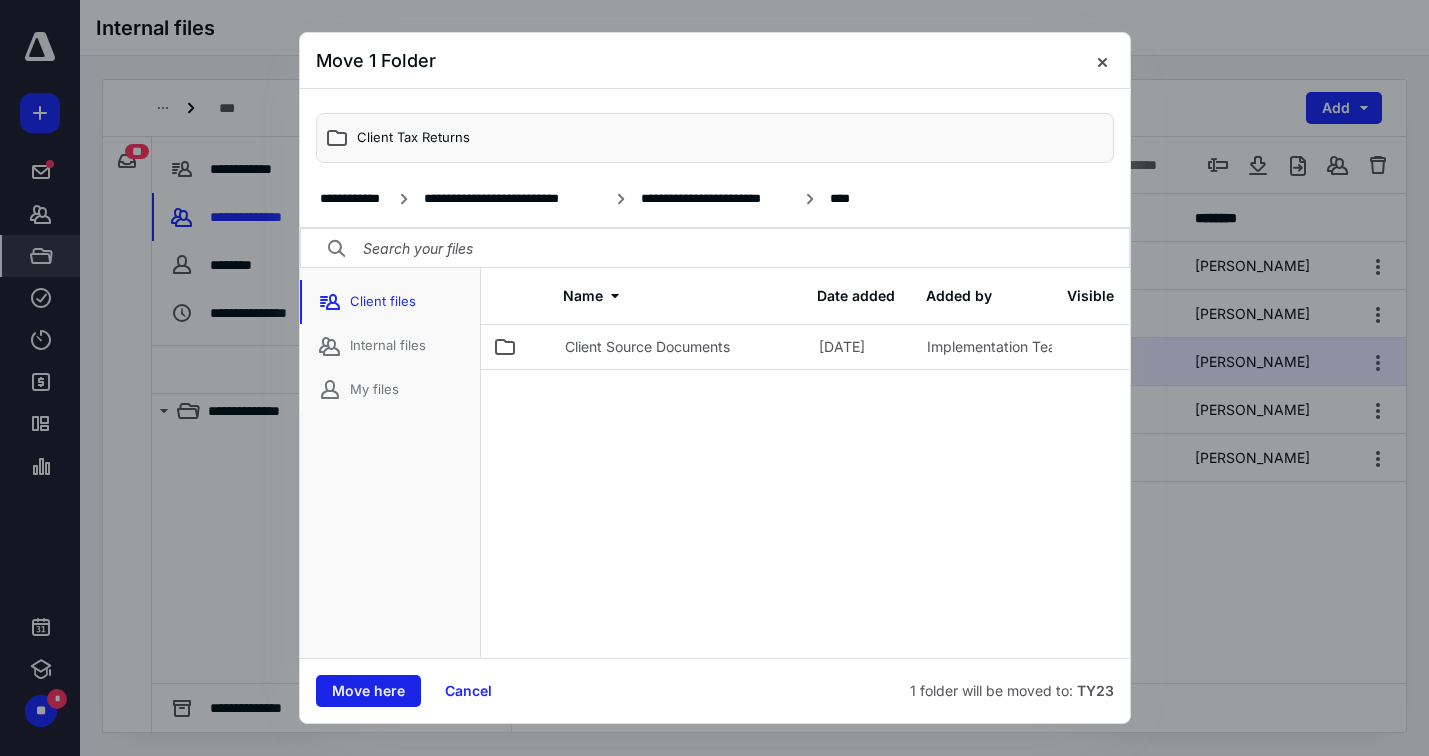 click on "Move here" at bounding box center (368, 691) 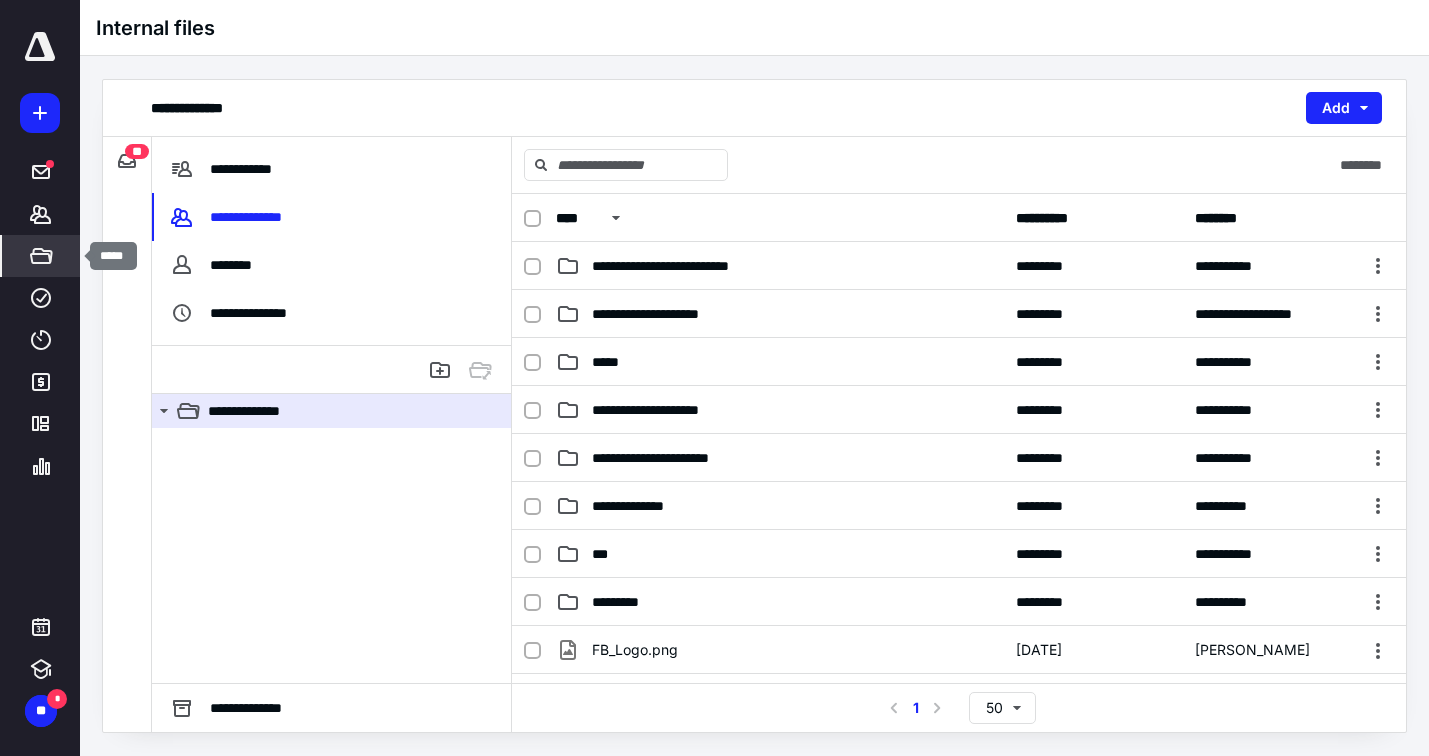 click 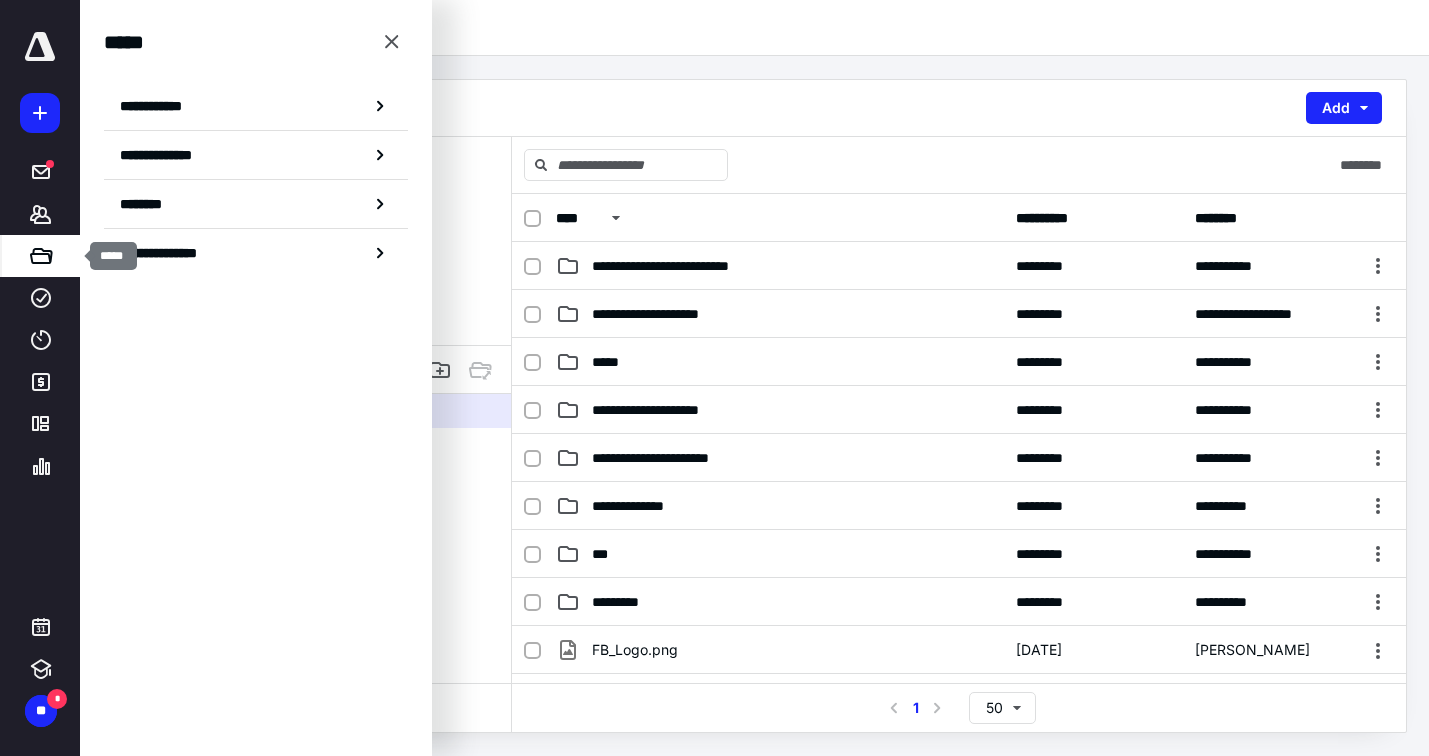 click 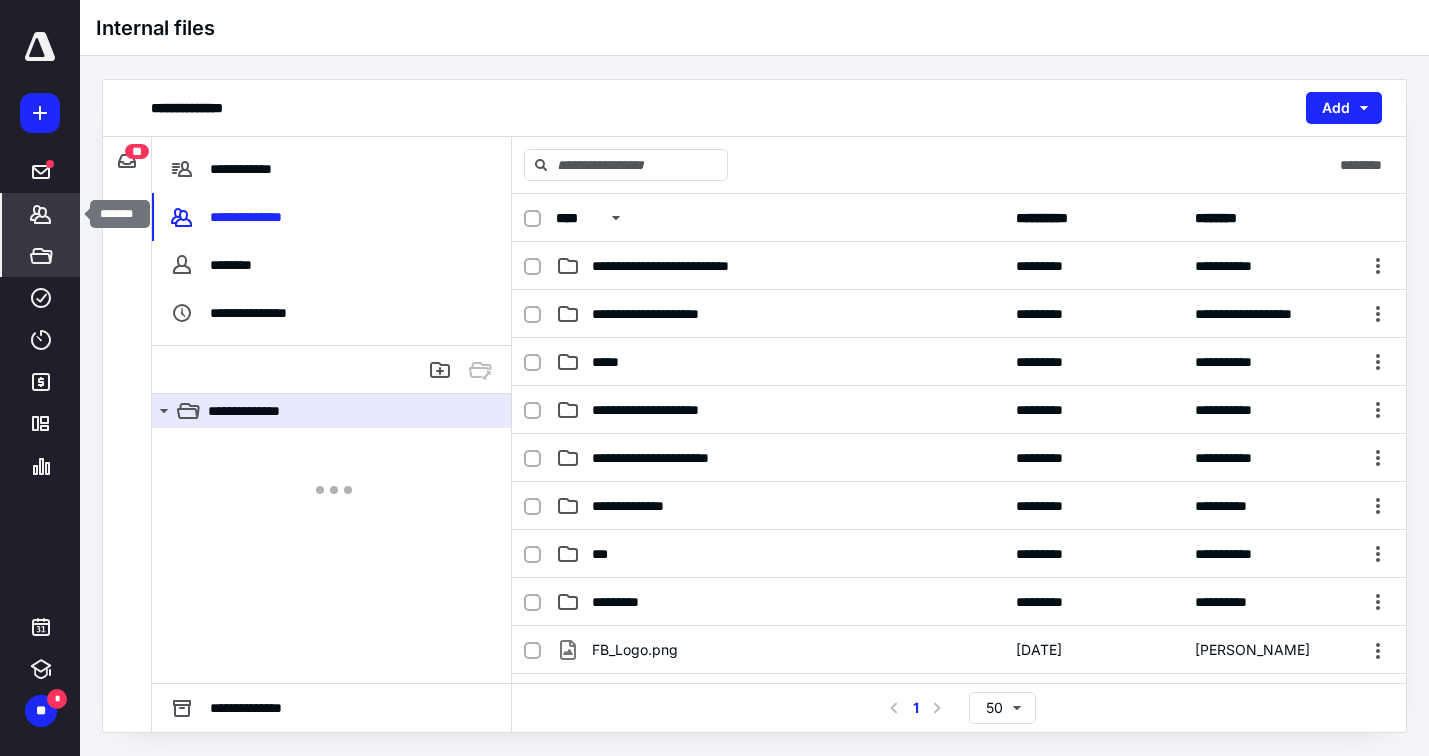 click 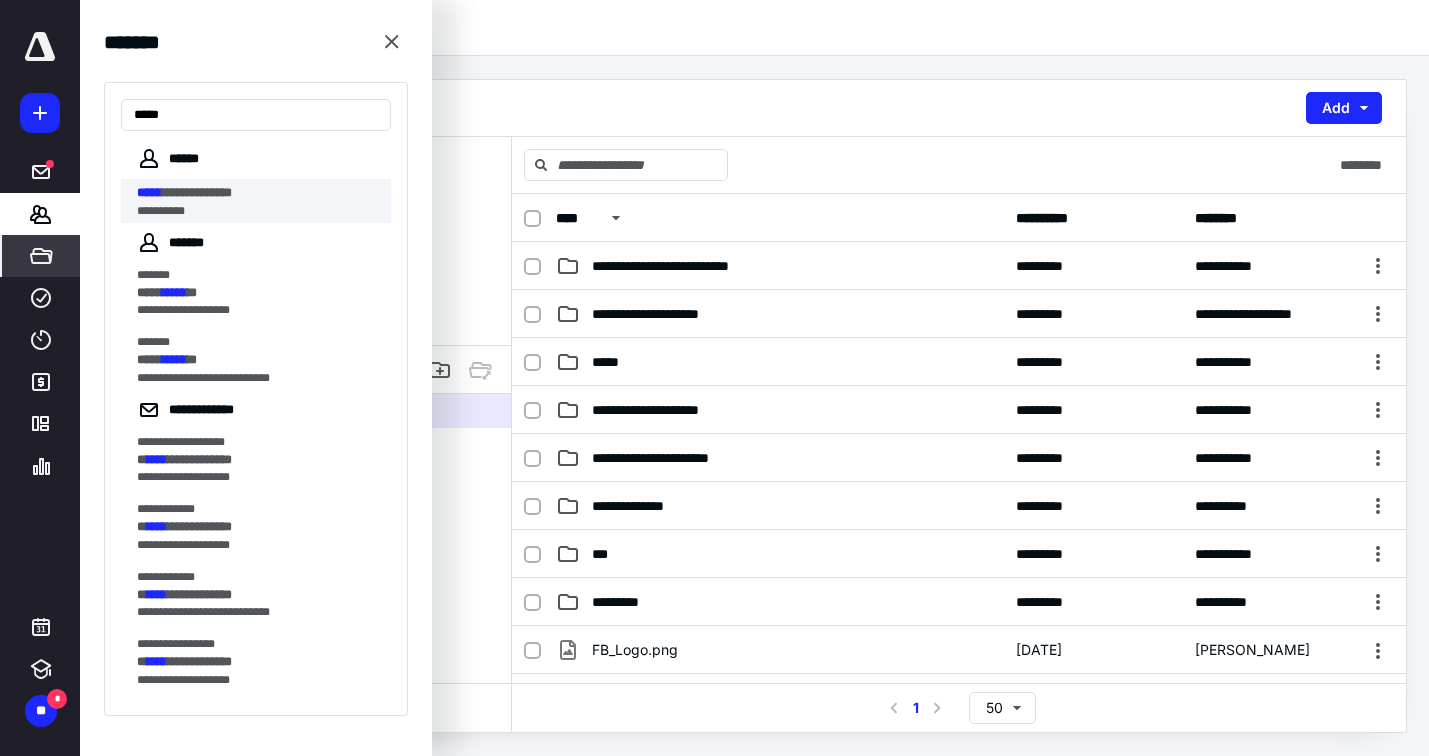 type on "*****" 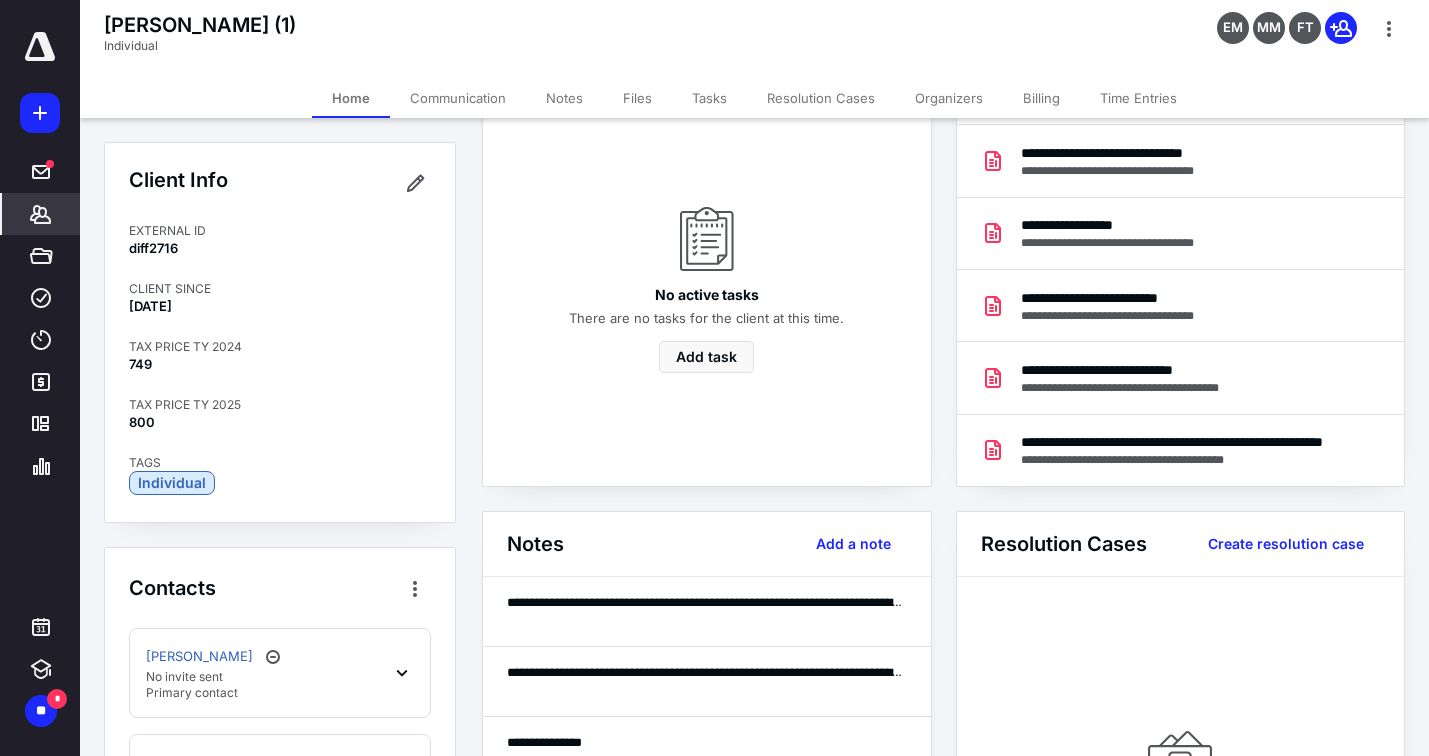 scroll, scrollTop: 0, scrollLeft: 0, axis: both 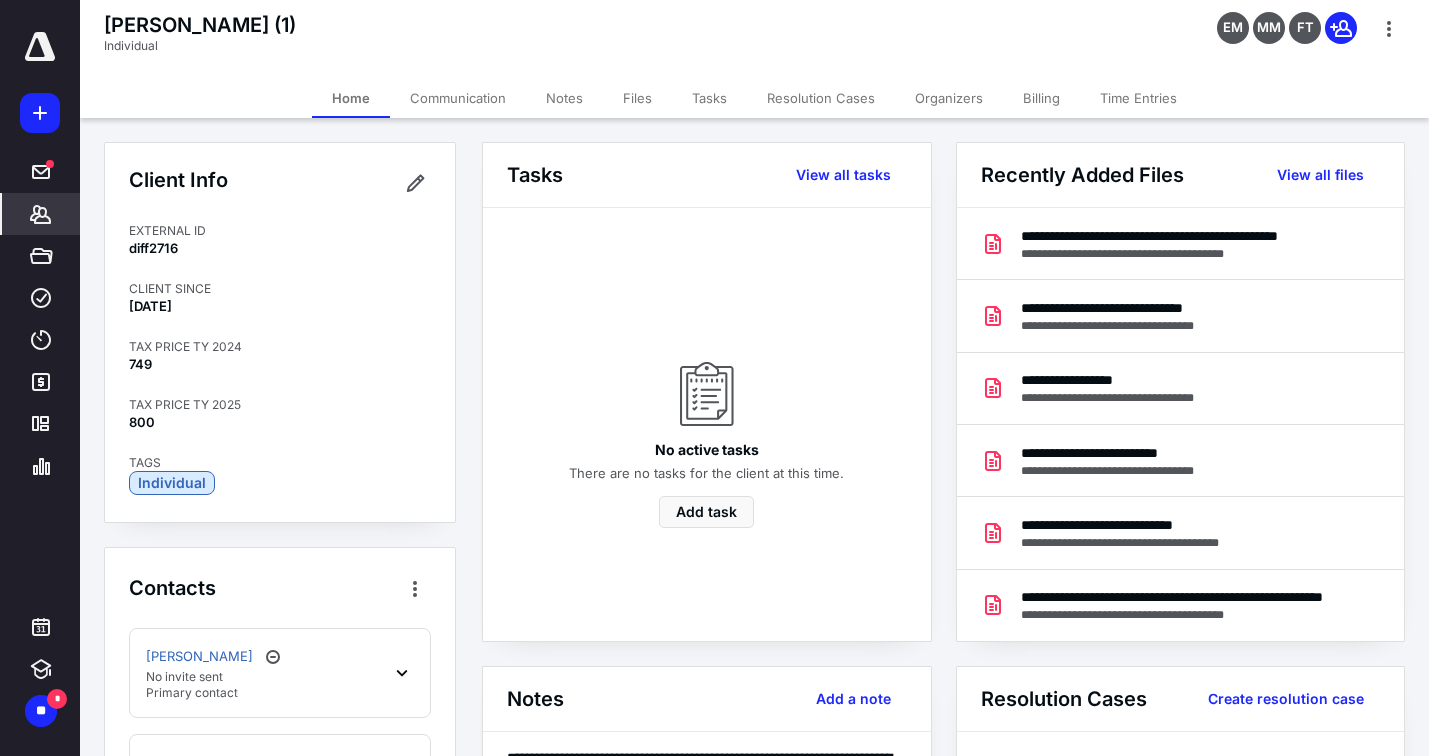 click on "Files" at bounding box center [637, 98] 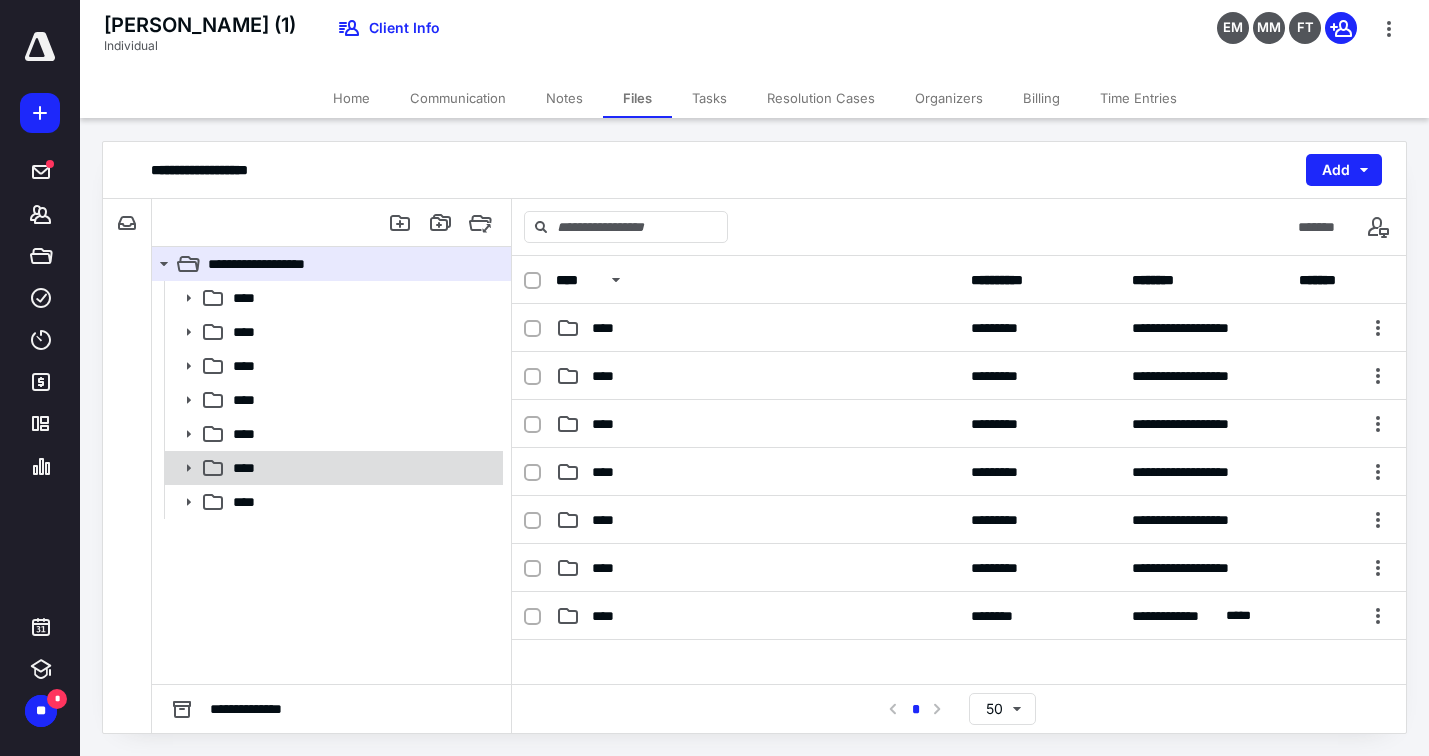 click 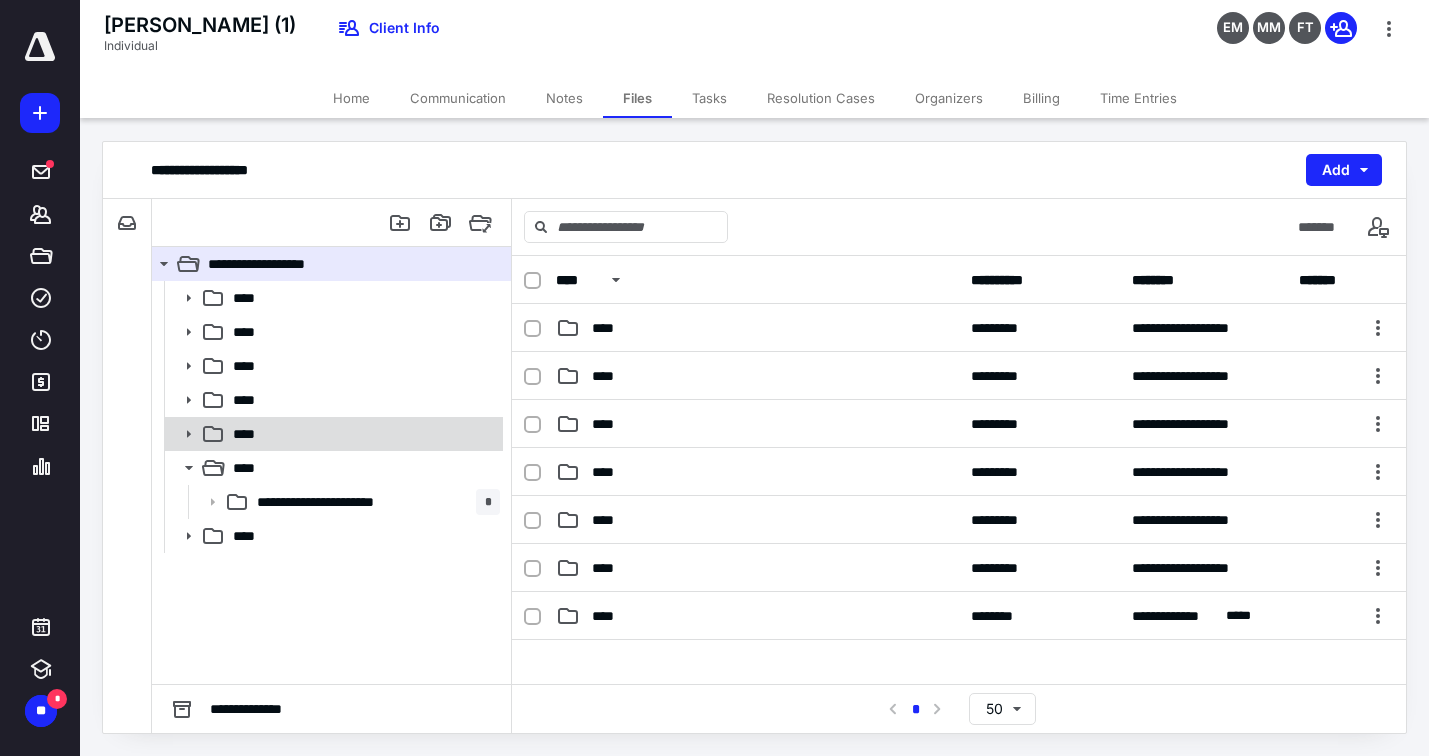 click 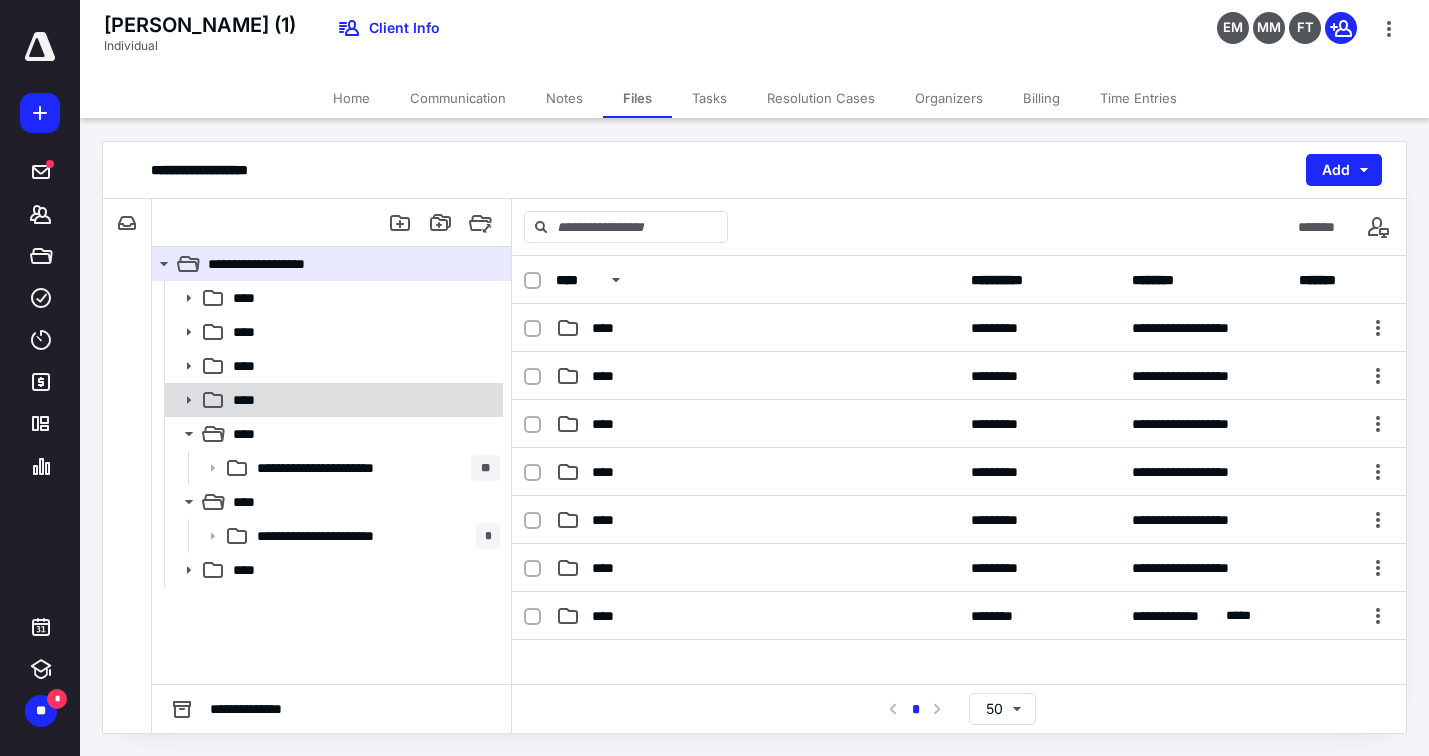 click 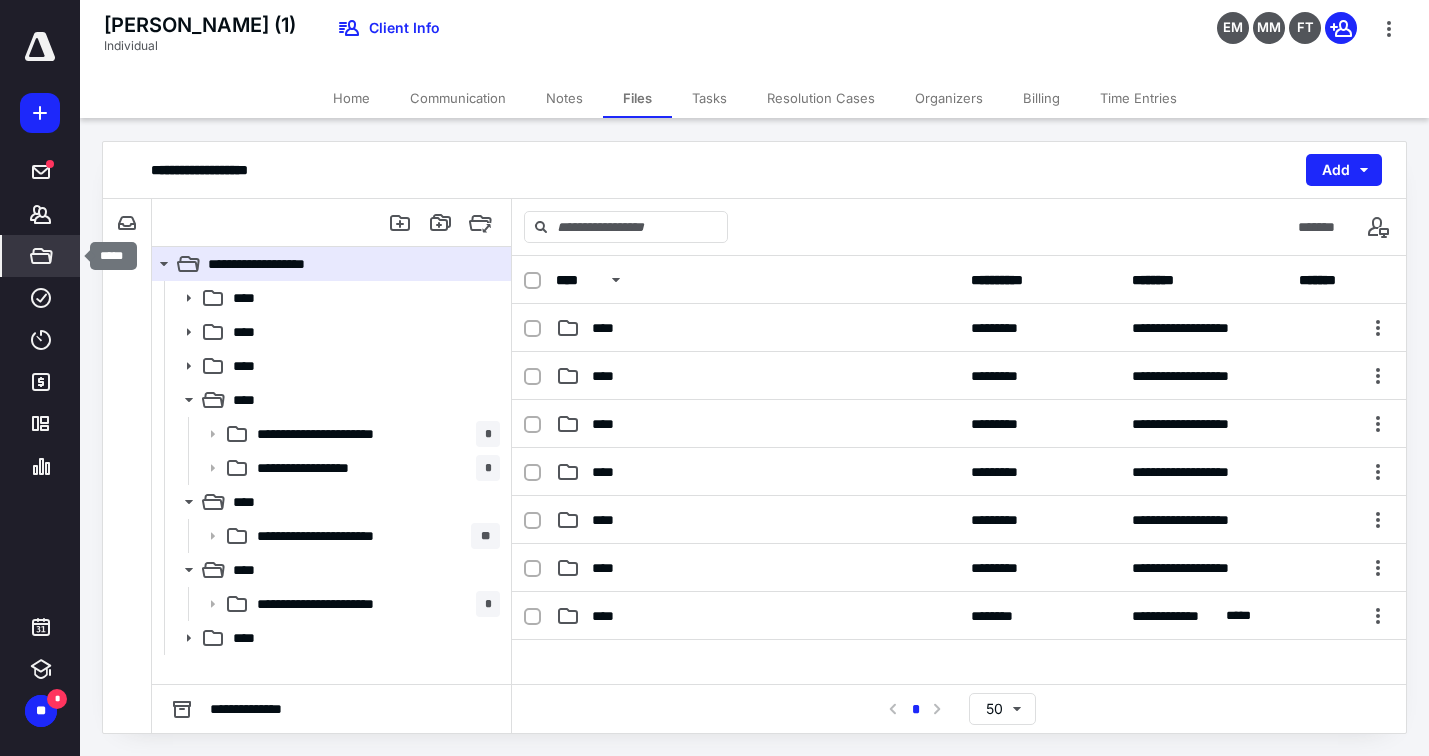 click 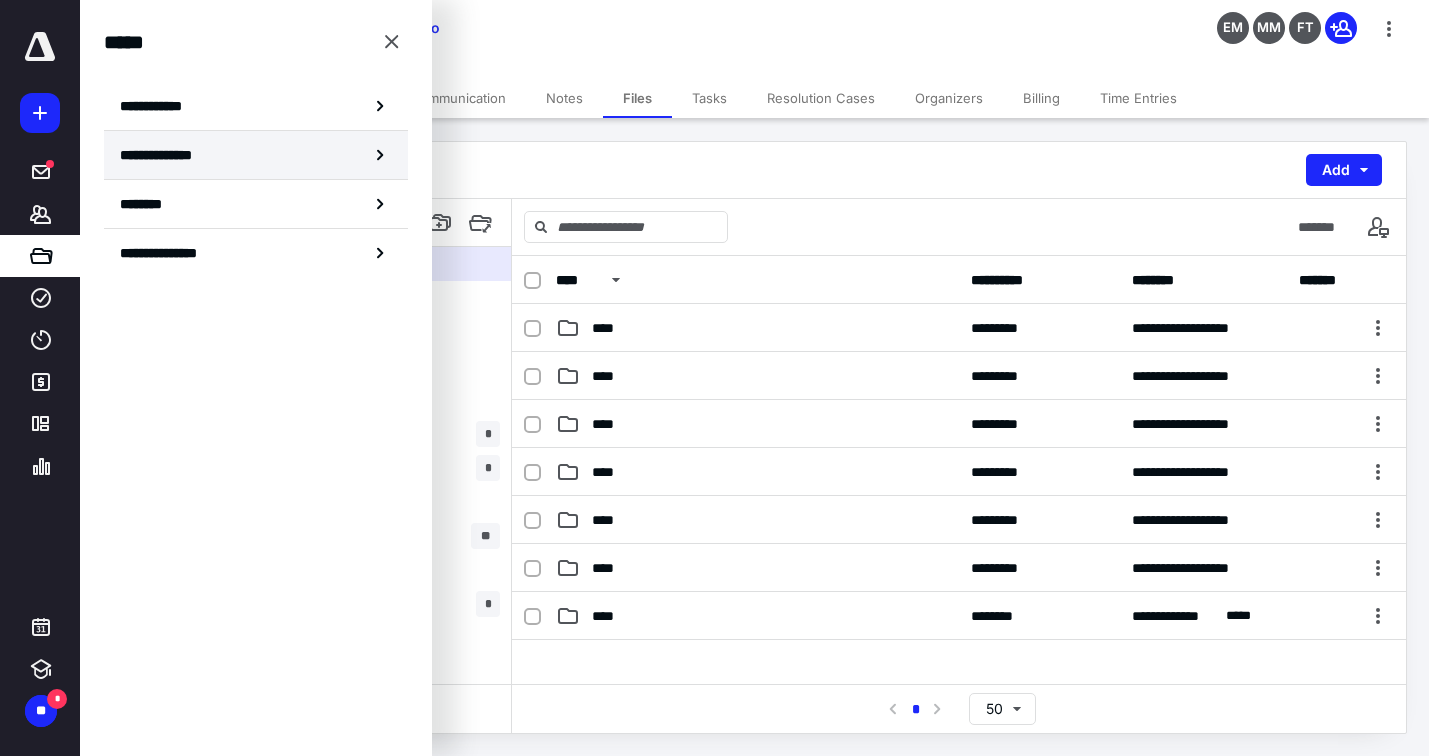 click on "**********" at bounding box center [256, 155] 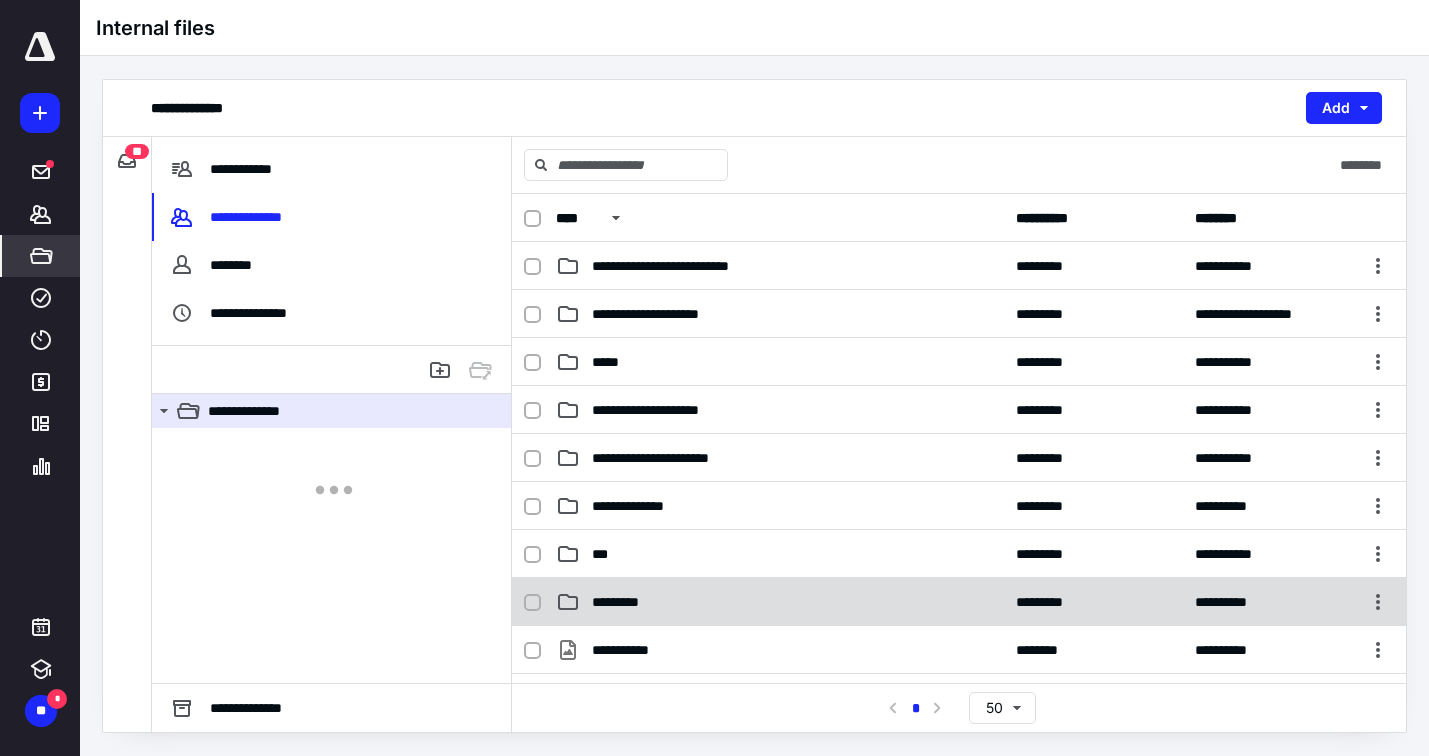 click on "*********" at bounding box center (780, 602) 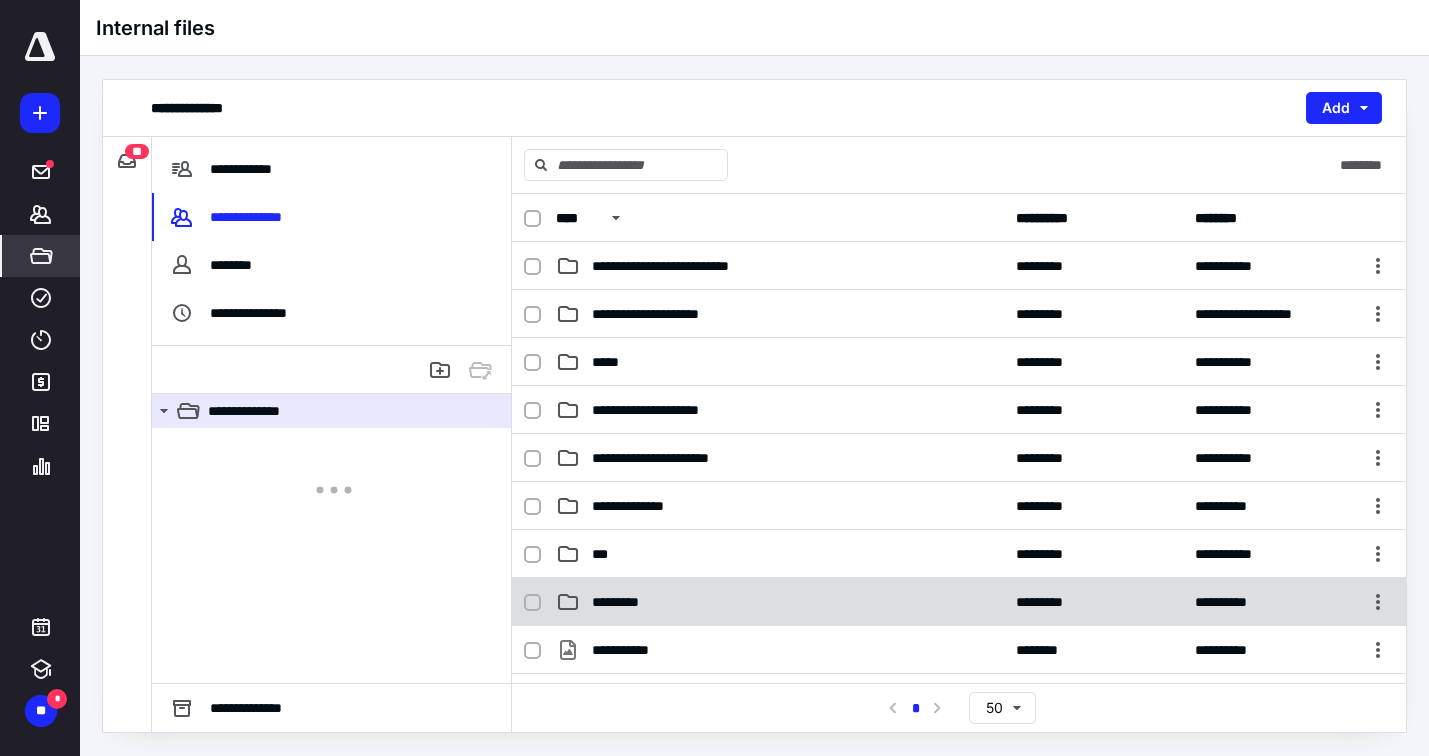 checkbox on "true" 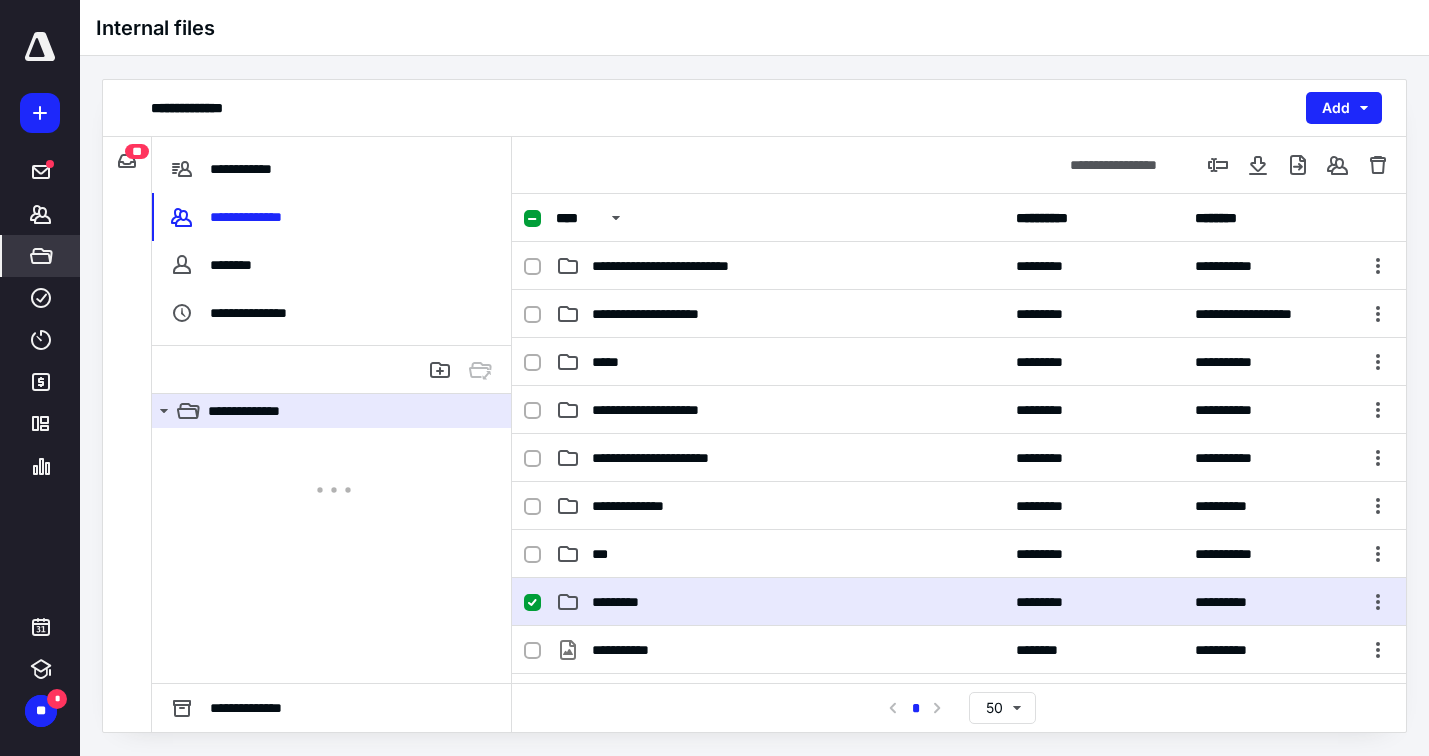 click on "*********" at bounding box center (635, 602) 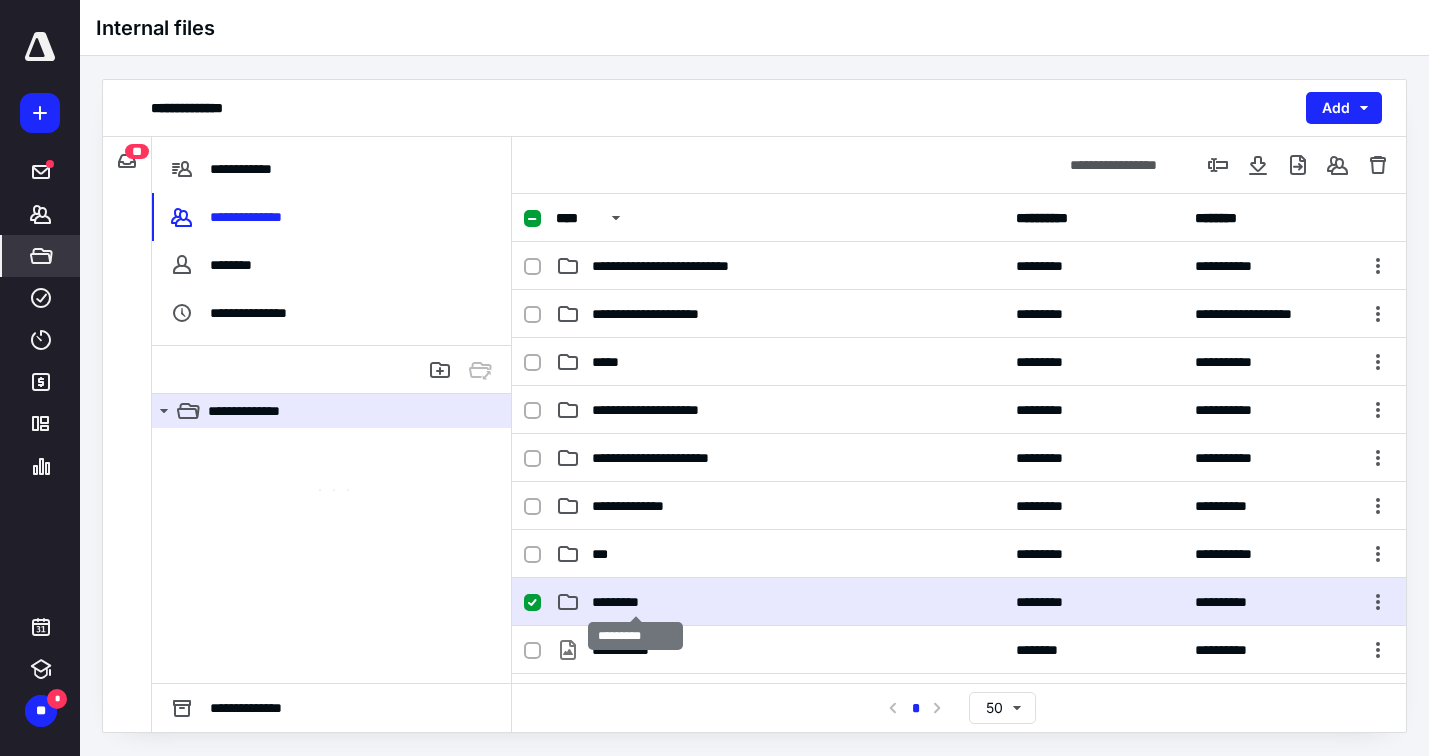 click on "*********" at bounding box center (635, 602) 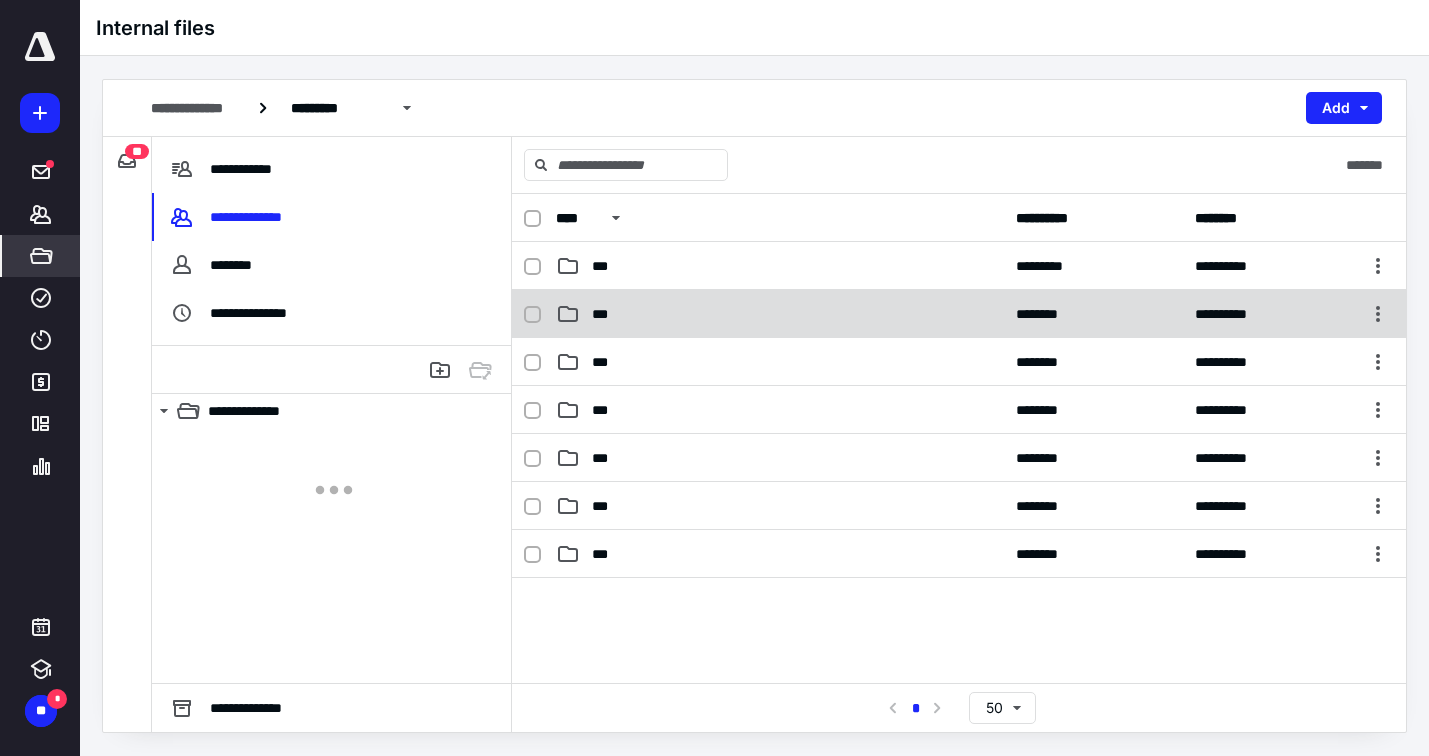 click 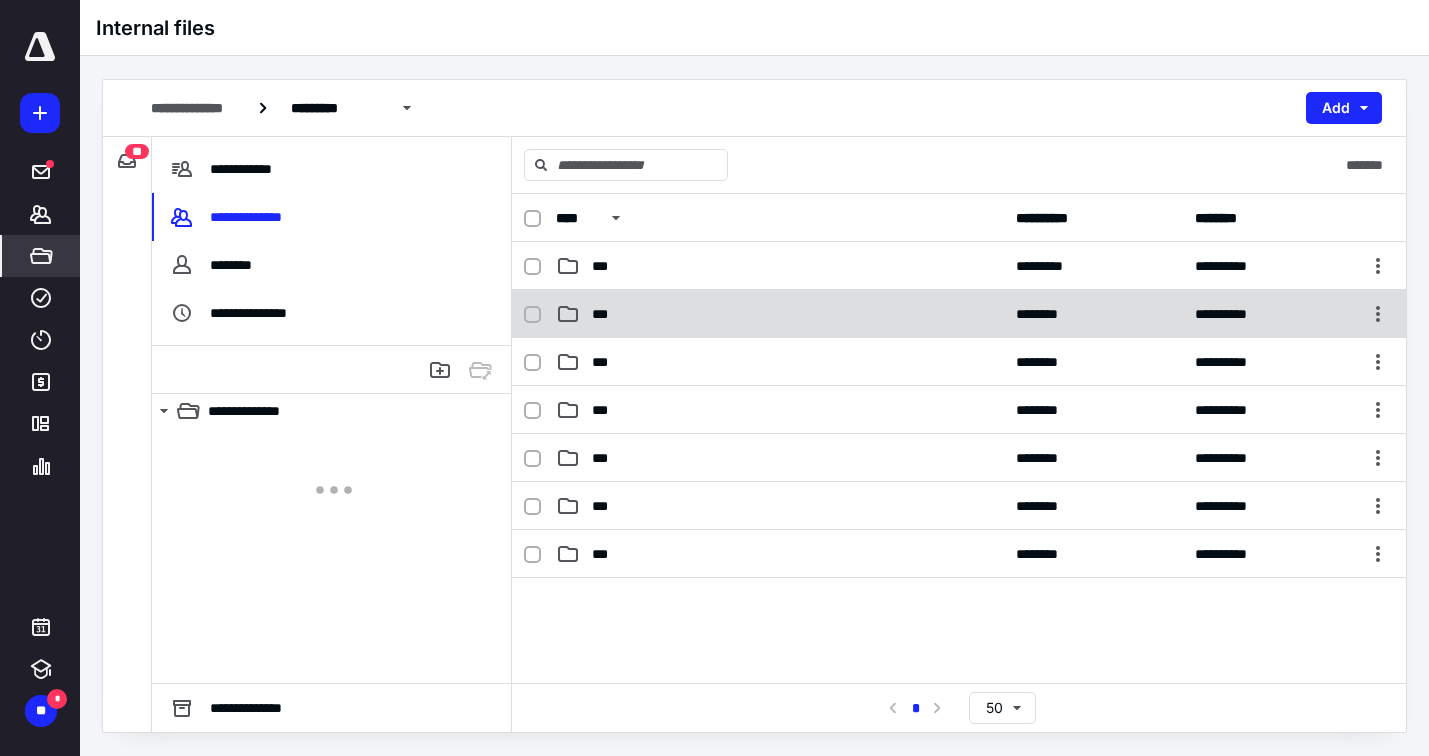 checkbox on "true" 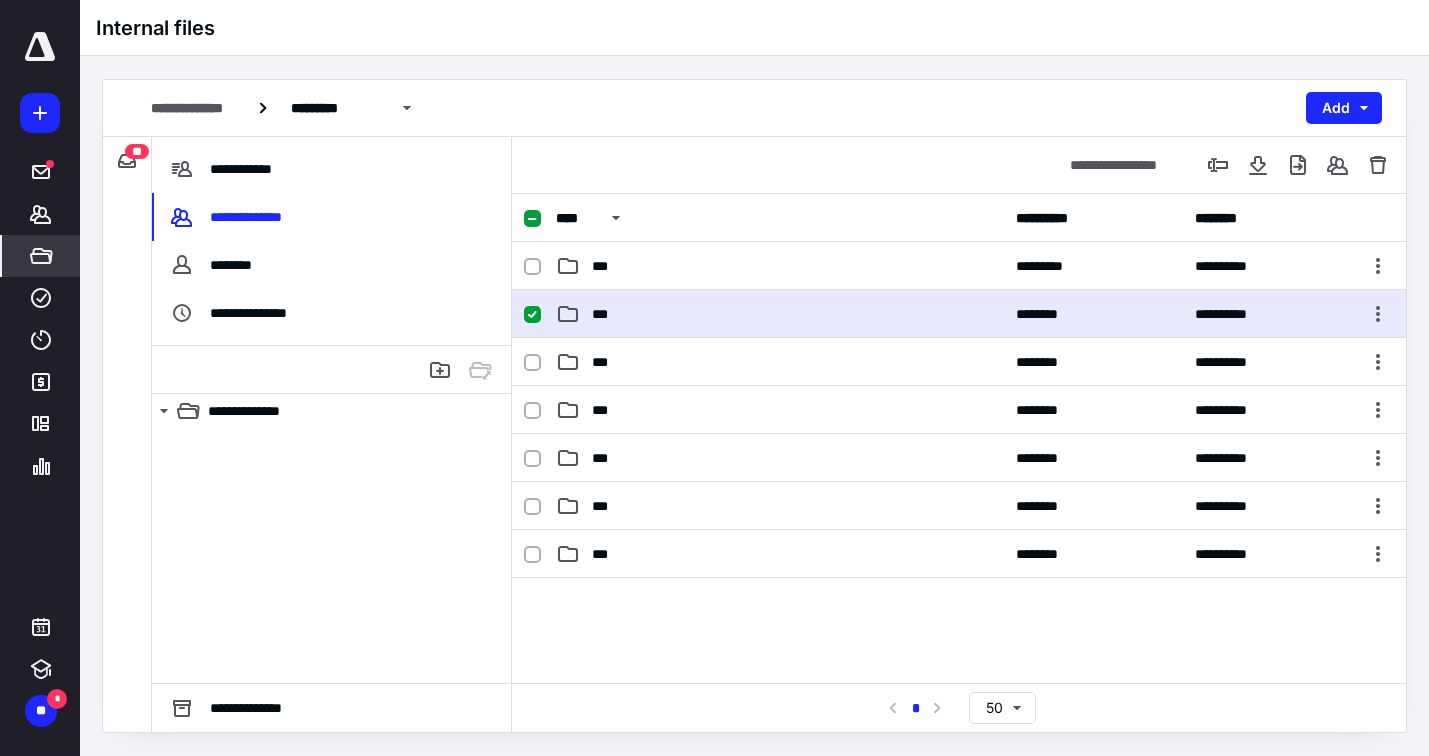 click 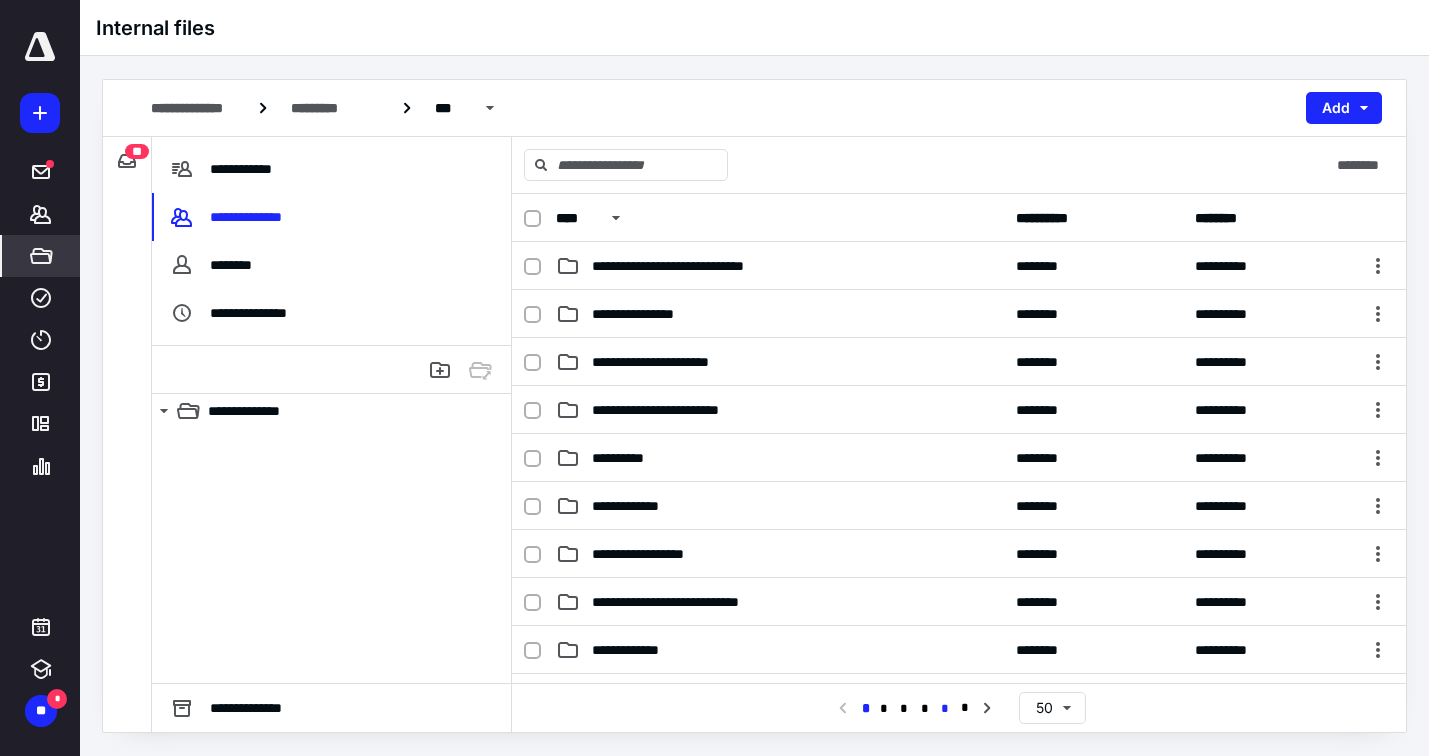click on "*" at bounding box center (945, 709) 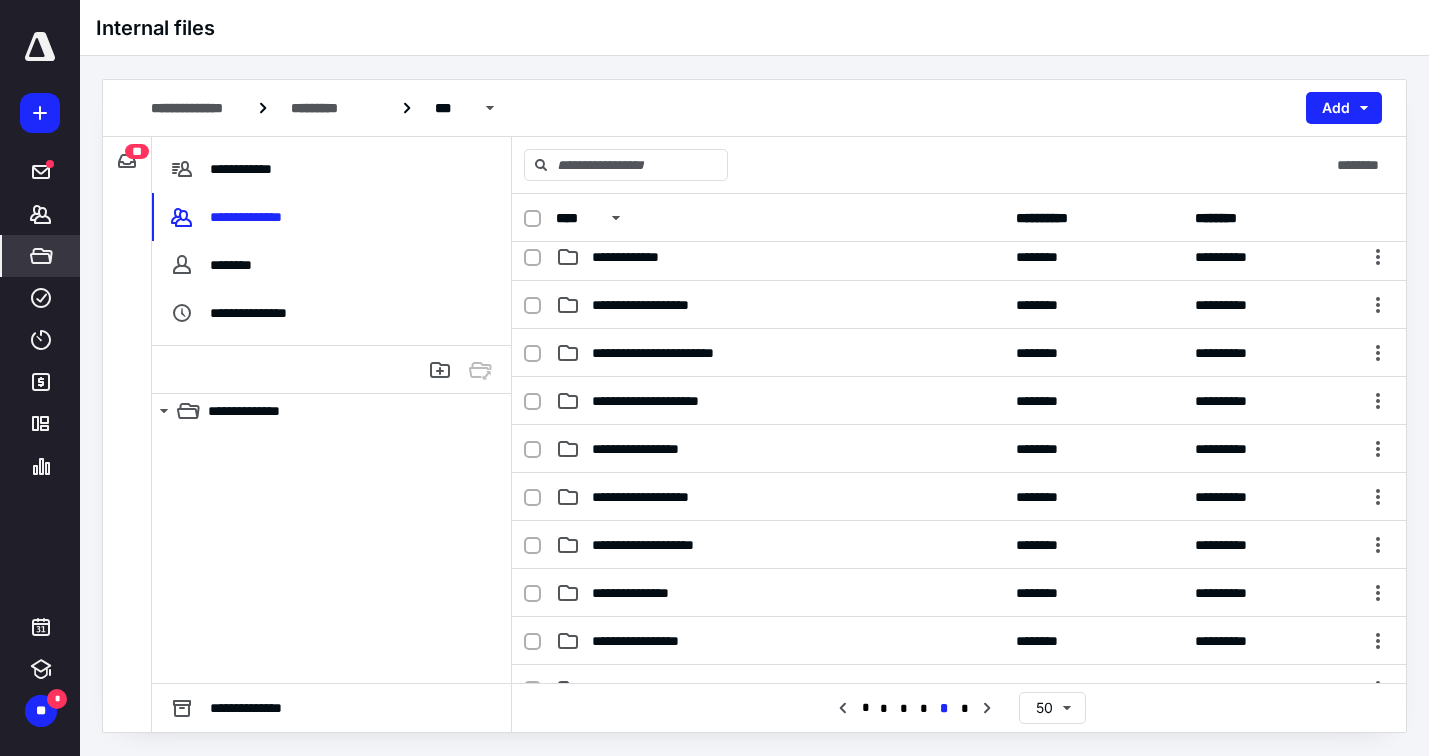 scroll, scrollTop: 931, scrollLeft: 0, axis: vertical 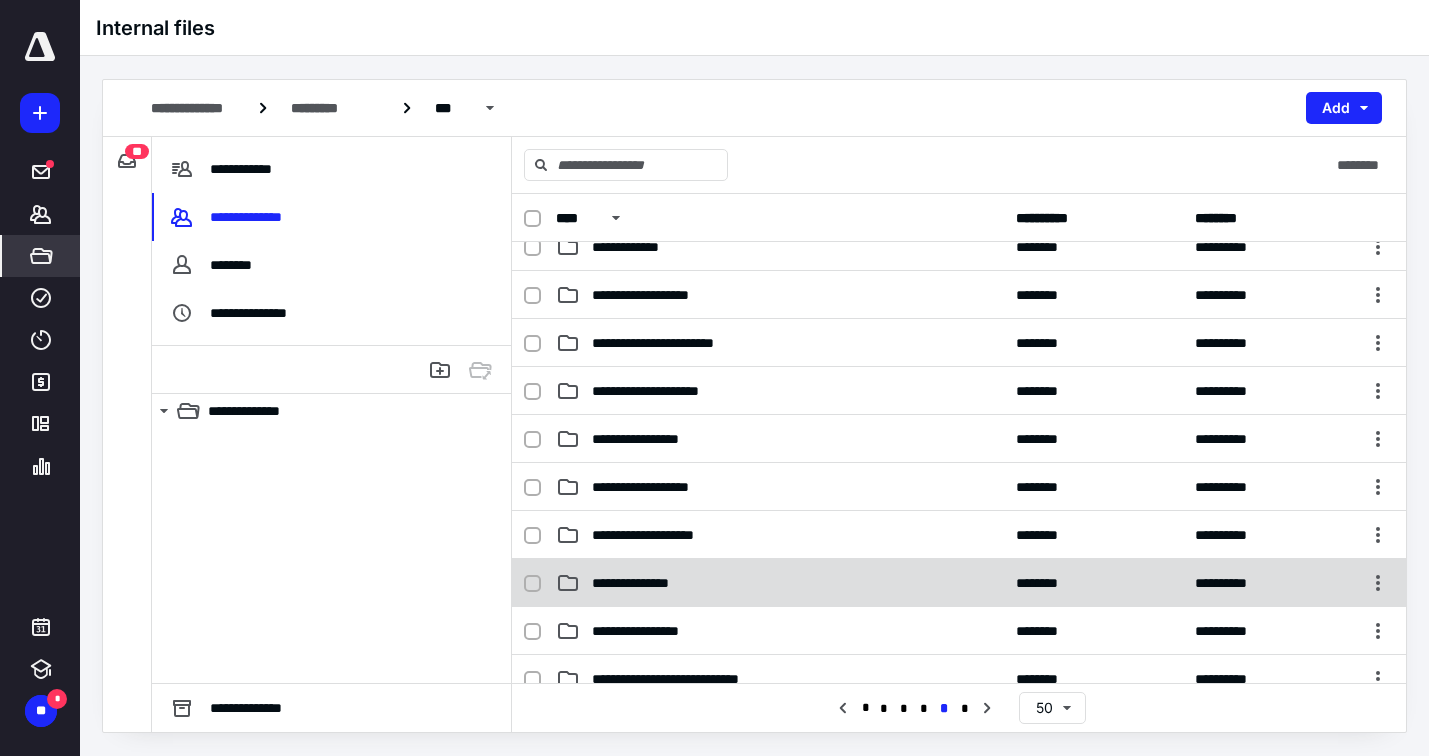 click on "**********" at bounding box center (639, 583) 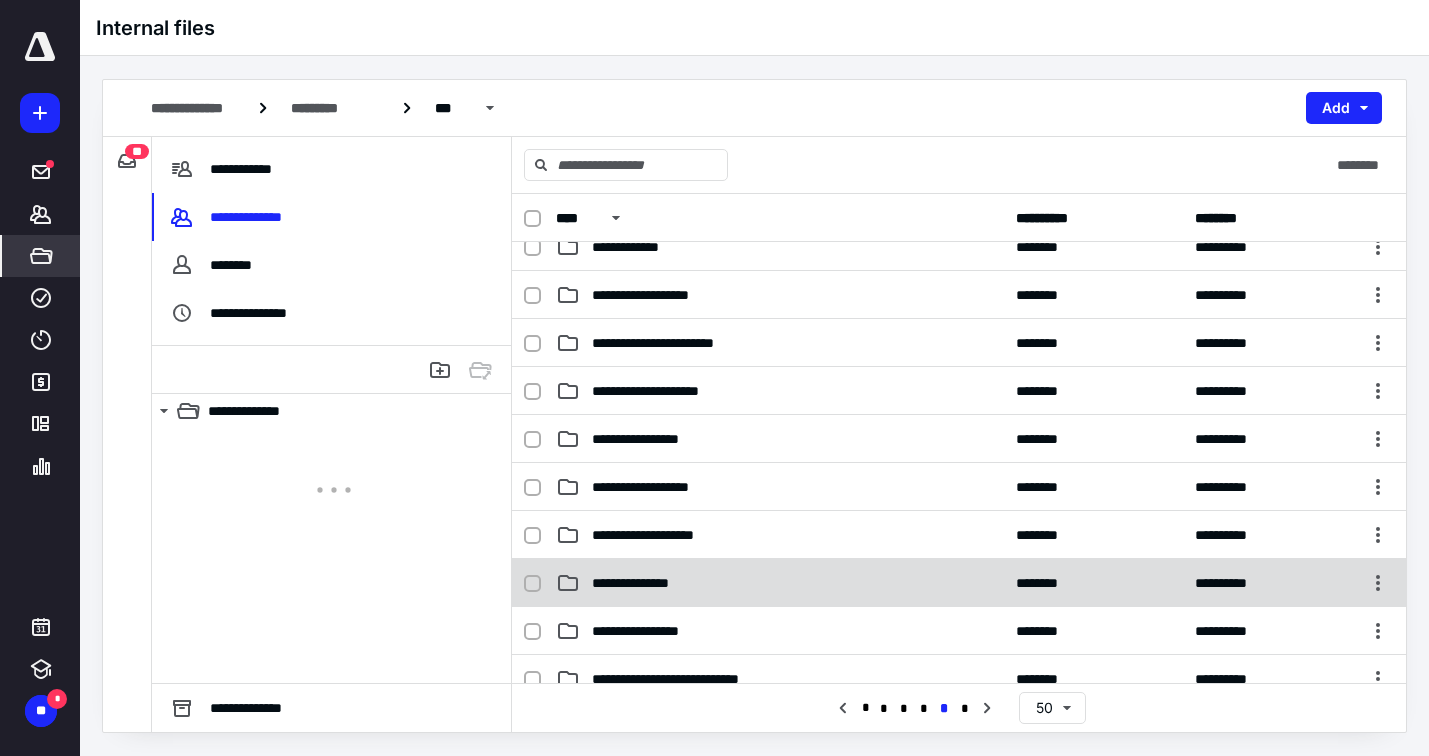 checkbox on "true" 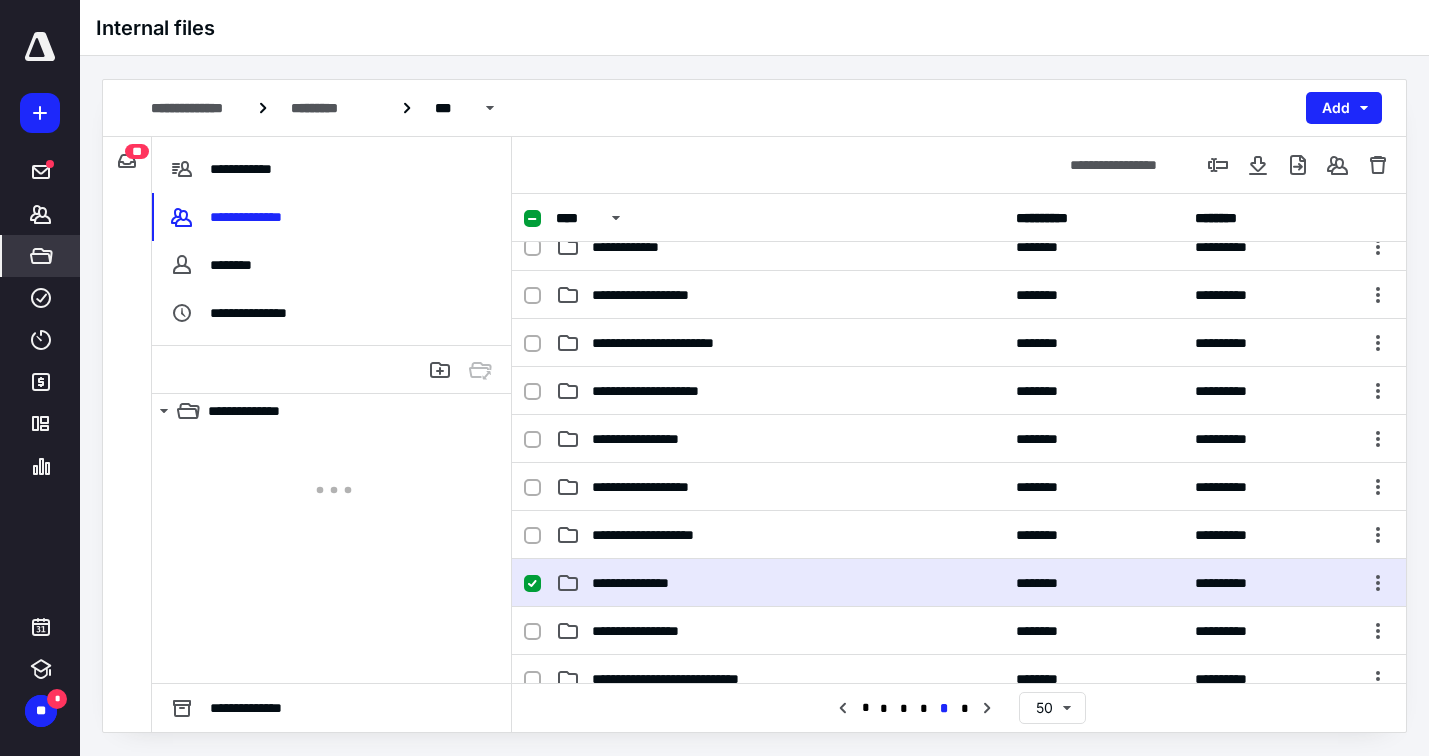 click on "**********" at bounding box center (639, 583) 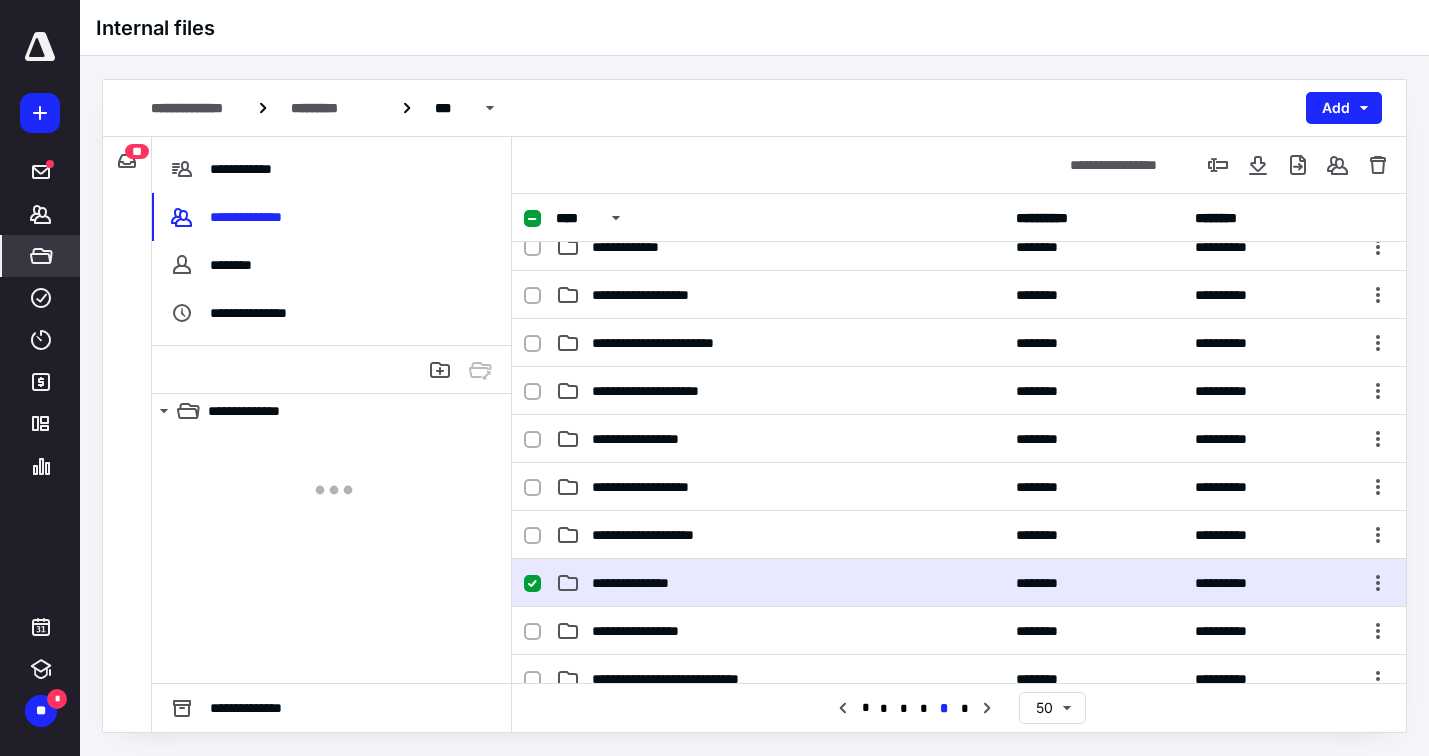 scroll, scrollTop: 0, scrollLeft: 0, axis: both 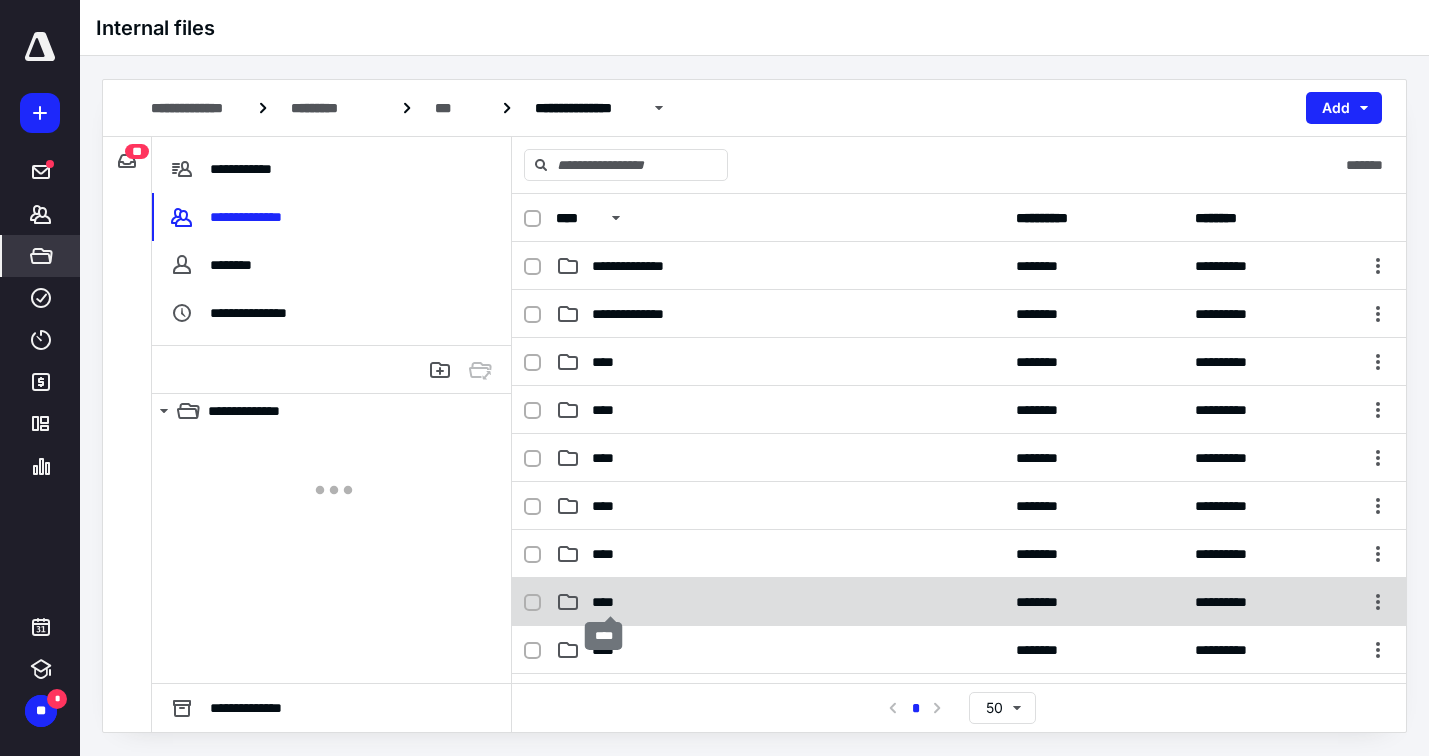 click on "****" at bounding box center (610, 602) 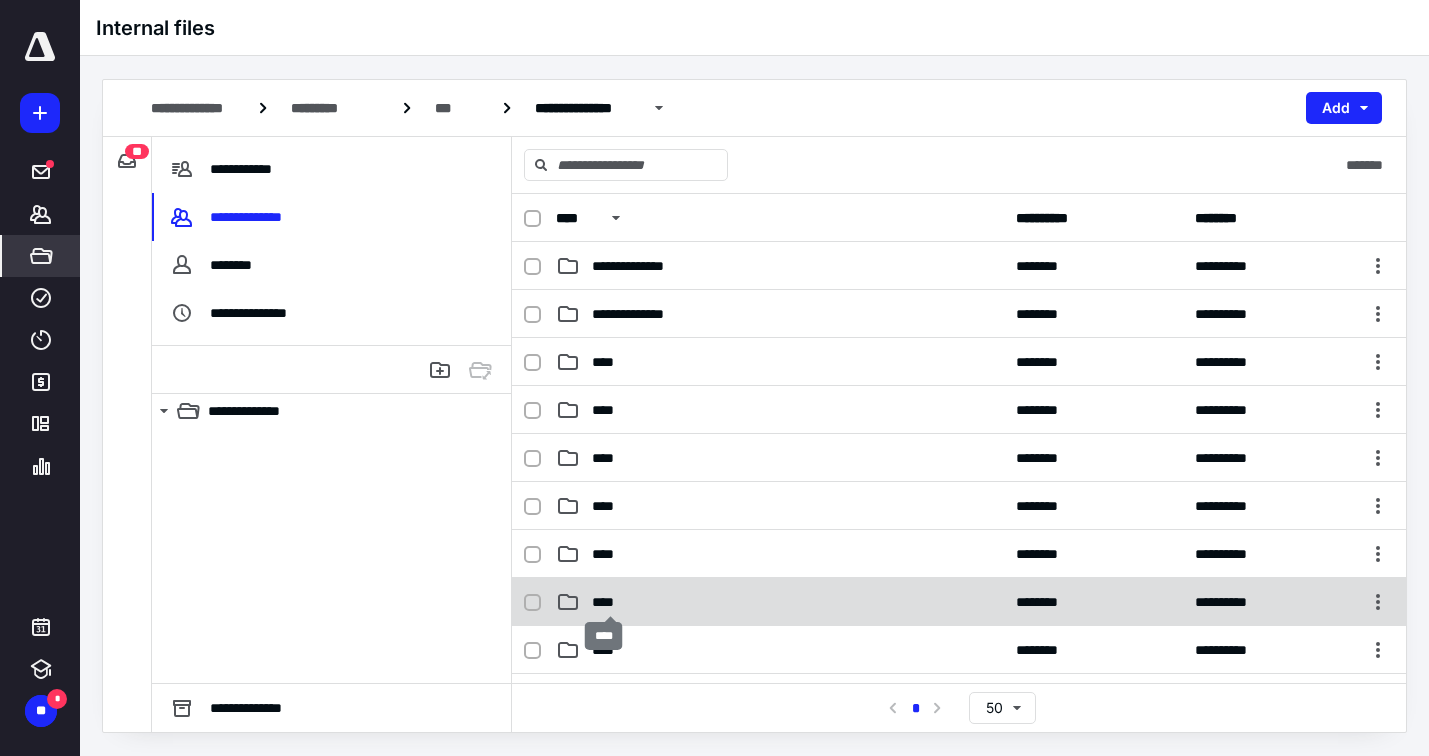checkbox on "true" 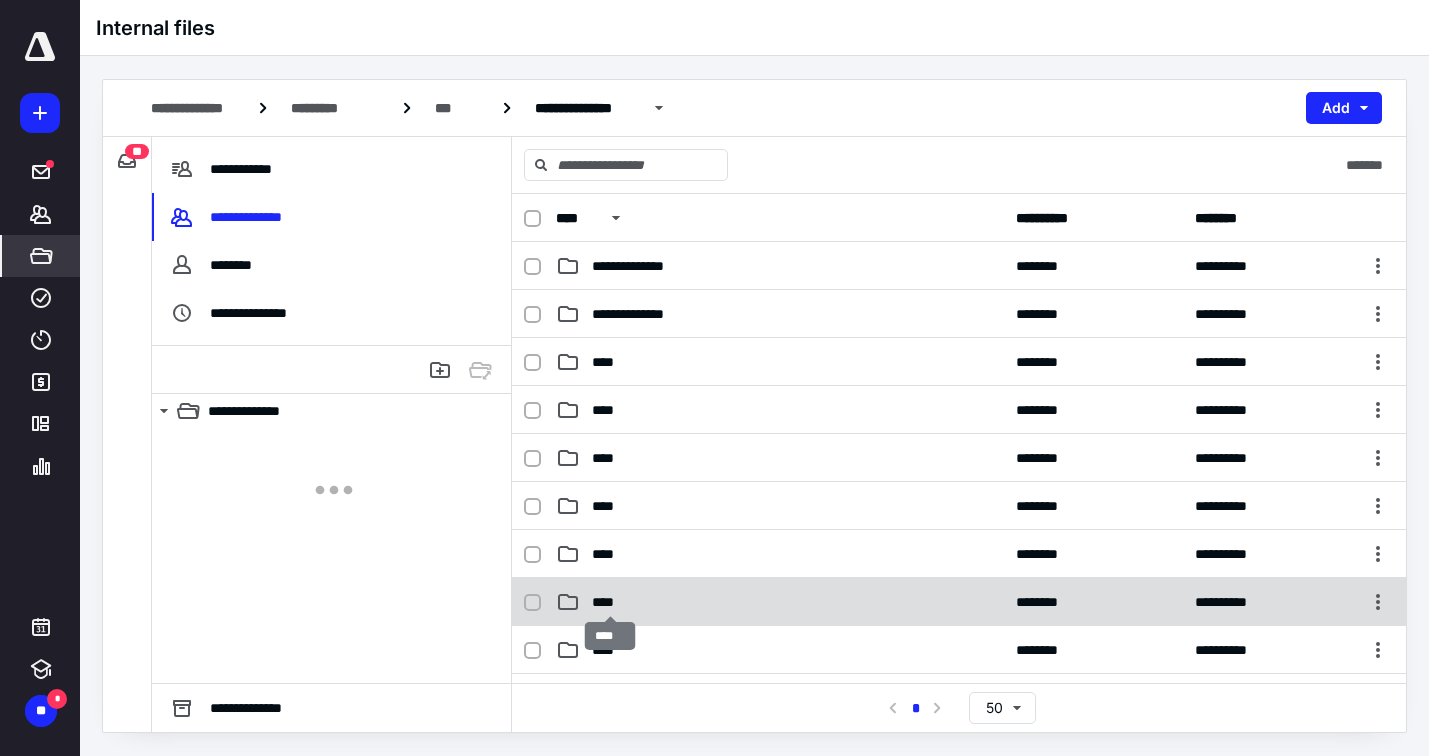 click on "****" at bounding box center (610, 602) 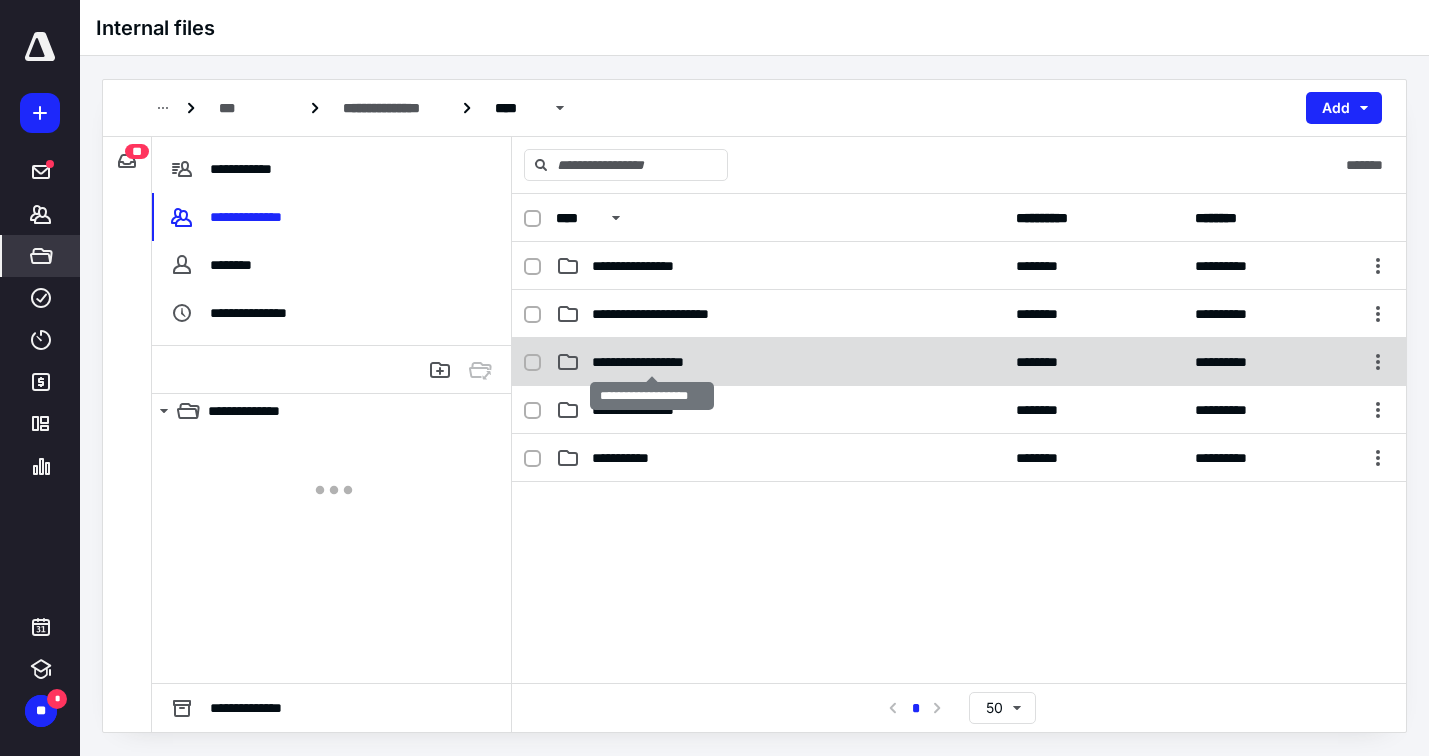 click on "**********" at bounding box center [652, 362] 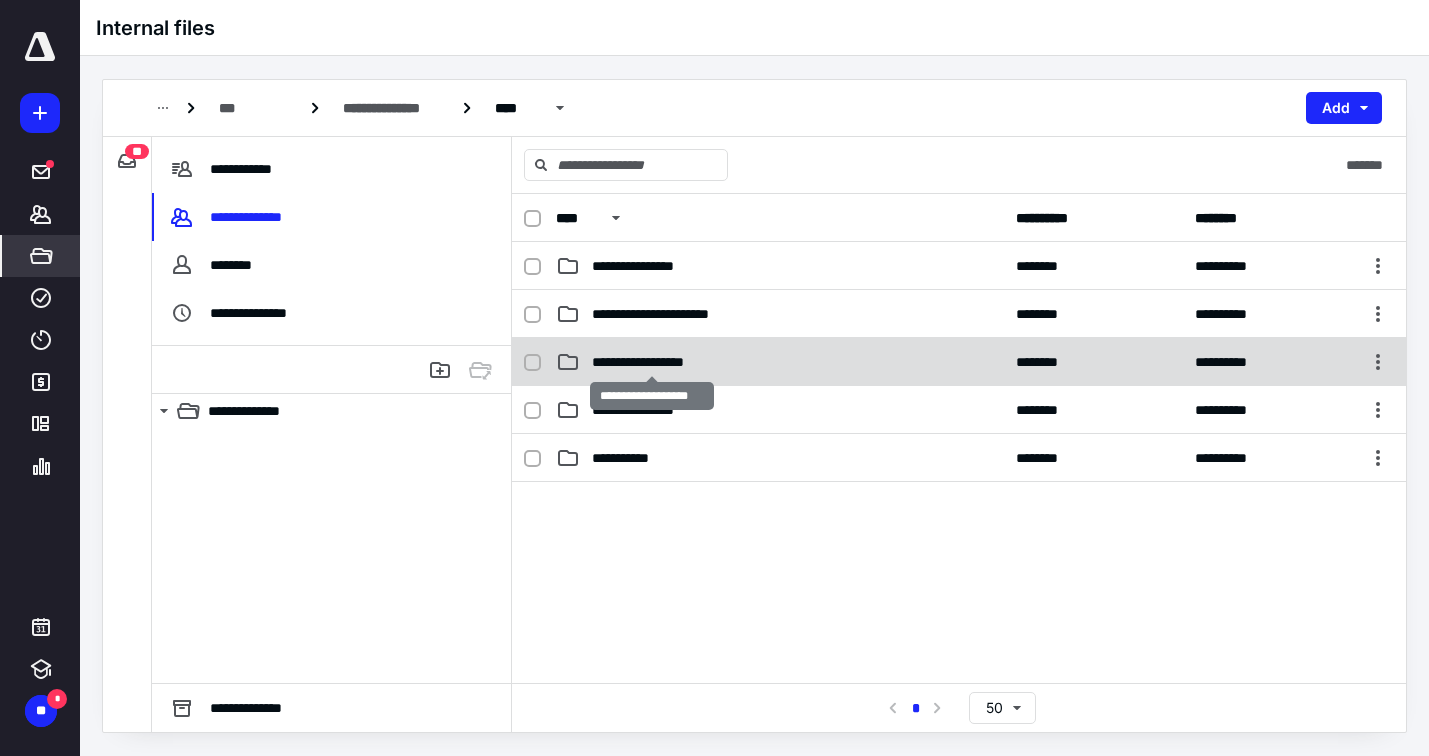 checkbox on "true" 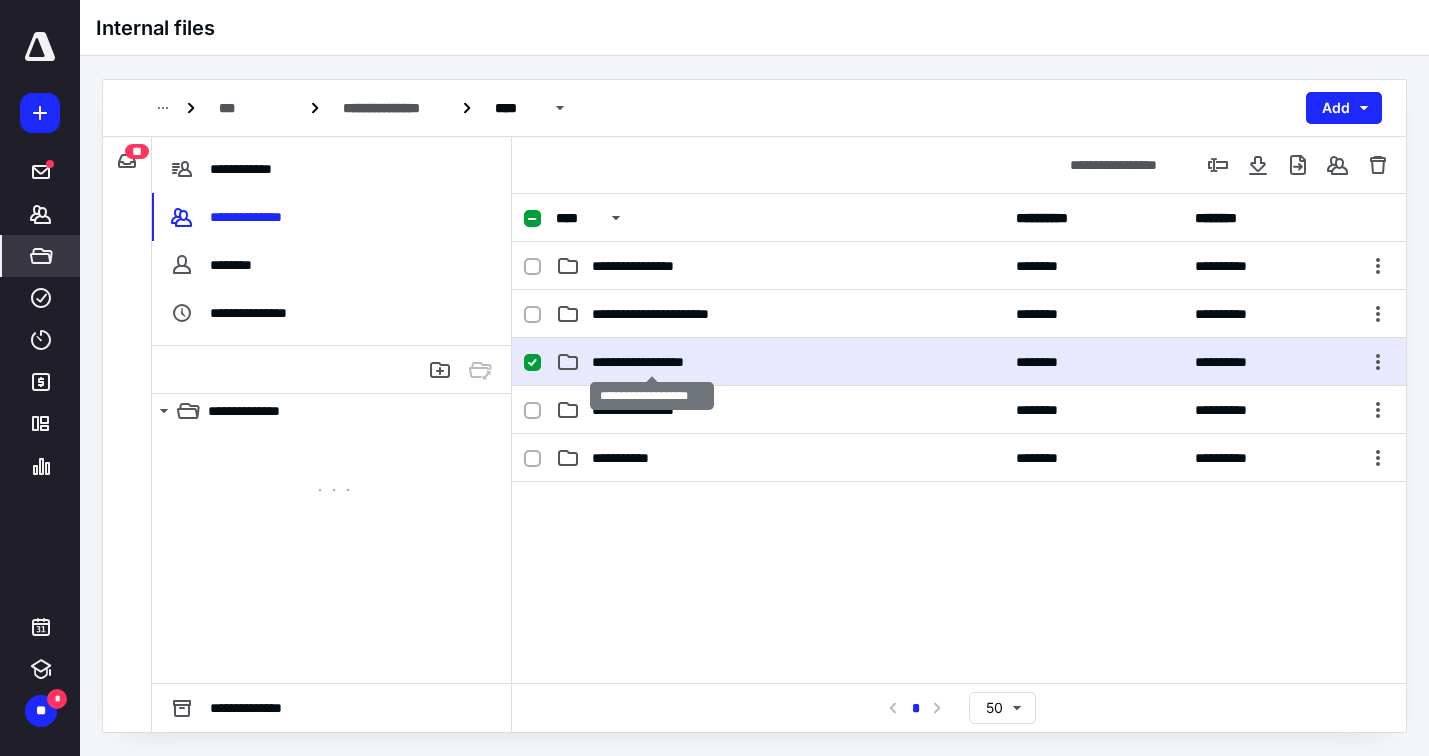 click on "**********" at bounding box center (652, 362) 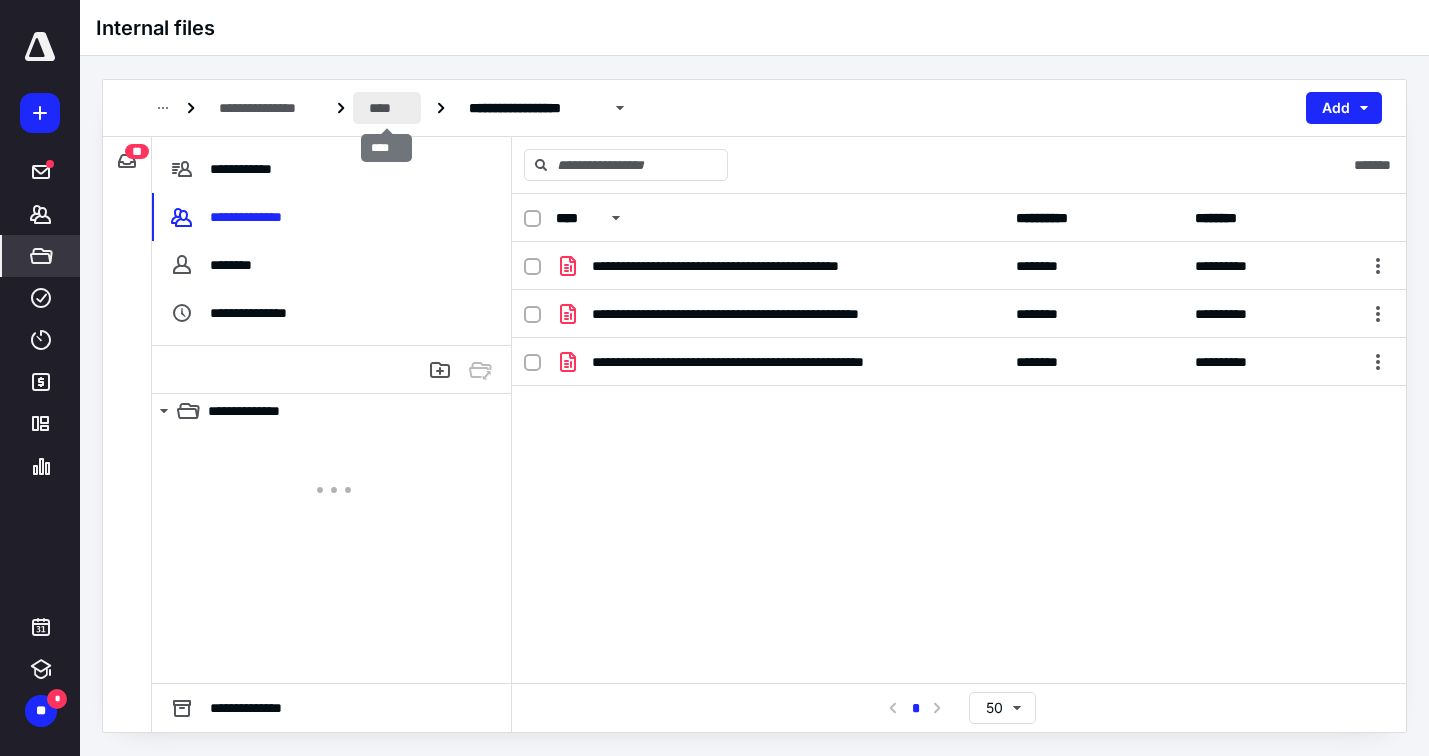 click on "****" at bounding box center [387, 108] 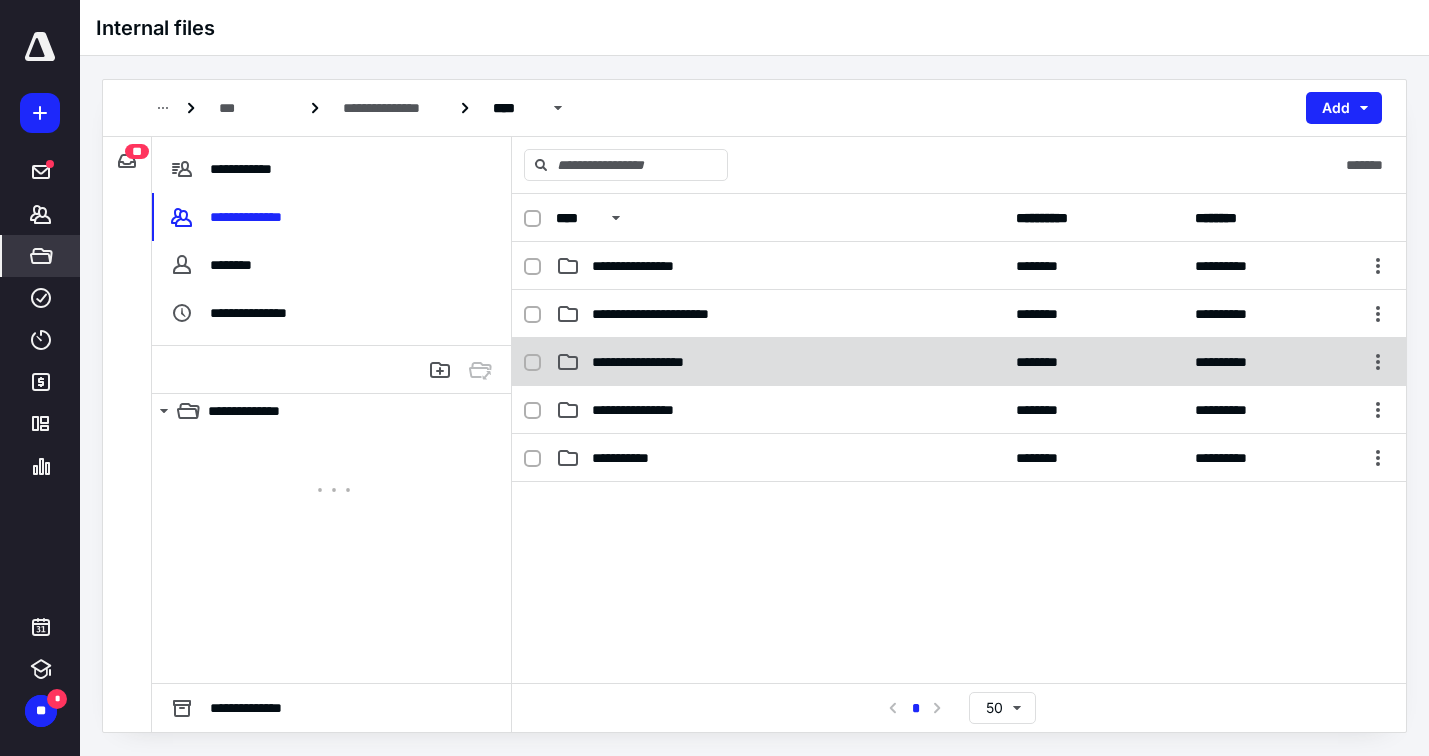 click 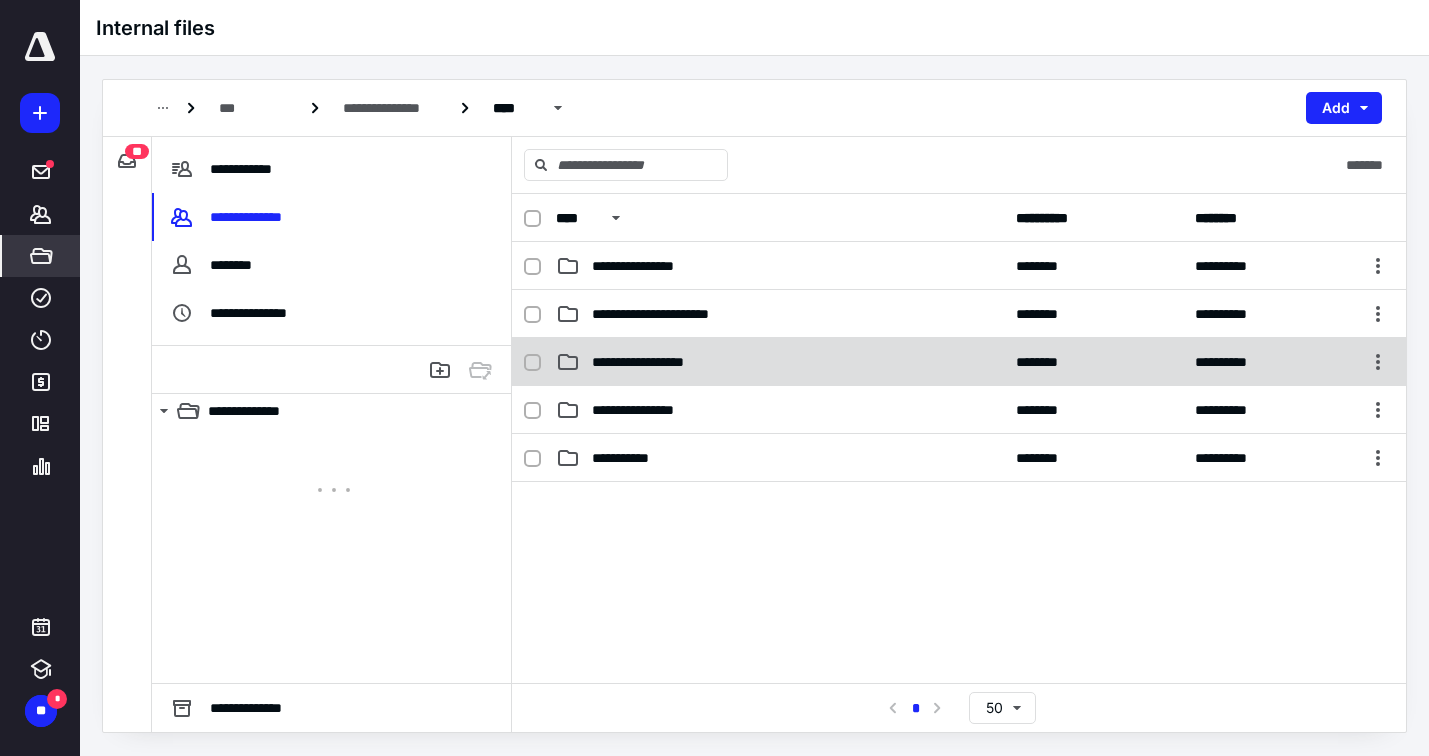 checkbox on "true" 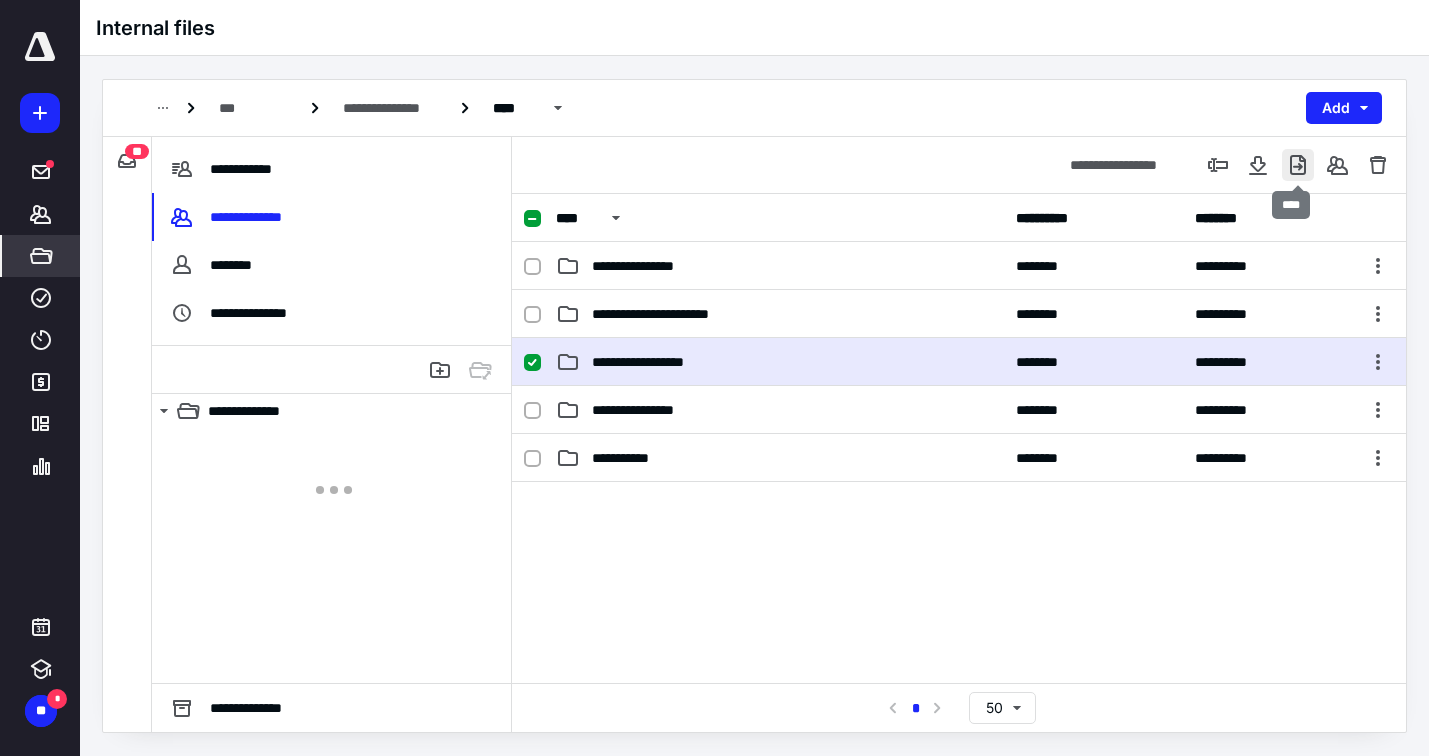 click at bounding box center [1298, 165] 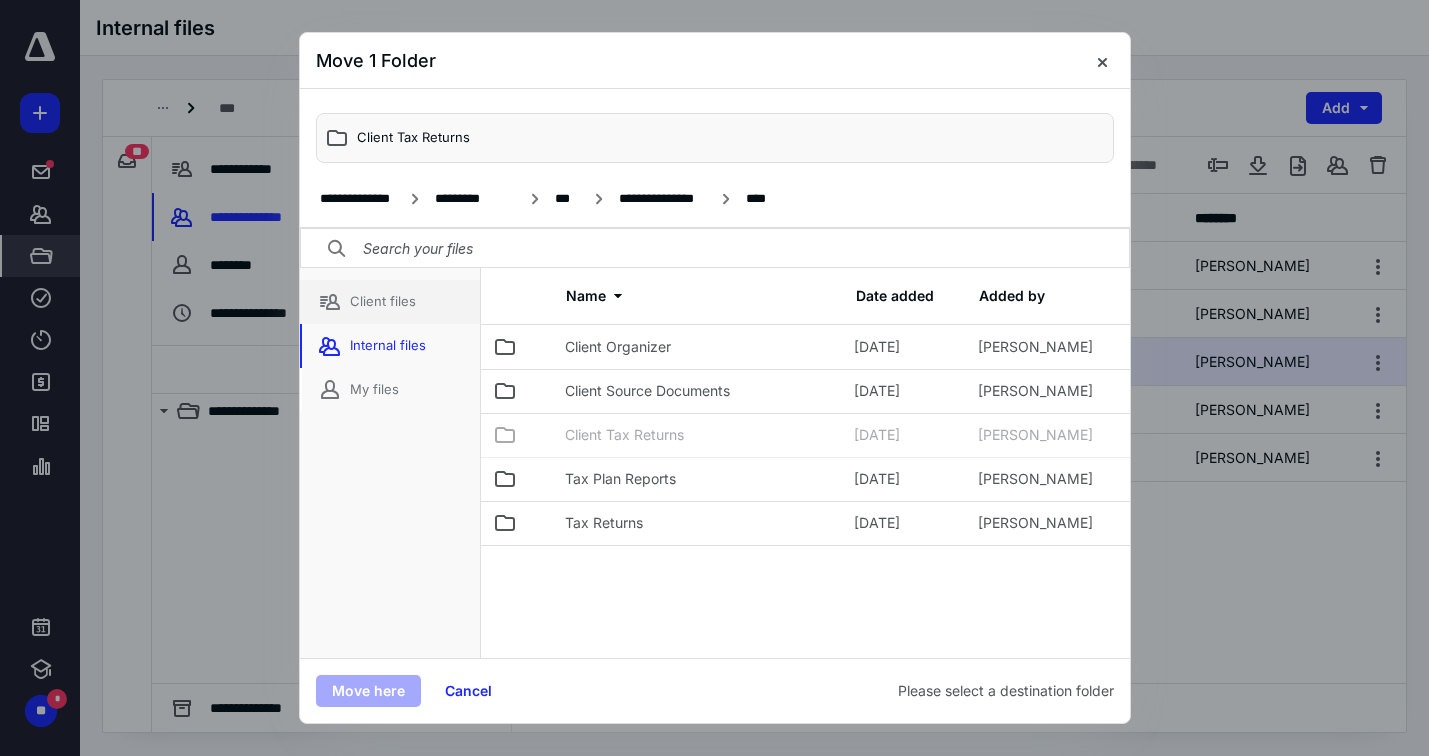 click on "Client files" at bounding box center [390, 302] 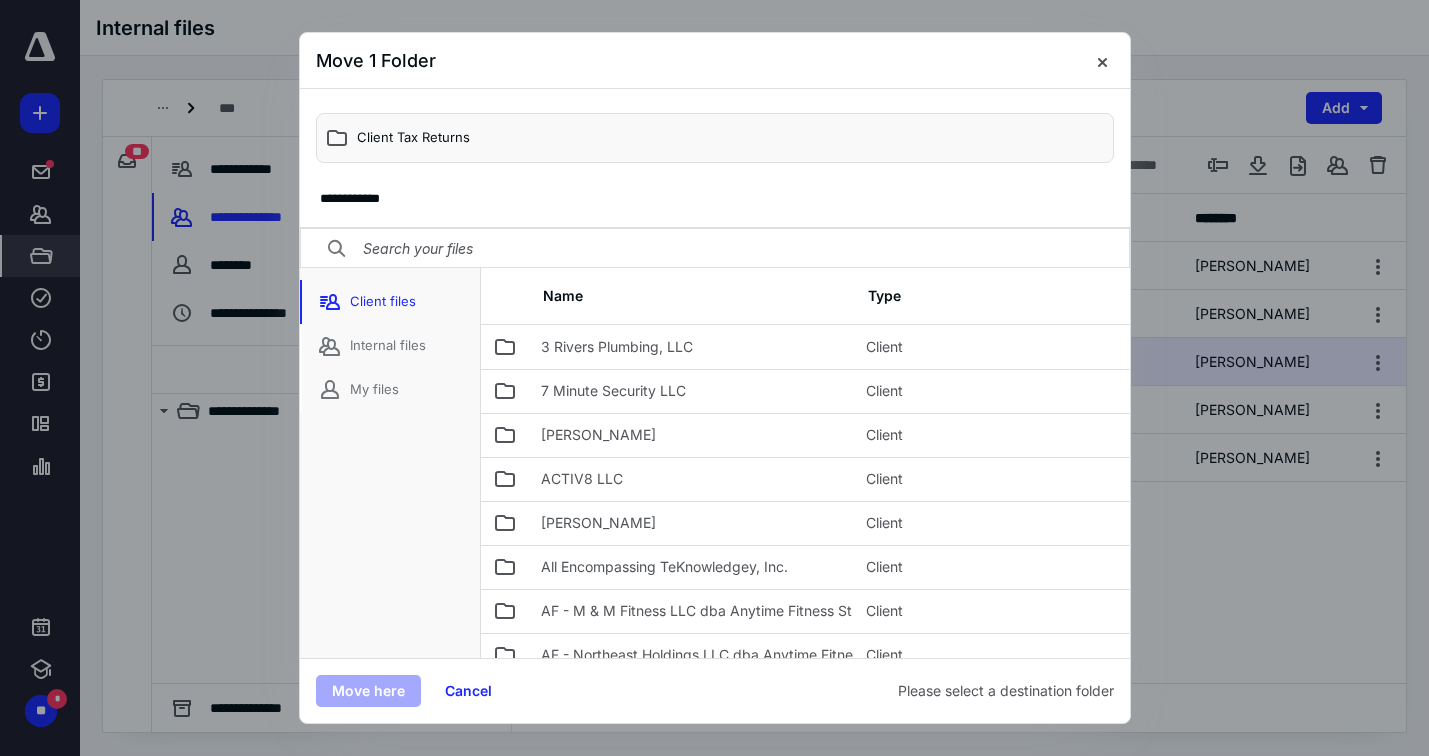 click at bounding box center [715, 249] 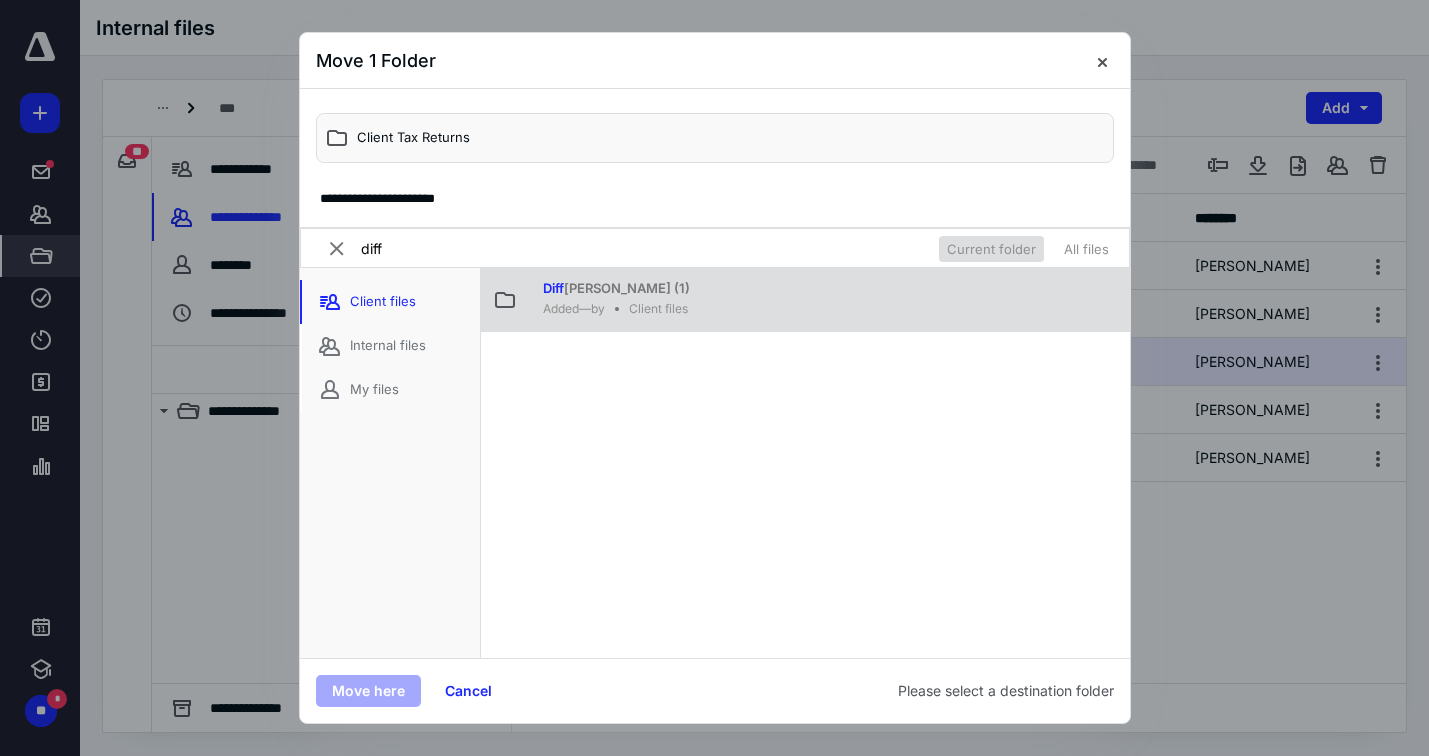 type on "diff" 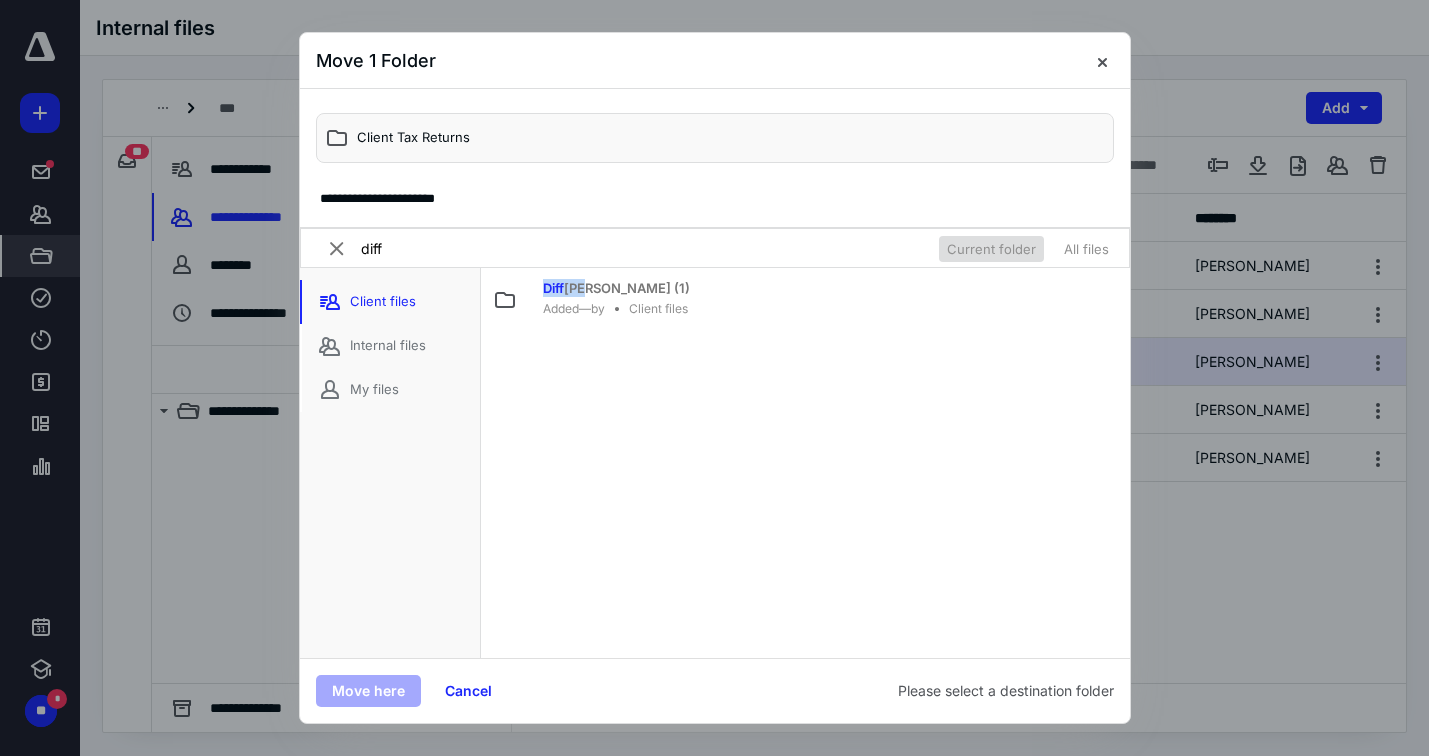 click on "Diff [PERSON_NAME] (1)" at bounding box center (616, 288) 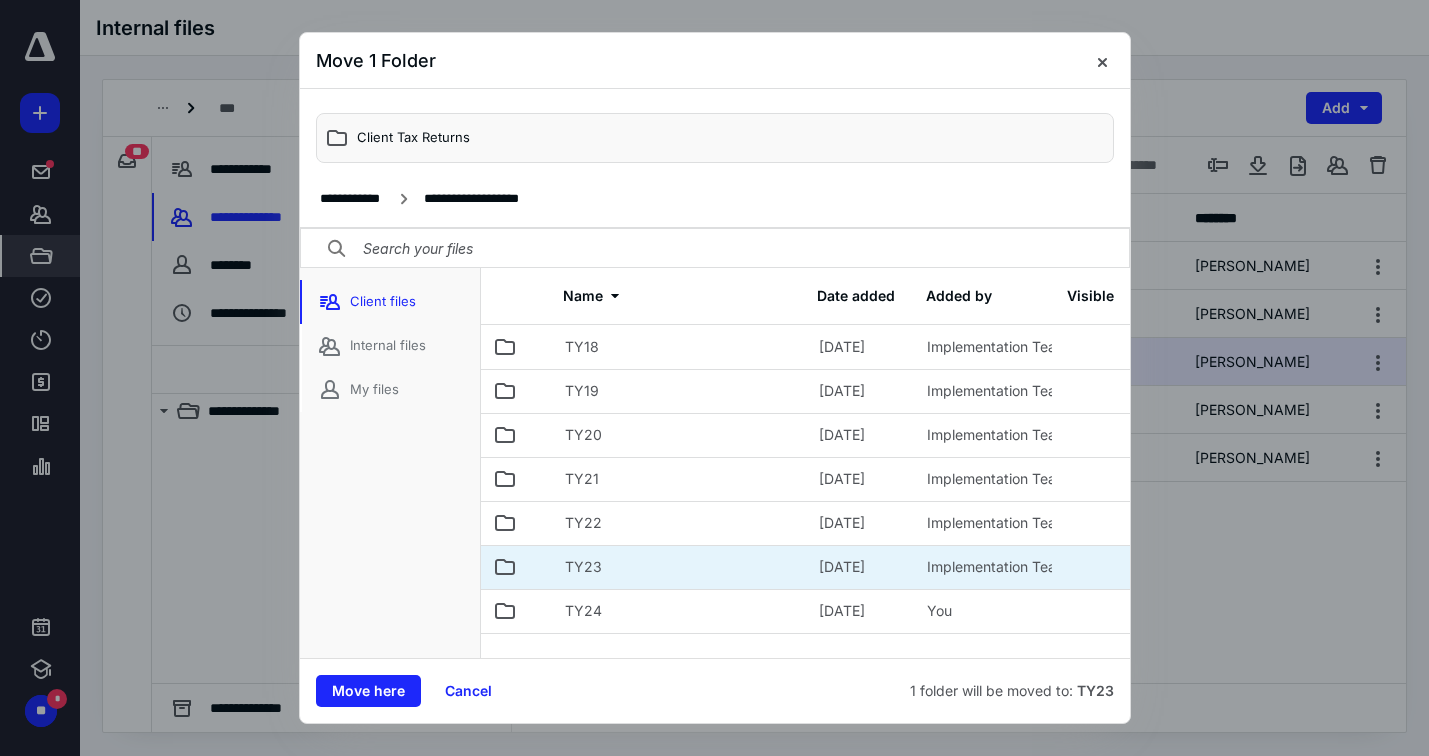 click on "TY23" at bounding box center [583, 567] 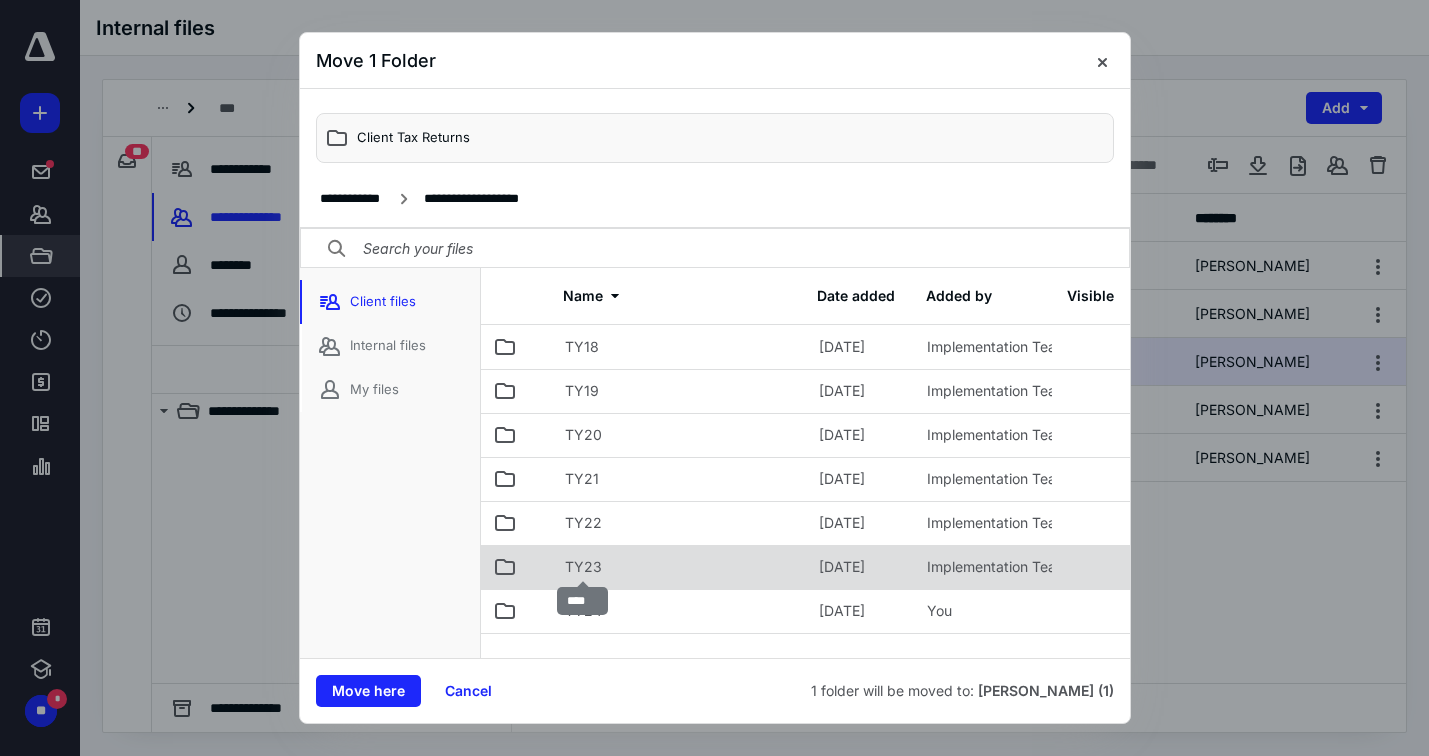 click on "TY23" at bounding box center [583, 567] 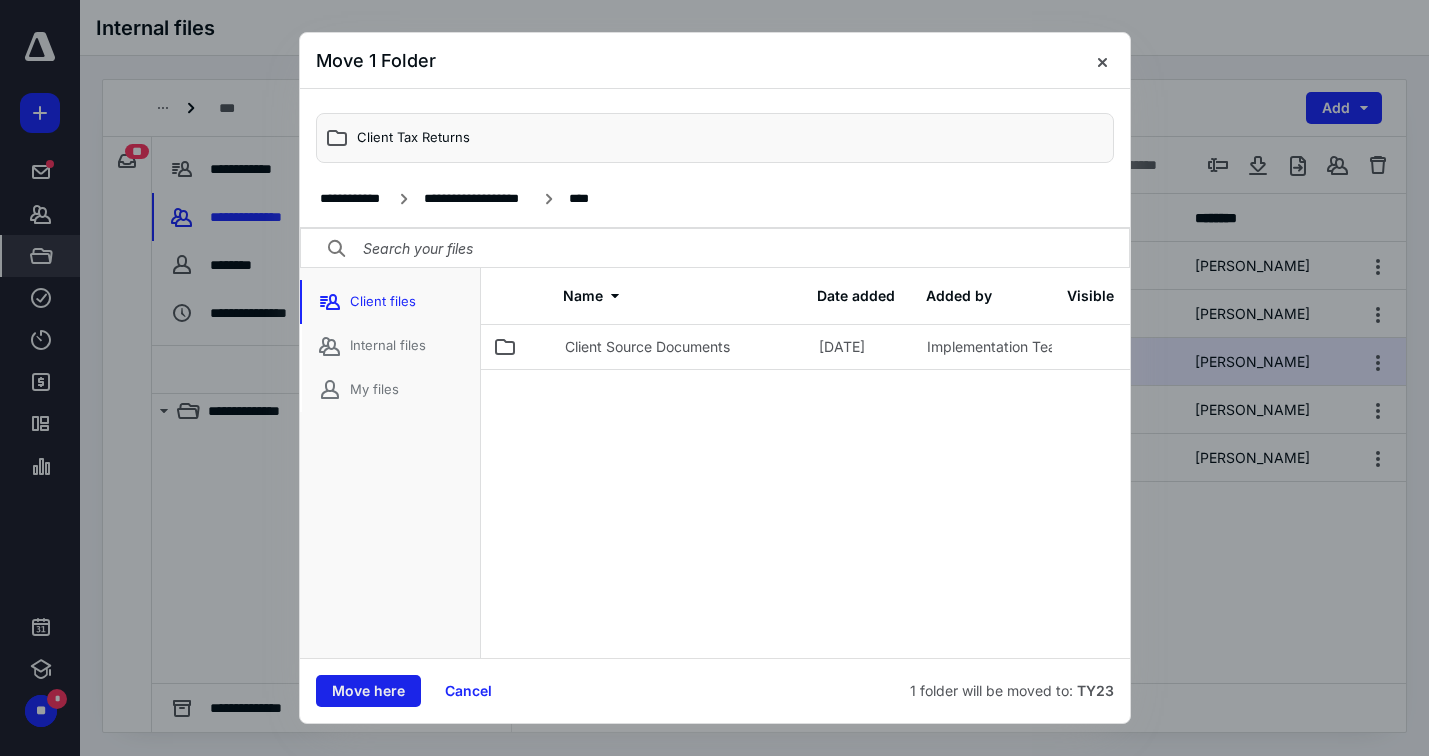 click on "Move here" at bounding box center (368, 691) 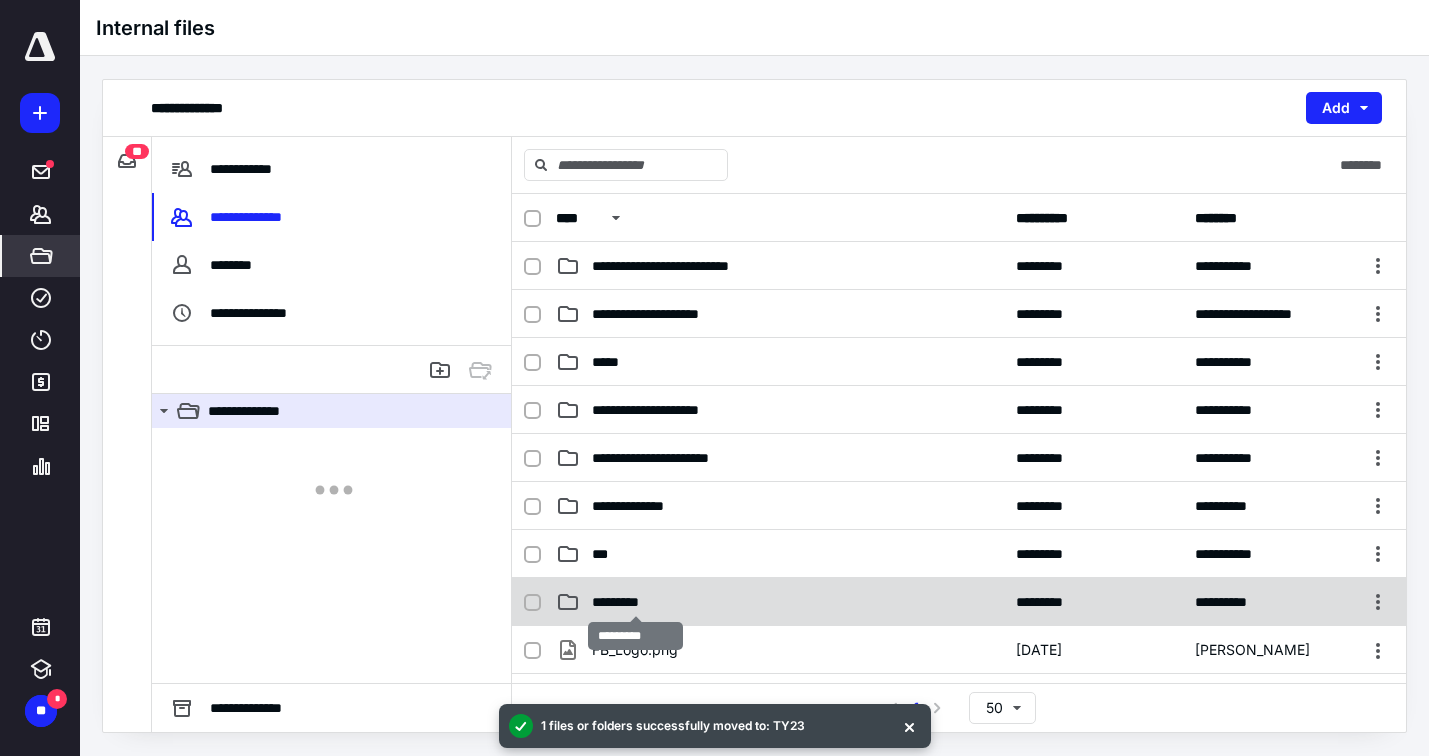 click on "*********" at bounding box center (635, 602) 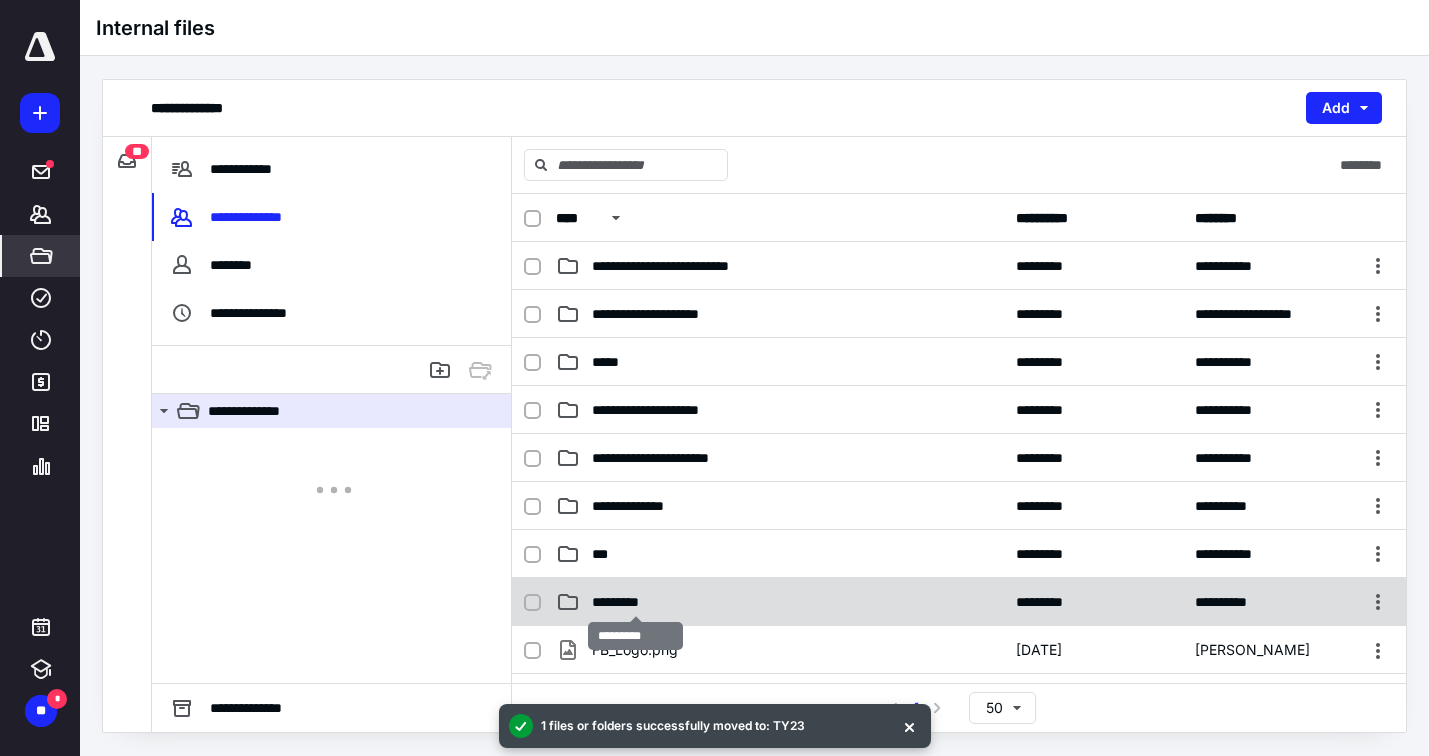 checkbox on "true" 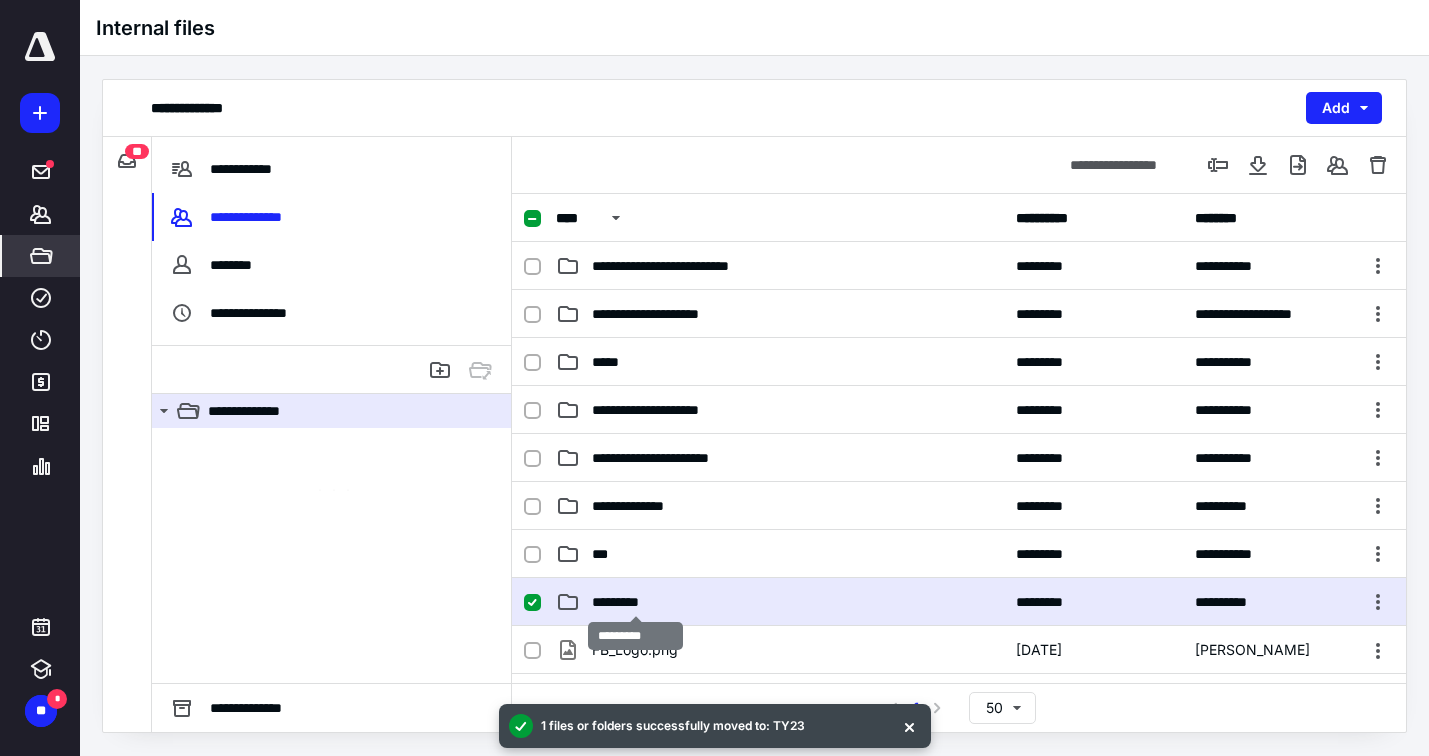click on "*********" at bounding box center (635, 602) 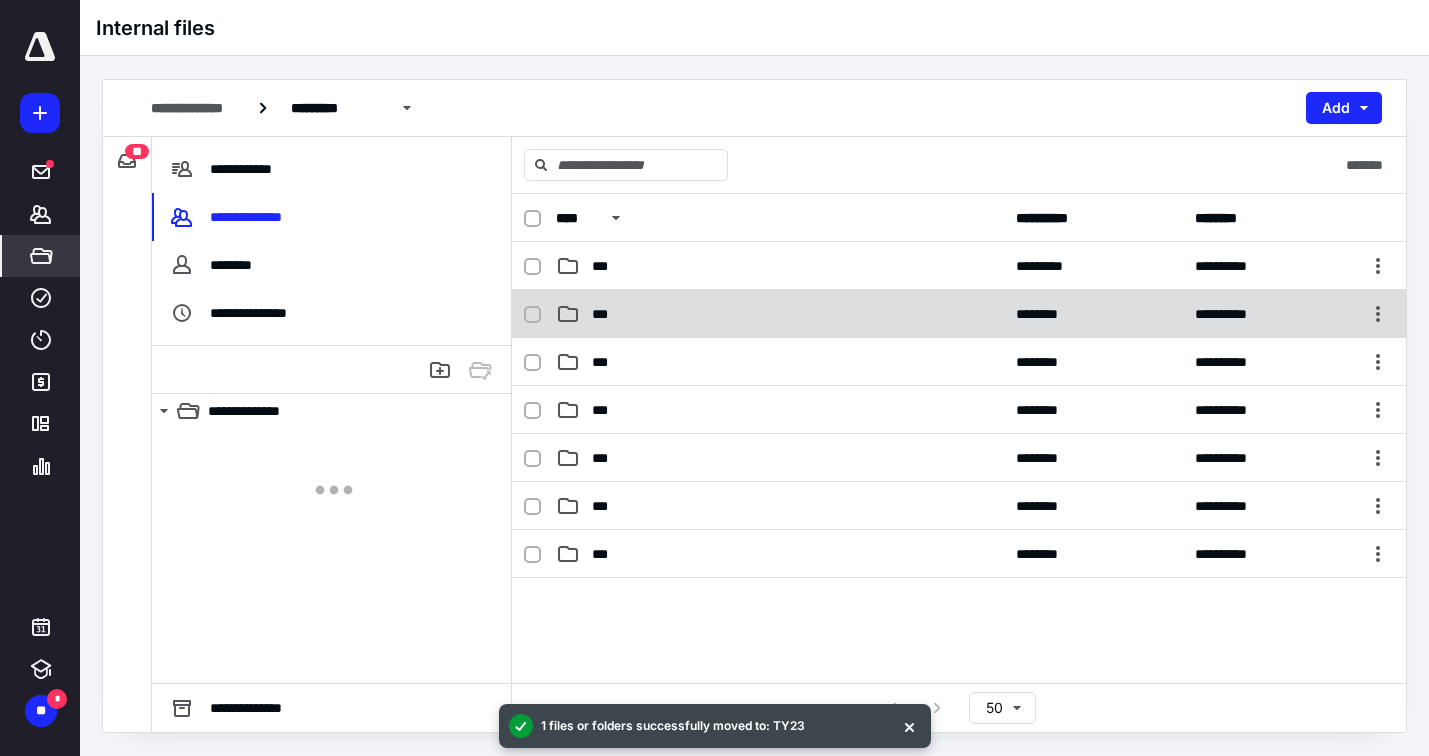 click on "***" at bounding box center [605, 314] 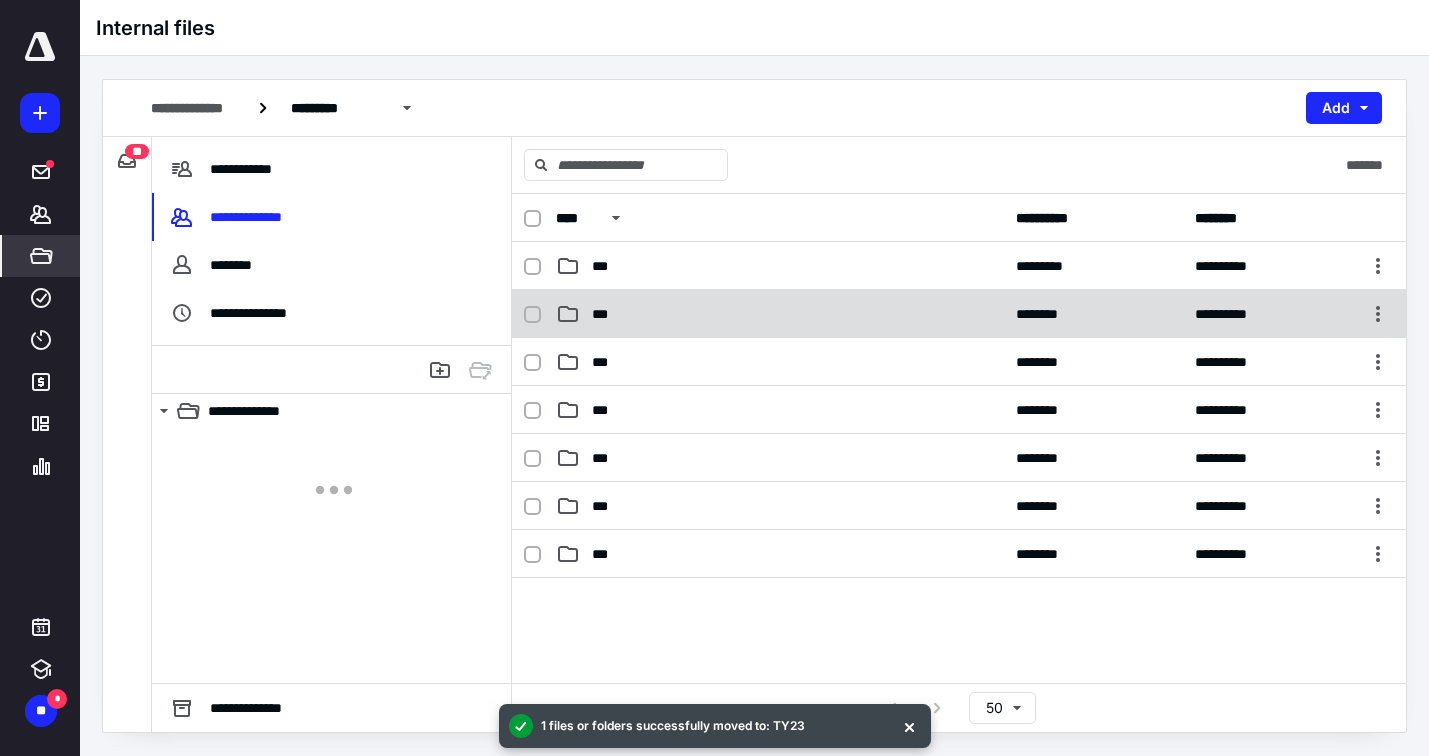 checkbox on "true" 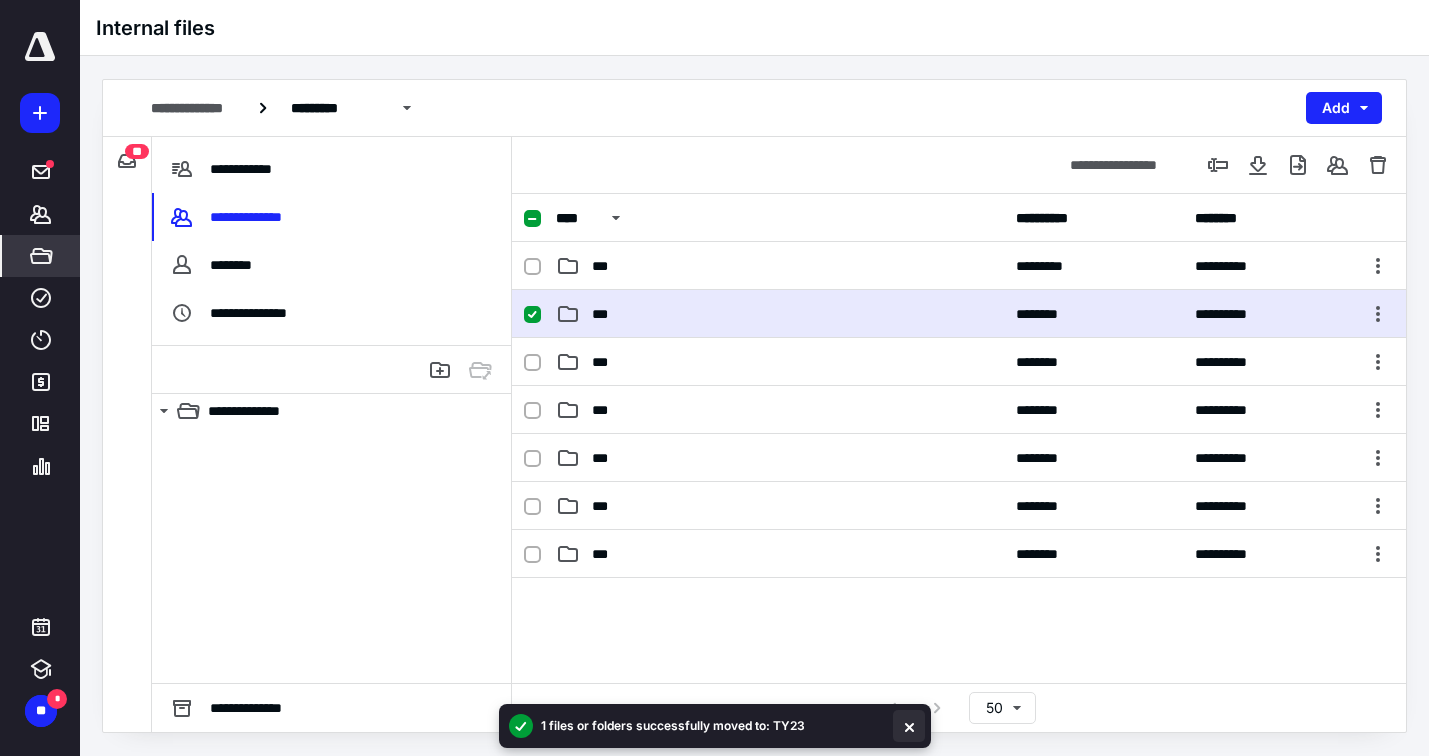 click at bounding box center [909, 726] 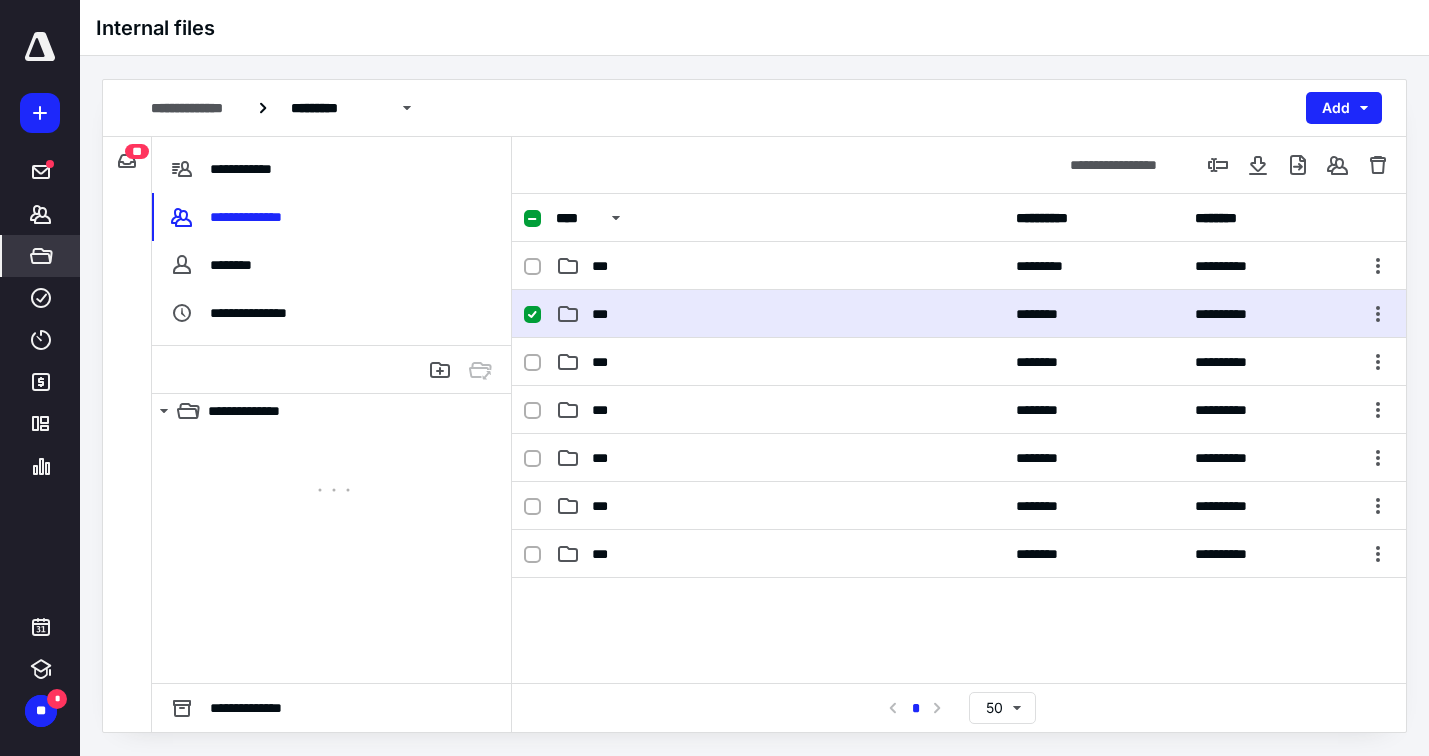 click 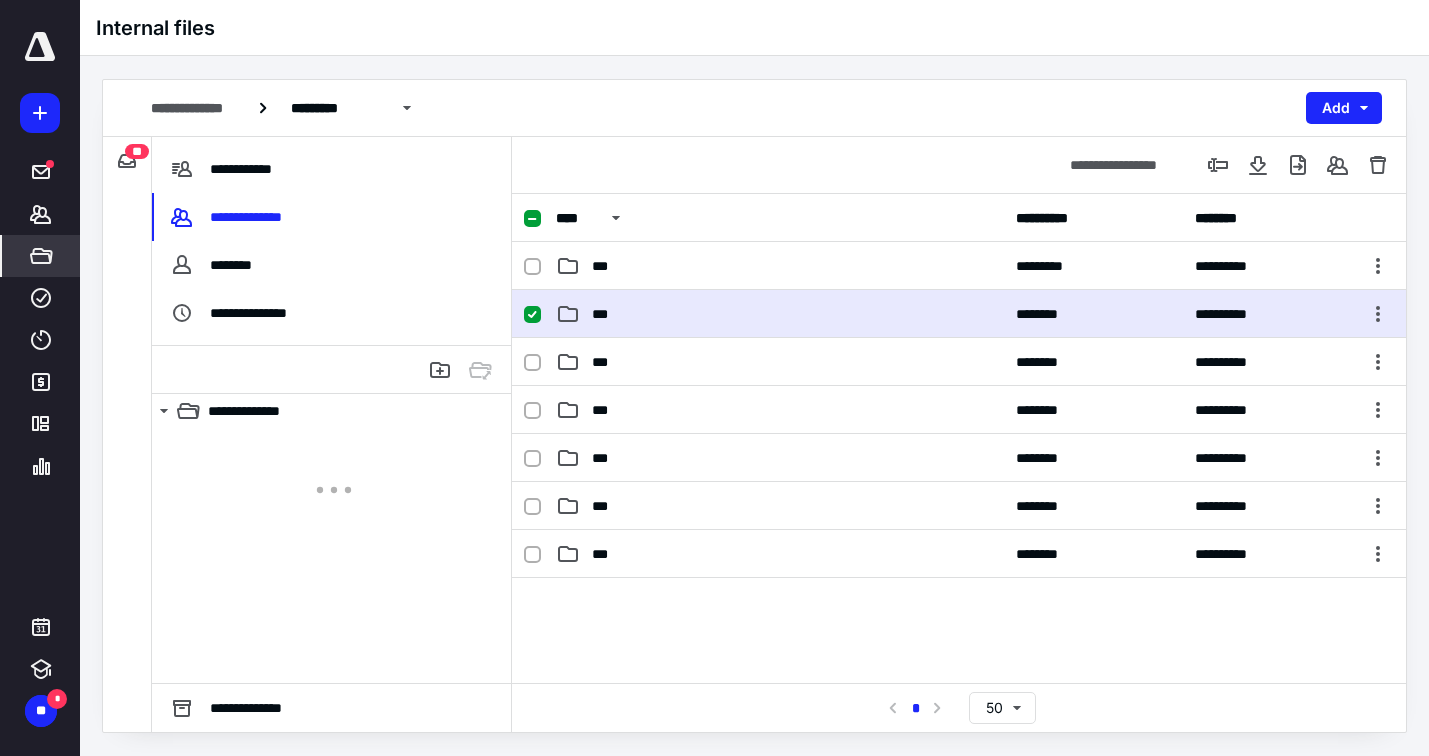 click 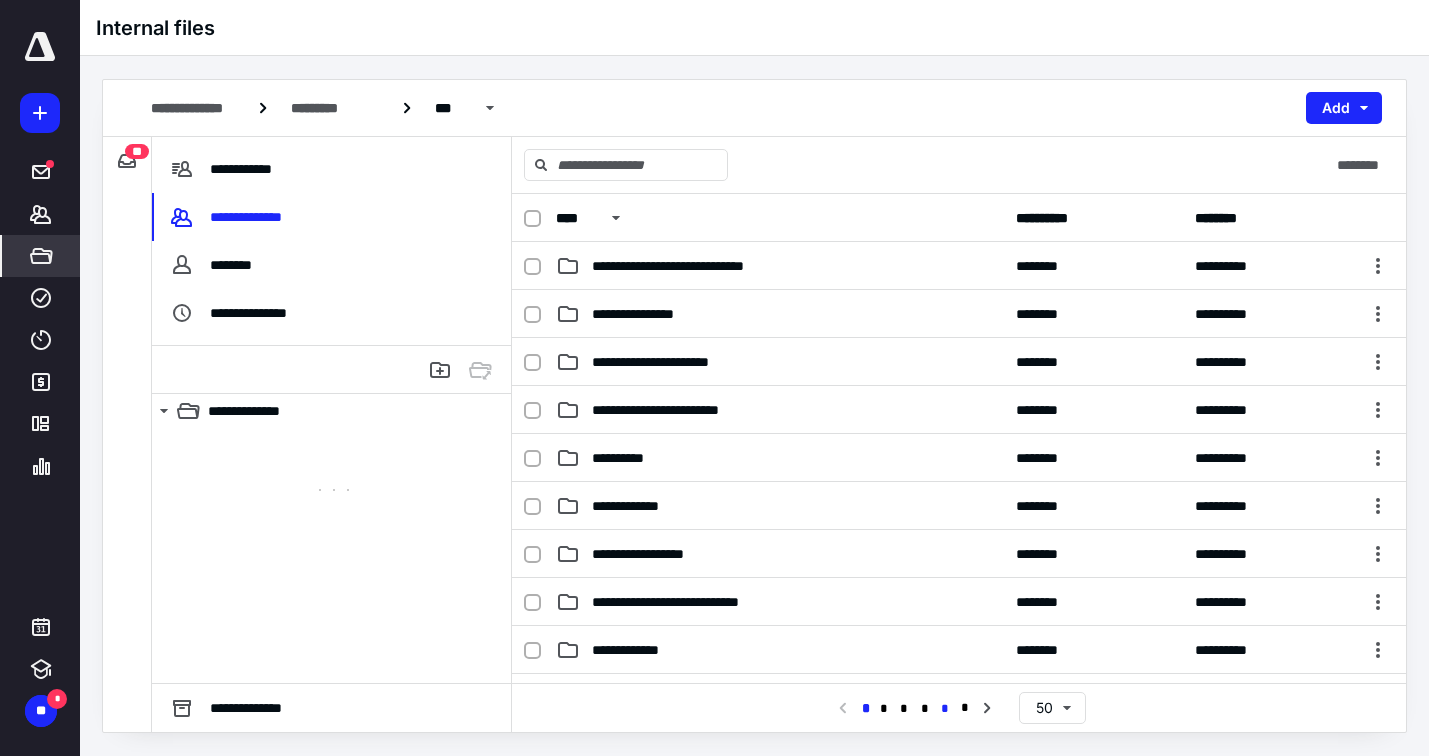 click on "*" at bounding box center [945, 709] 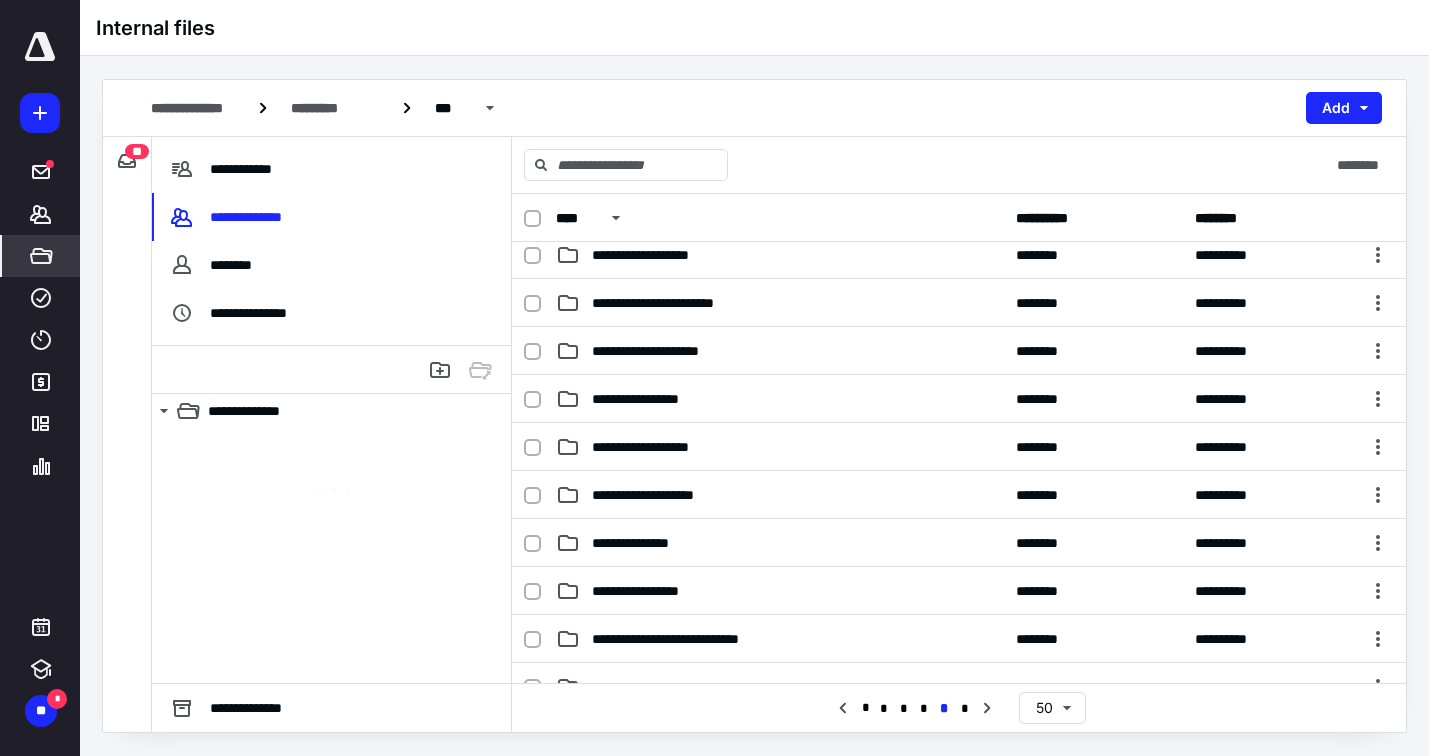 scroll, scrollTop: 980, scrollLeft: 0, axis: vertical 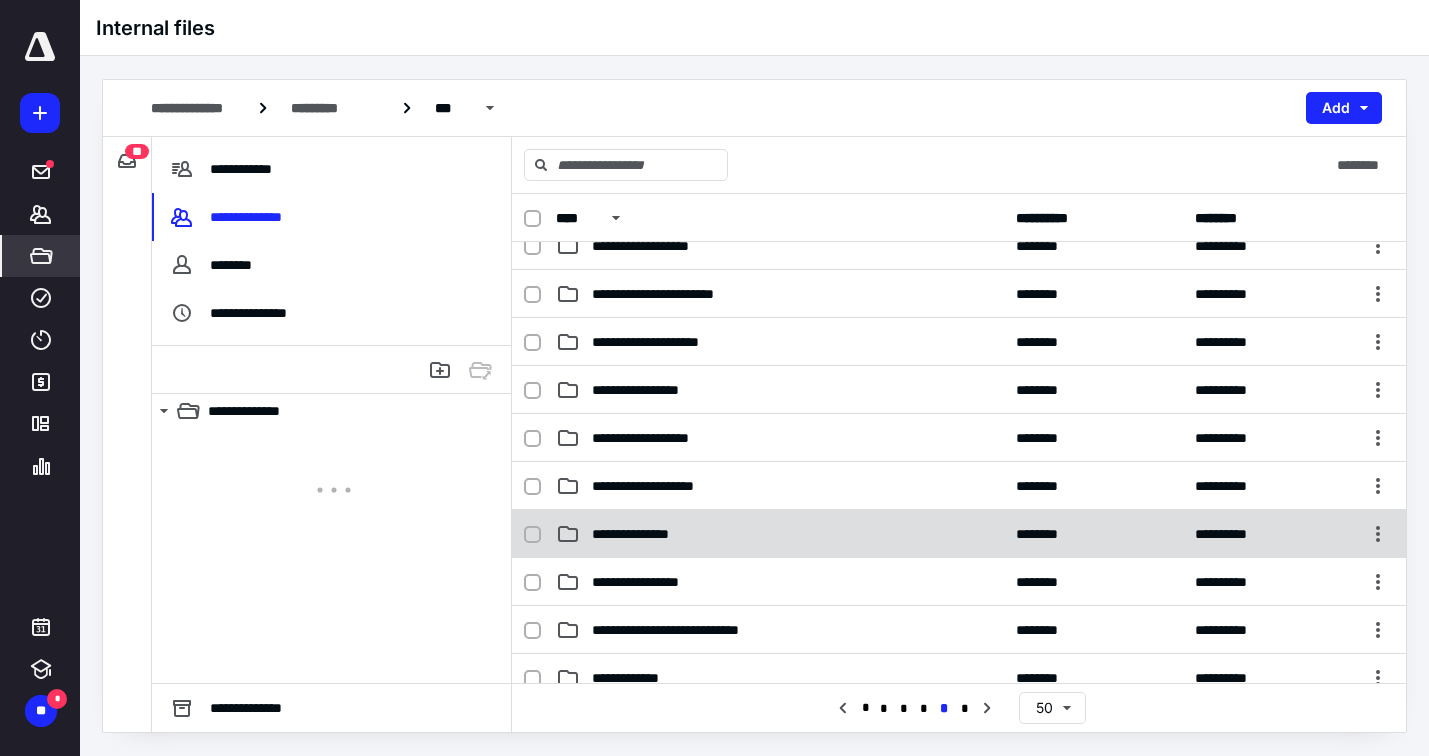click on "**********" at bounding box center [639, 534] 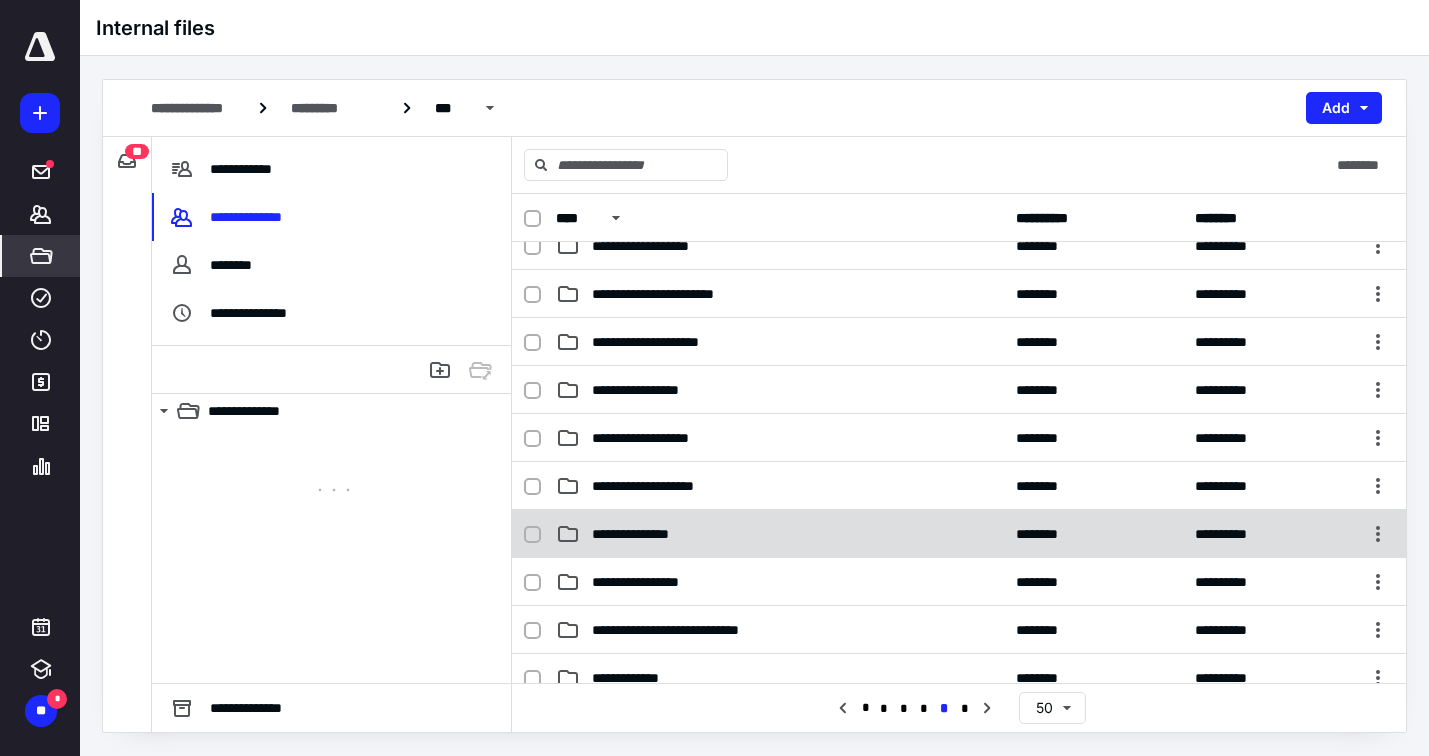 checkbox on "true" 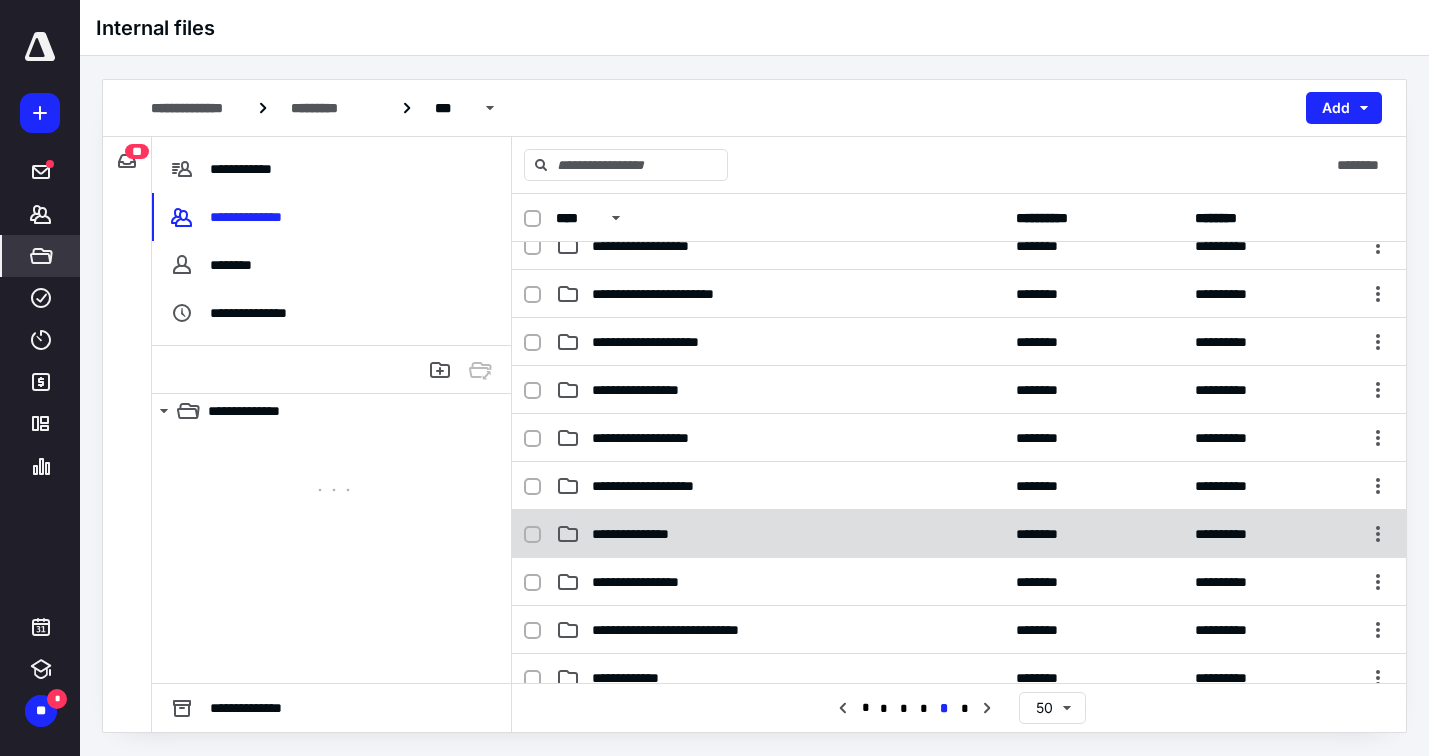 click on "**********" at bounding box center [639, 534] 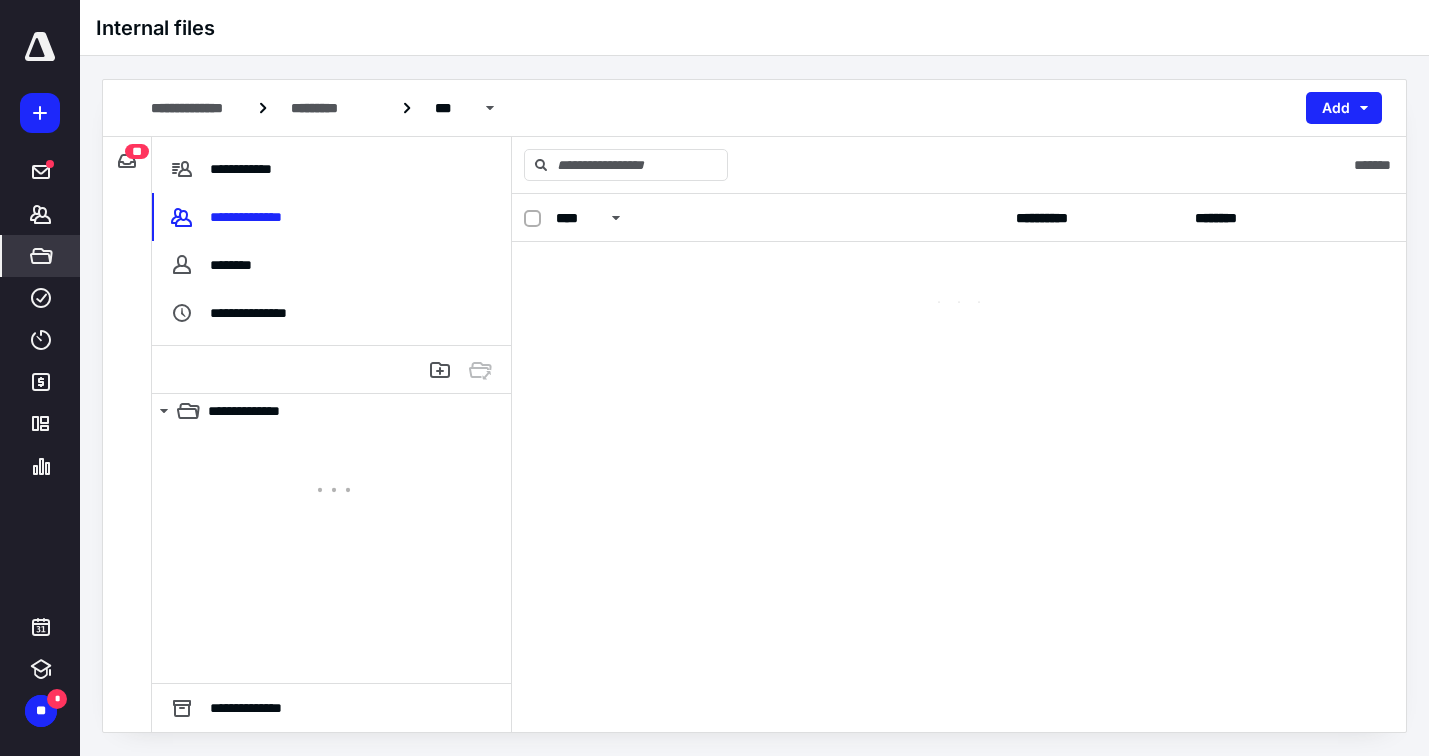 scroll, scrollTop: 0, scrollLeft: 0, axis: both 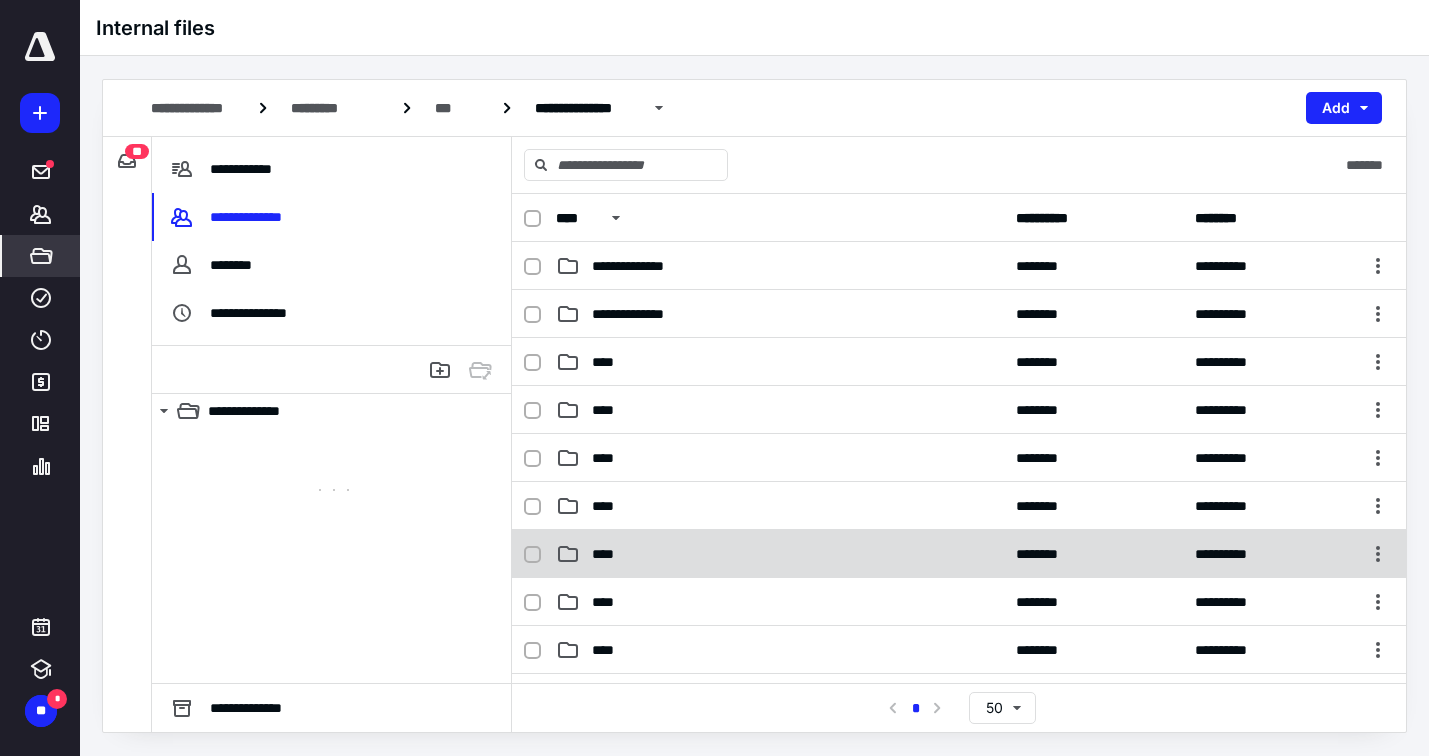 click on "****" at bounding box center (610, 554) 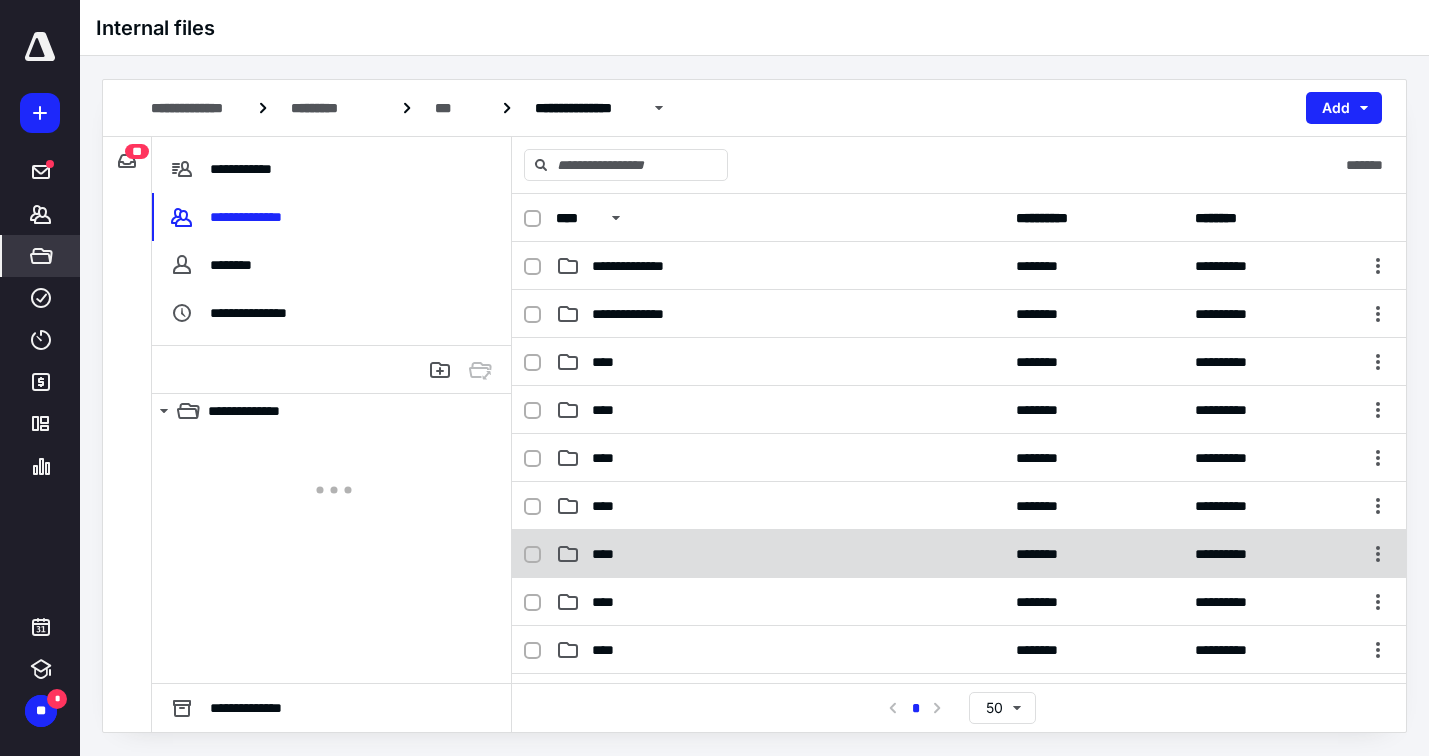 checkbox on "true" 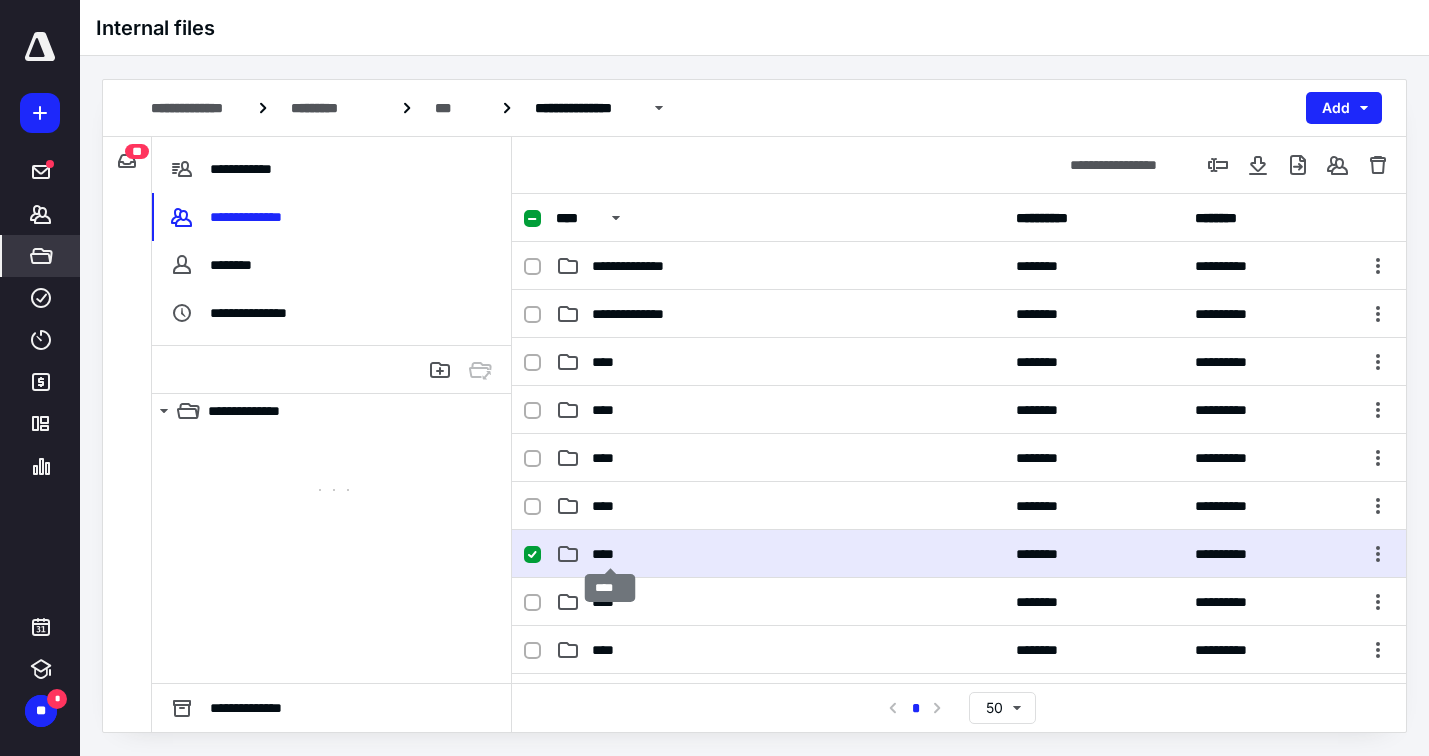 click on "****" at bounding box center [610, 554] 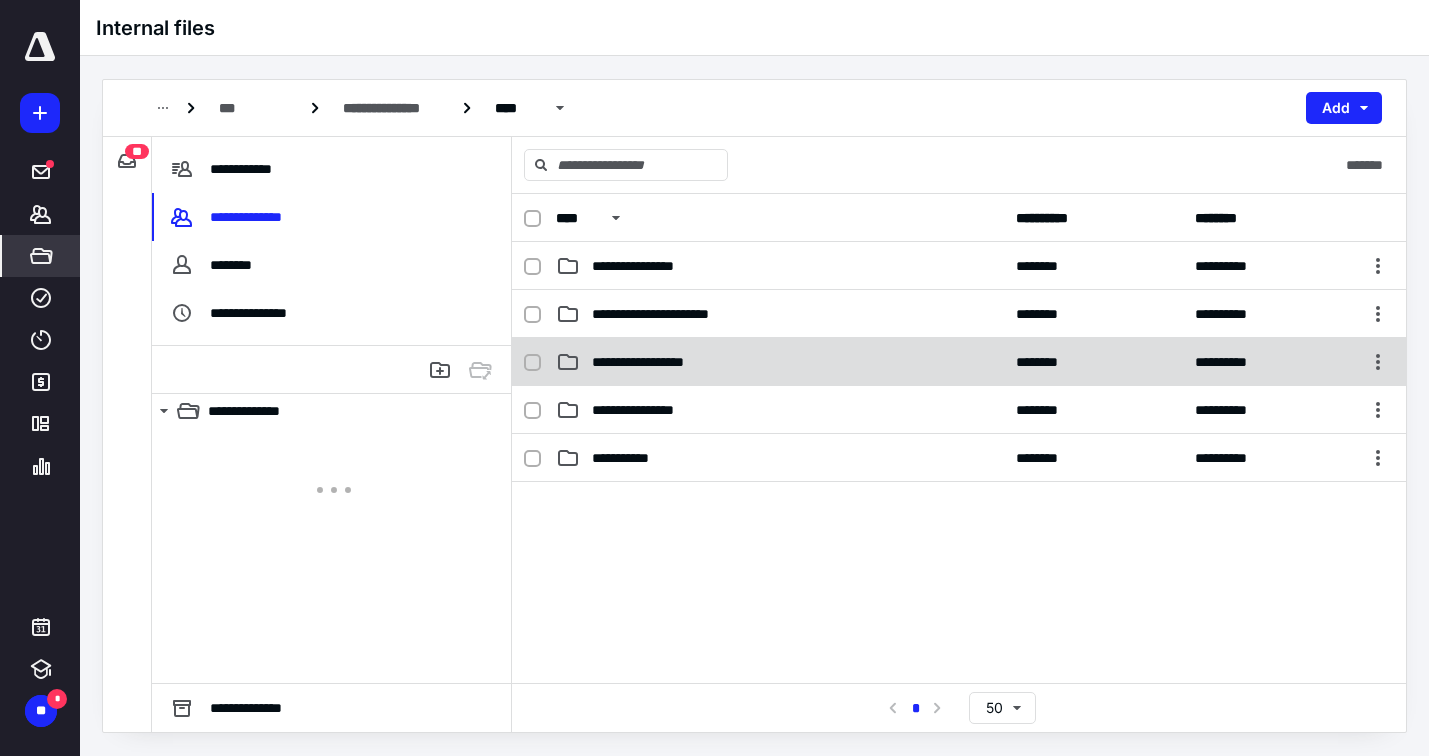click on "**********" at bounding box center (652, 362) 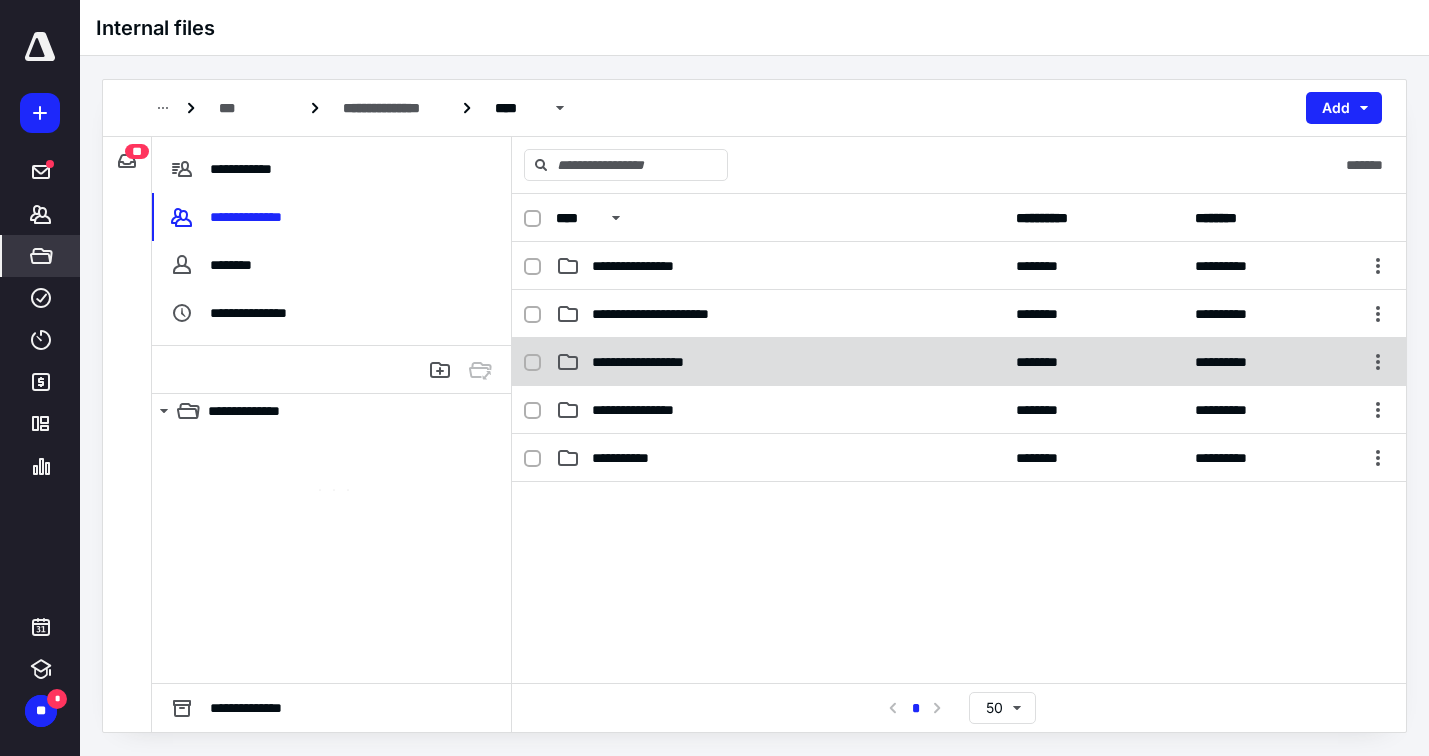checkbox on "true" 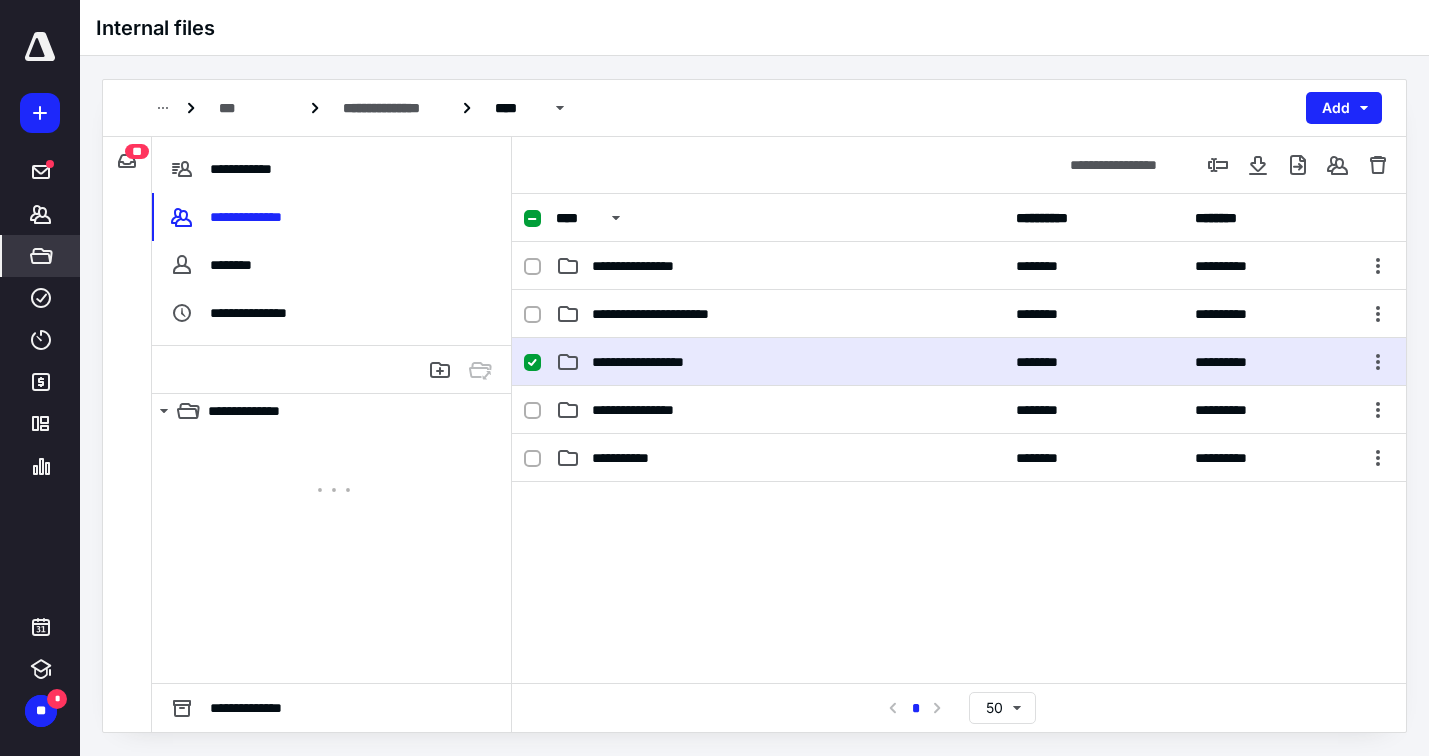 click on "**********" at bounding box center [652, 362] 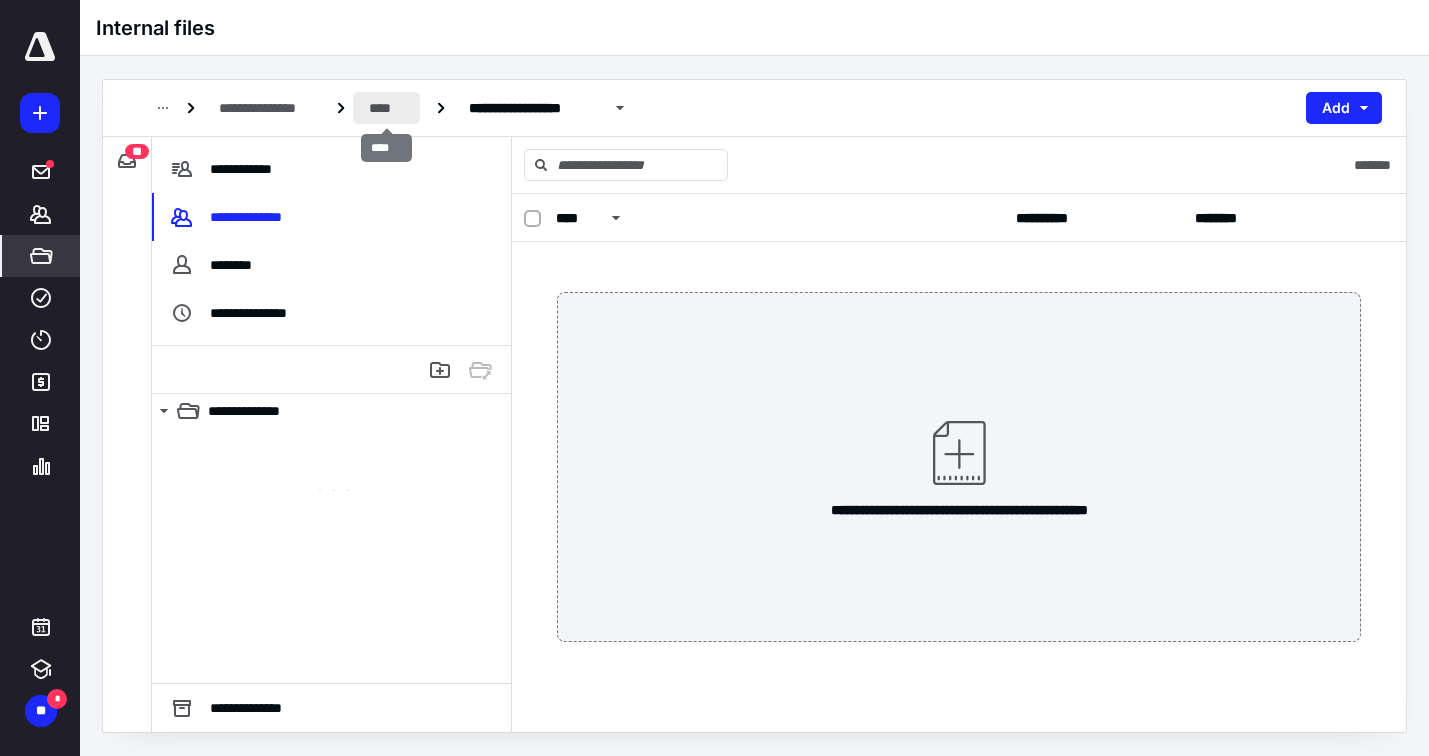 click on "****" at bounding box center (387, 108) 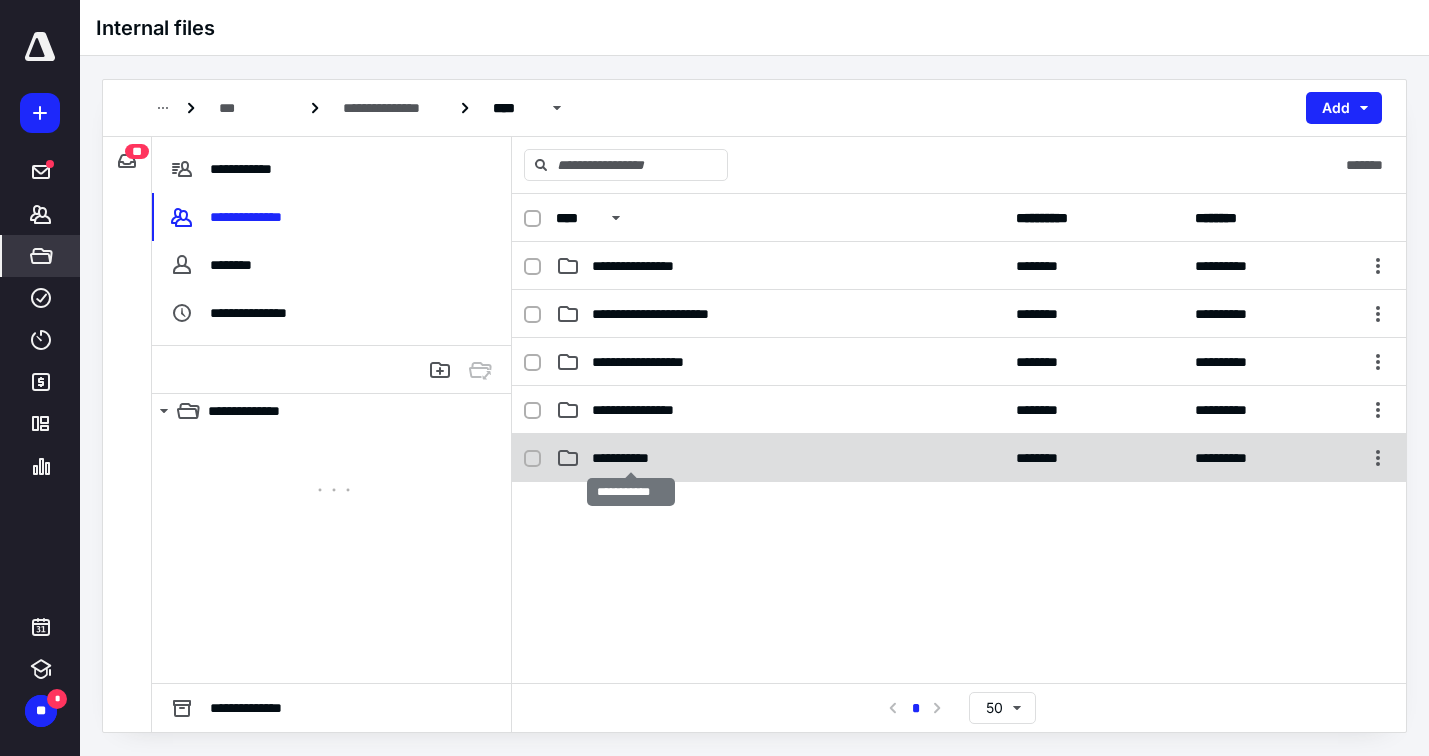 click on "**********" at bounding box center [631, 458] 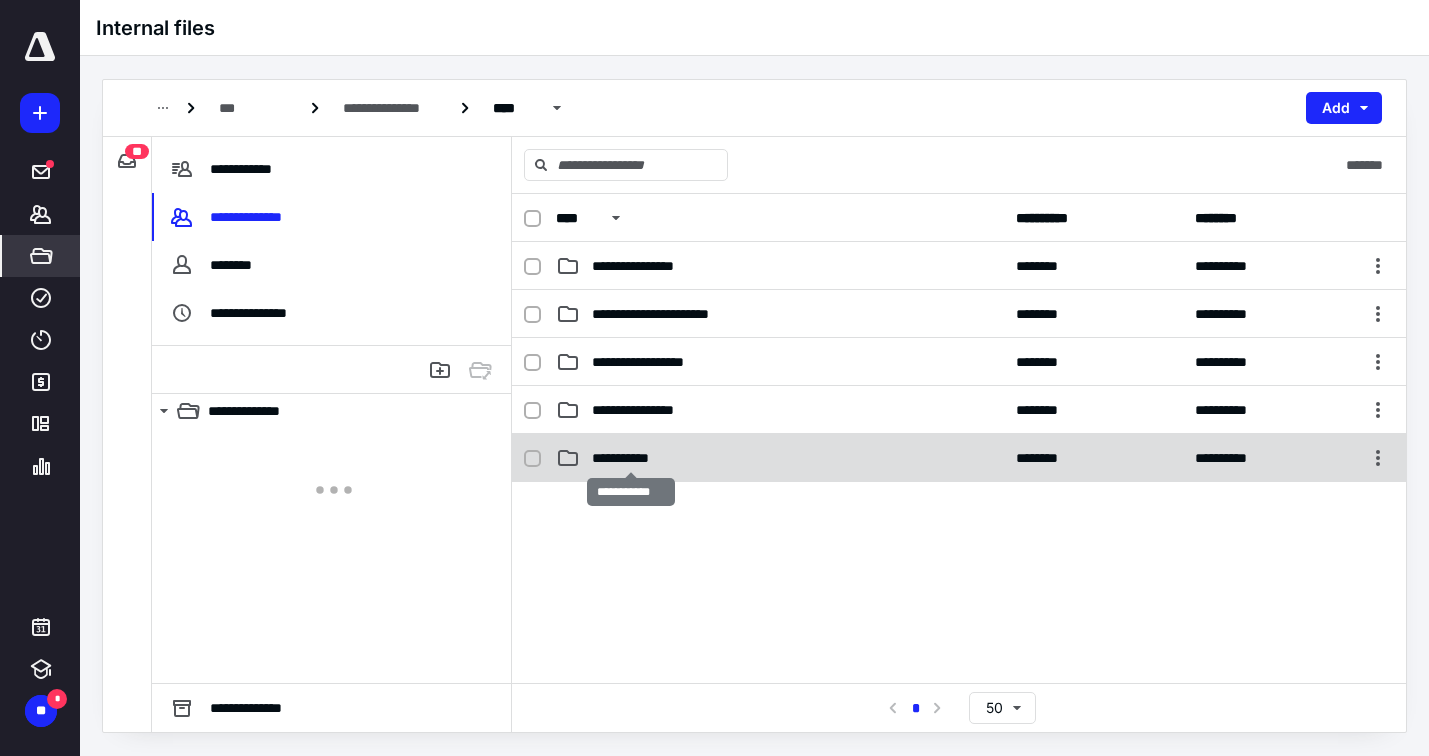 checkbox on "true" 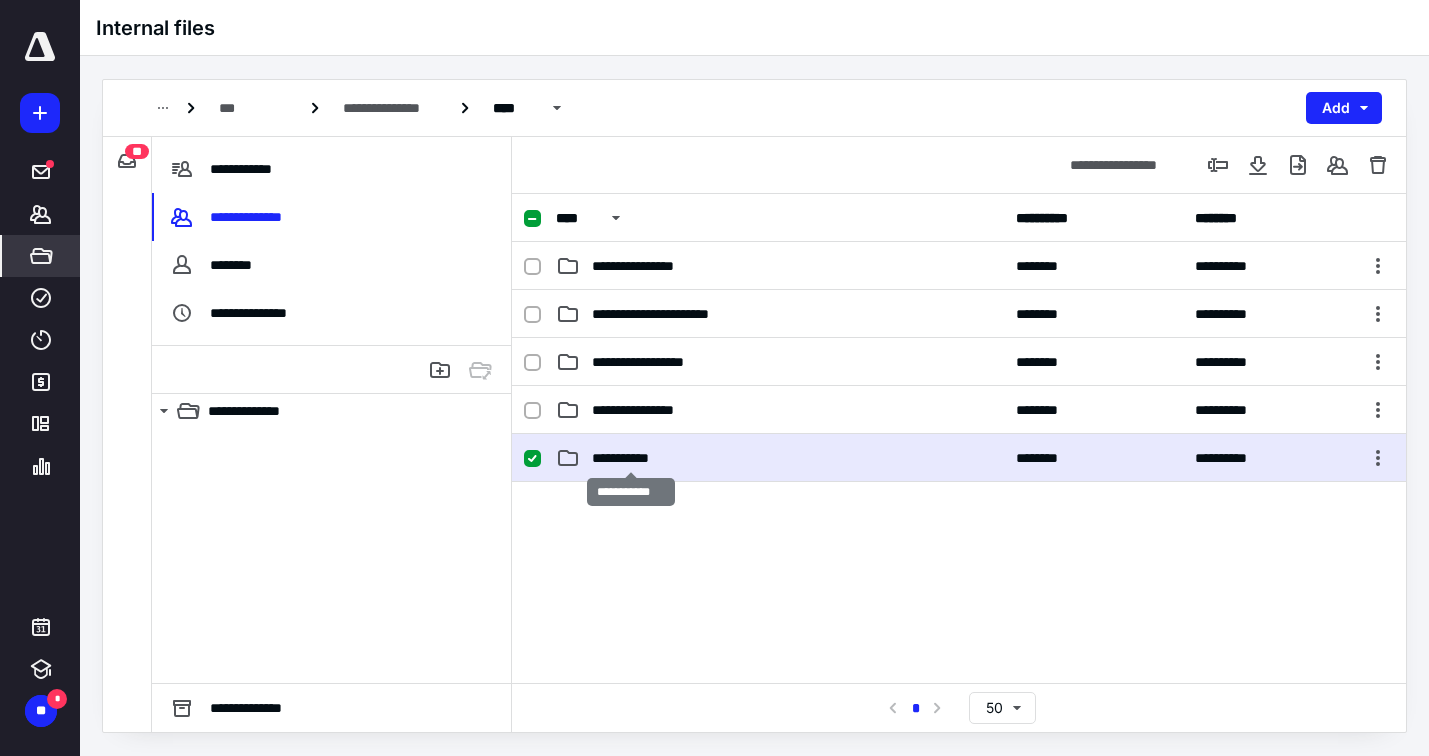 click on "**********" at bounding box center (631, 458) 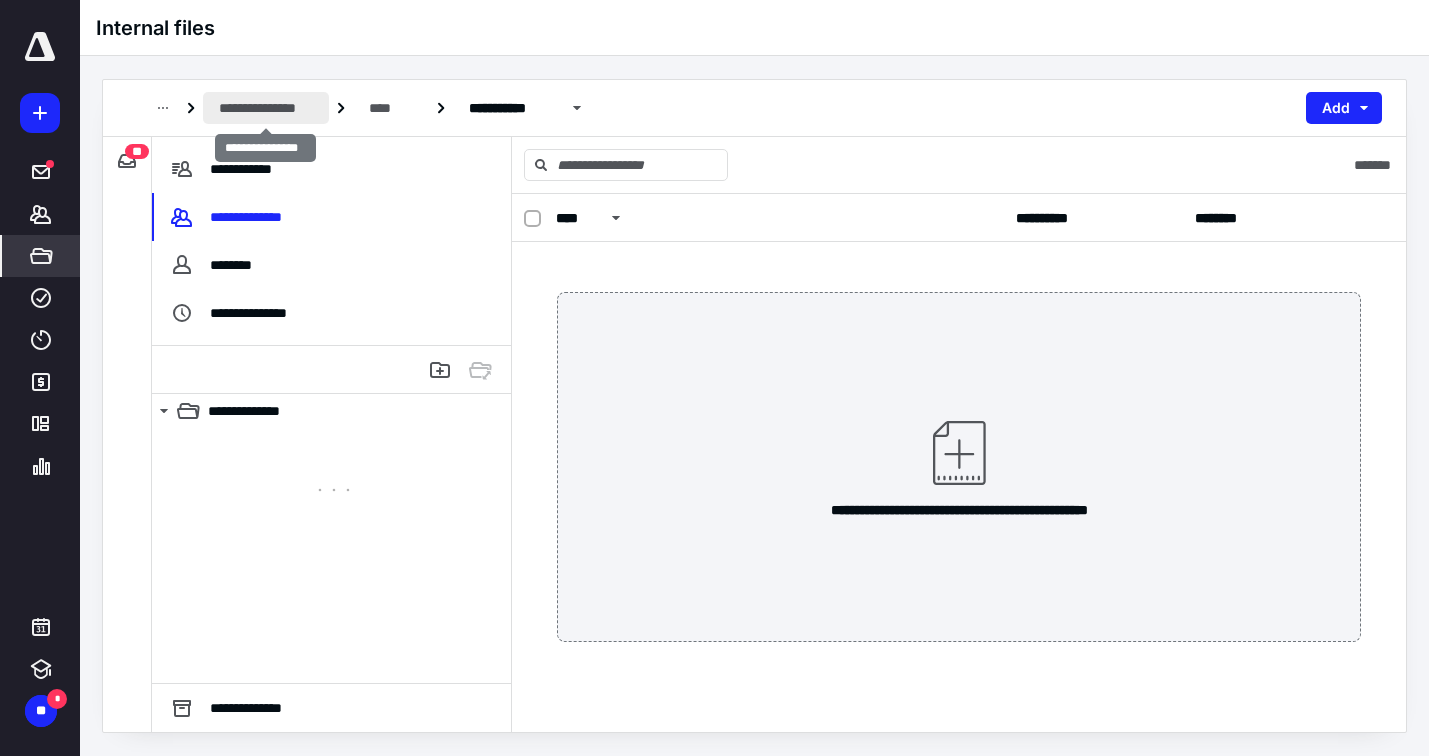 click on "**********" at bounding box center [266, 108] 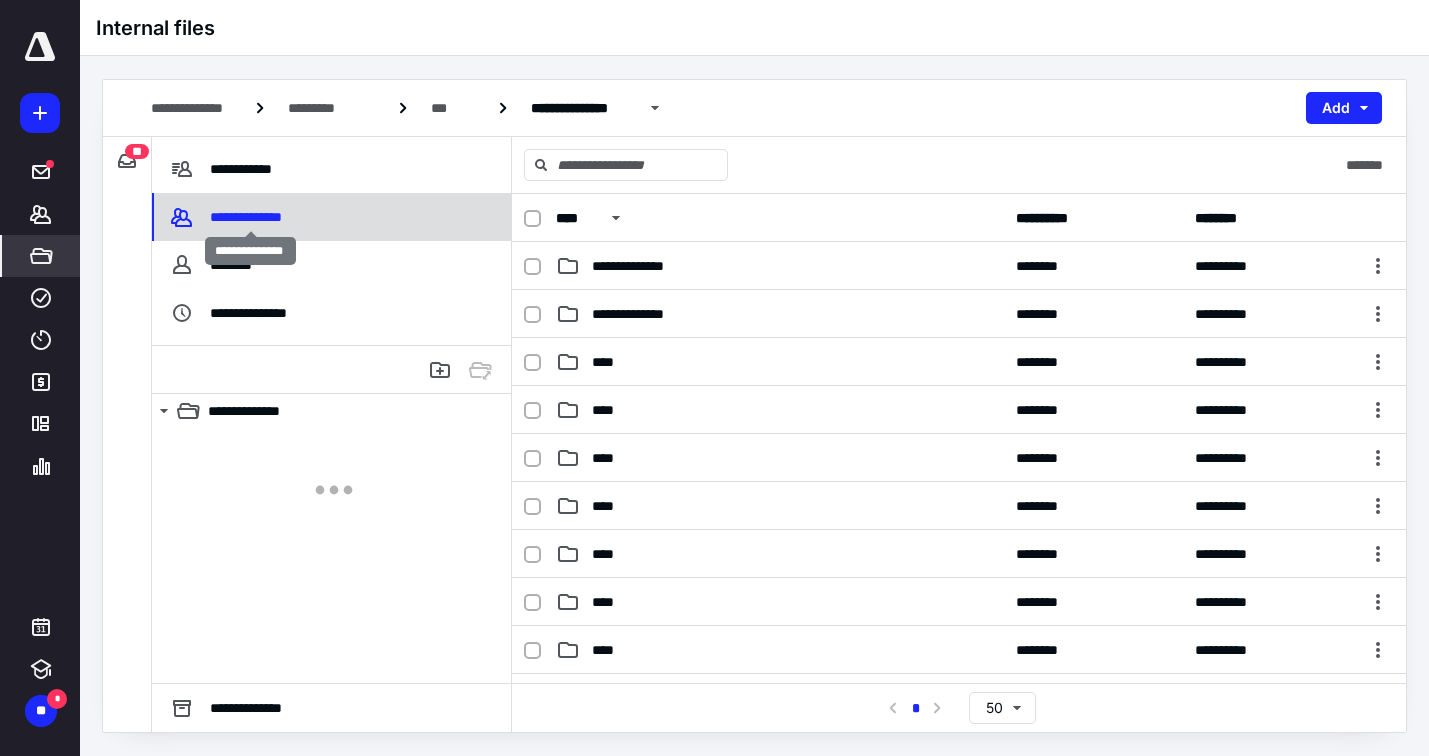 click on "**********" at bounding box center (250, 217) 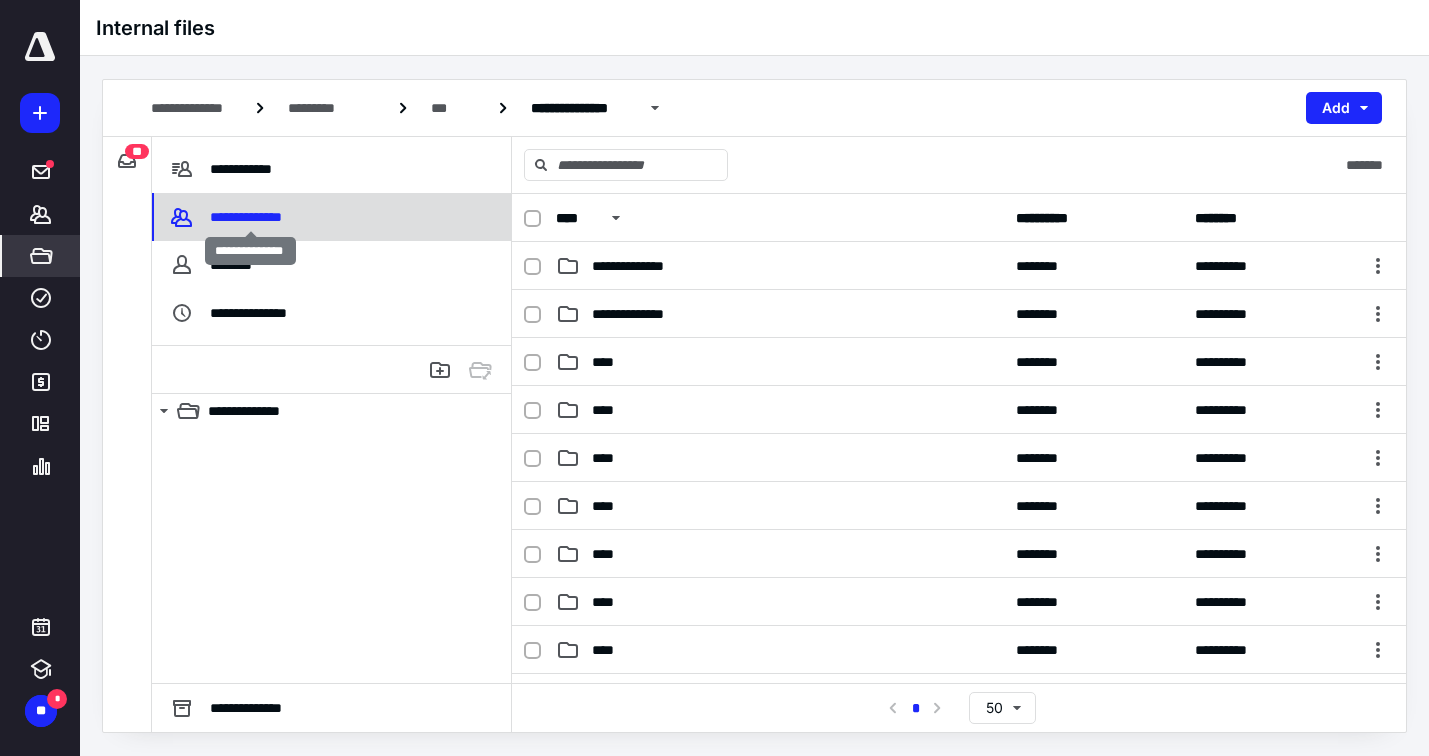 click on "**********" at bounding box center [250, 217] 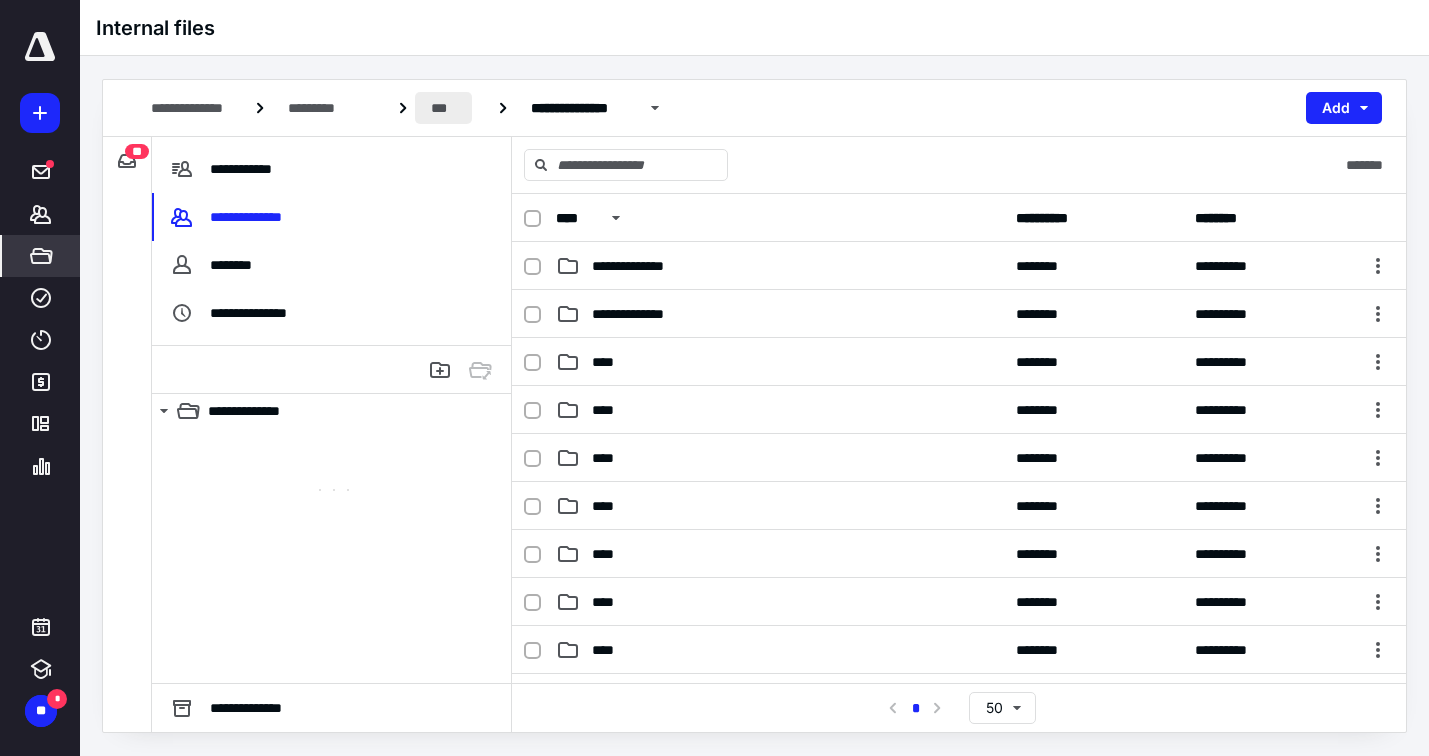 click on "***" at bounding box center [444, 108] 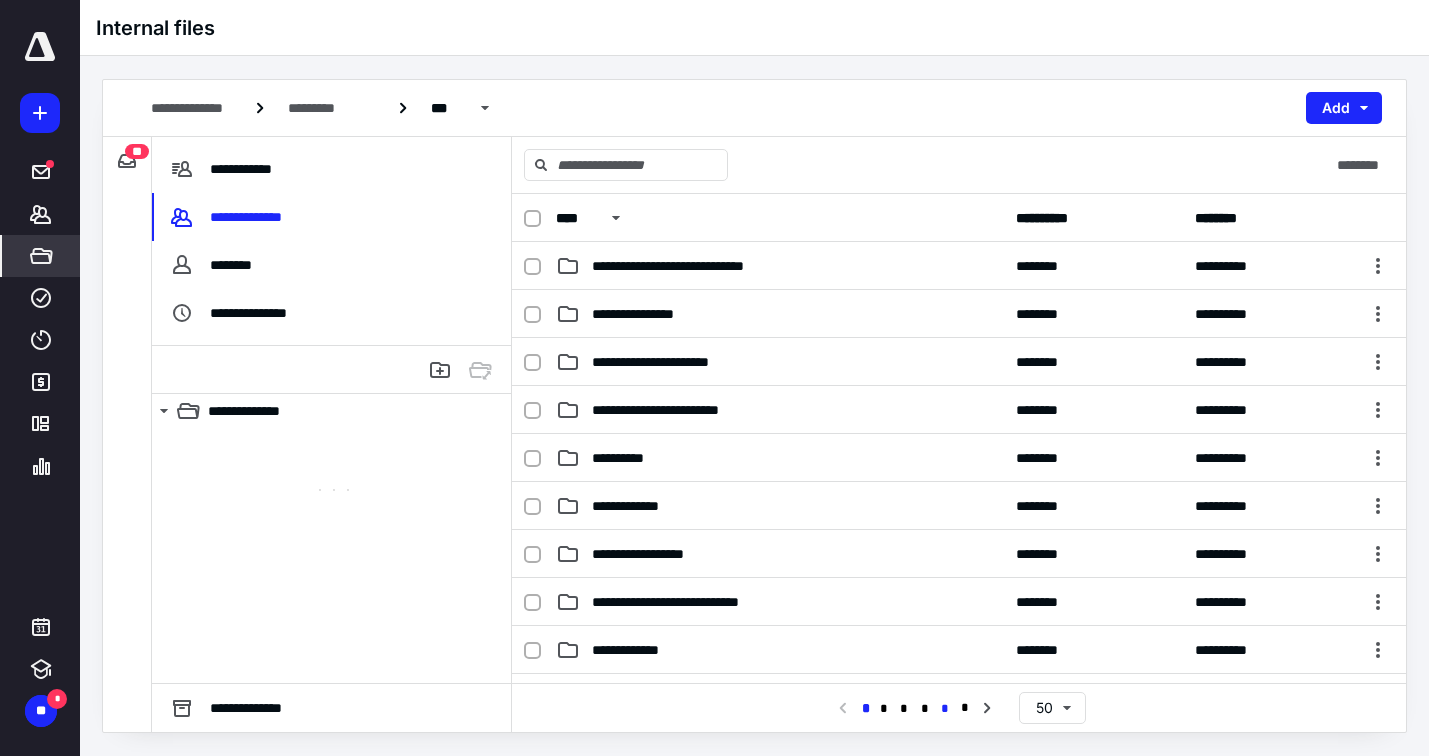 click on "*" at bounding box center [945, 709] 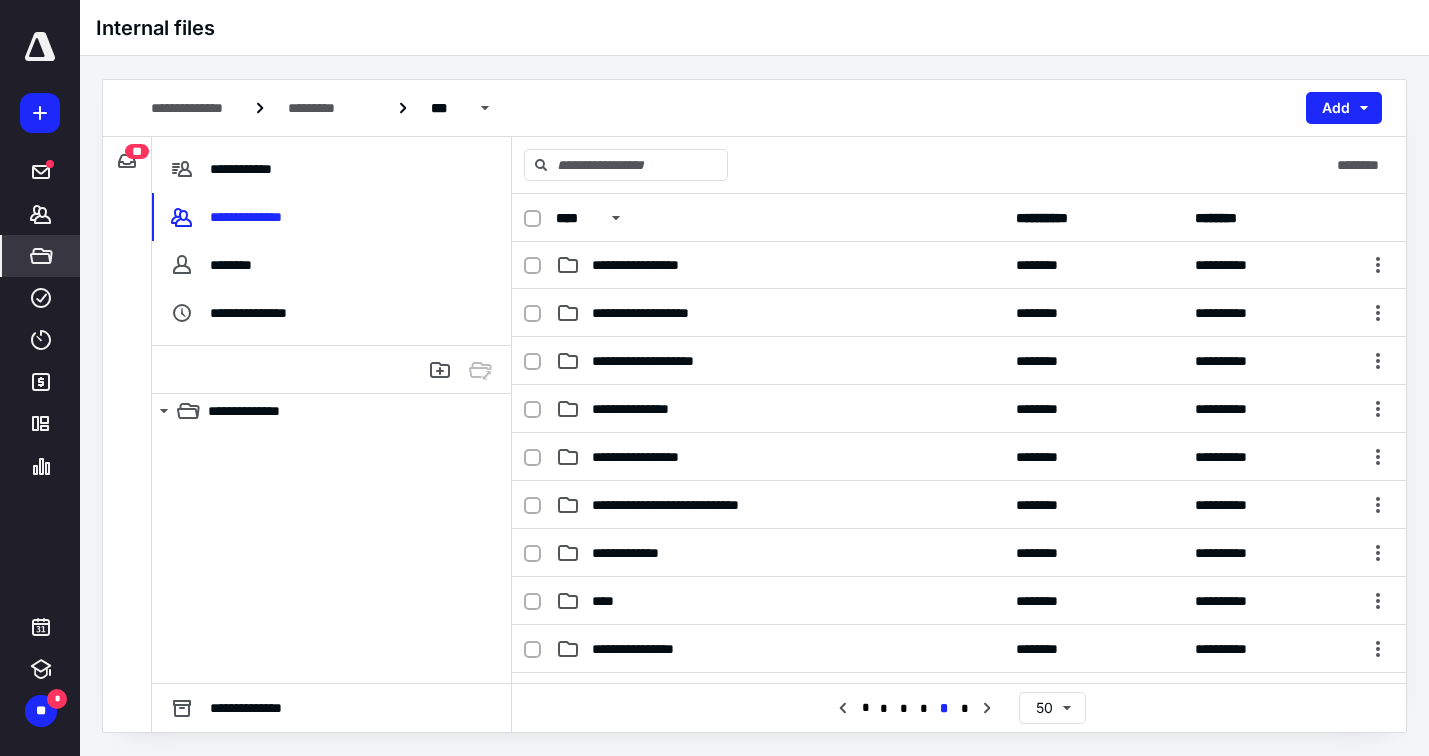 scroll, scrollTop: 1145, scrollLeft: 0, axis: vertical 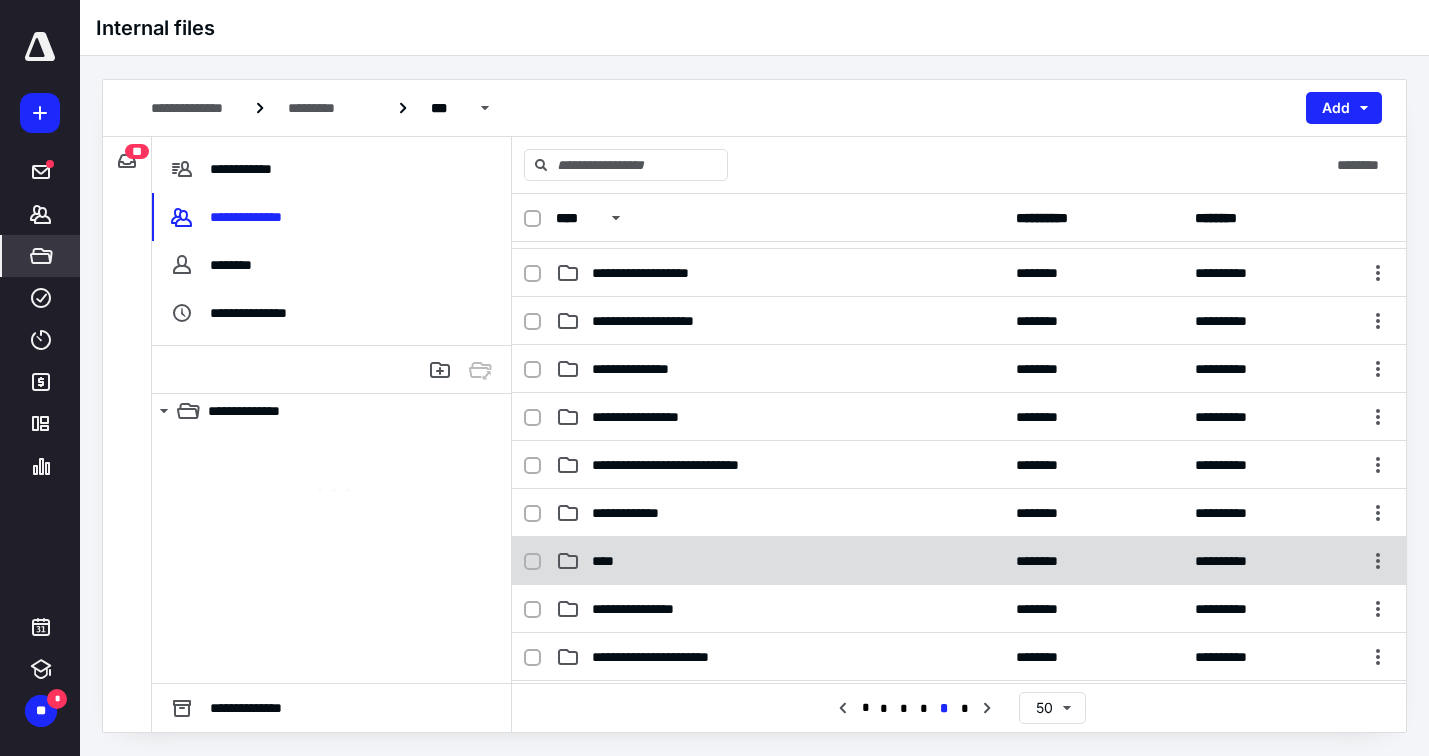 click on "****" at bounding box center [780, 561] 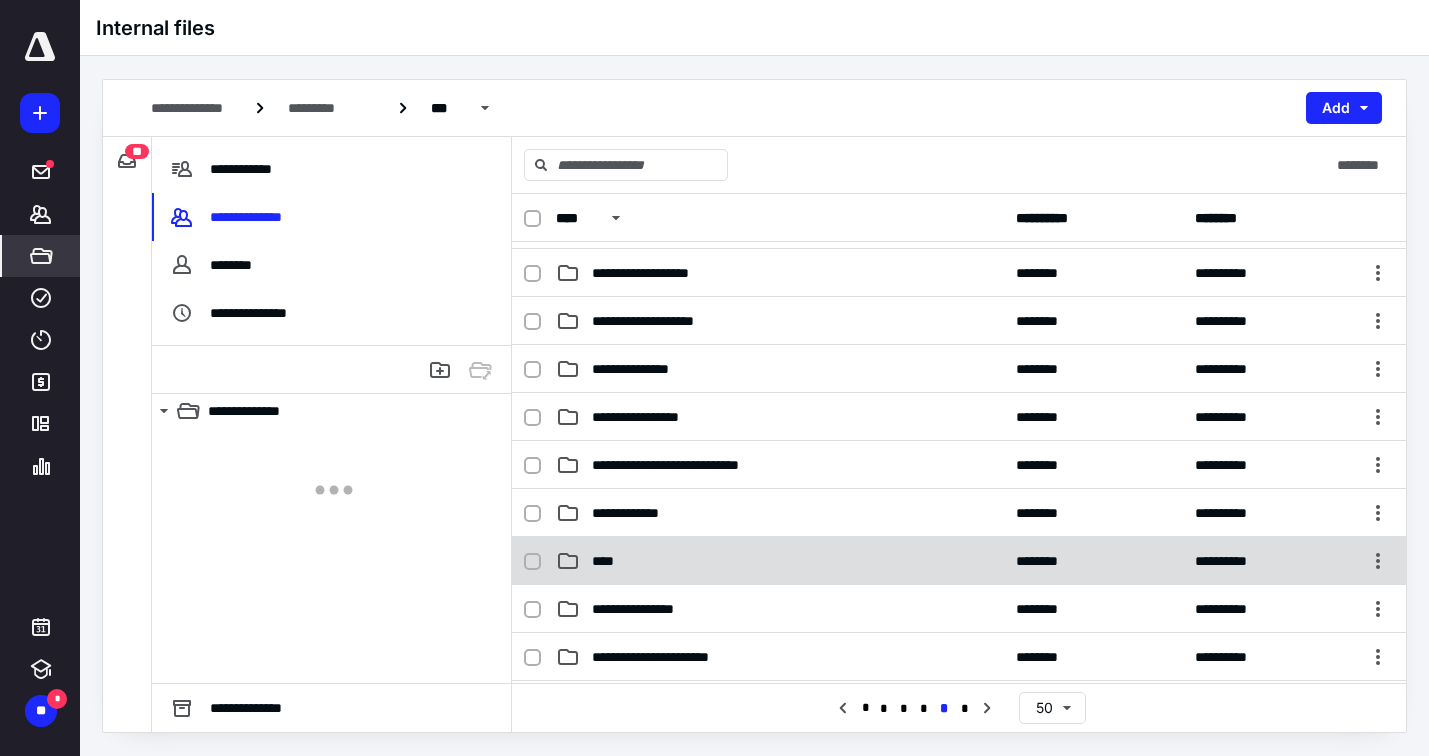 checkbox on "true" 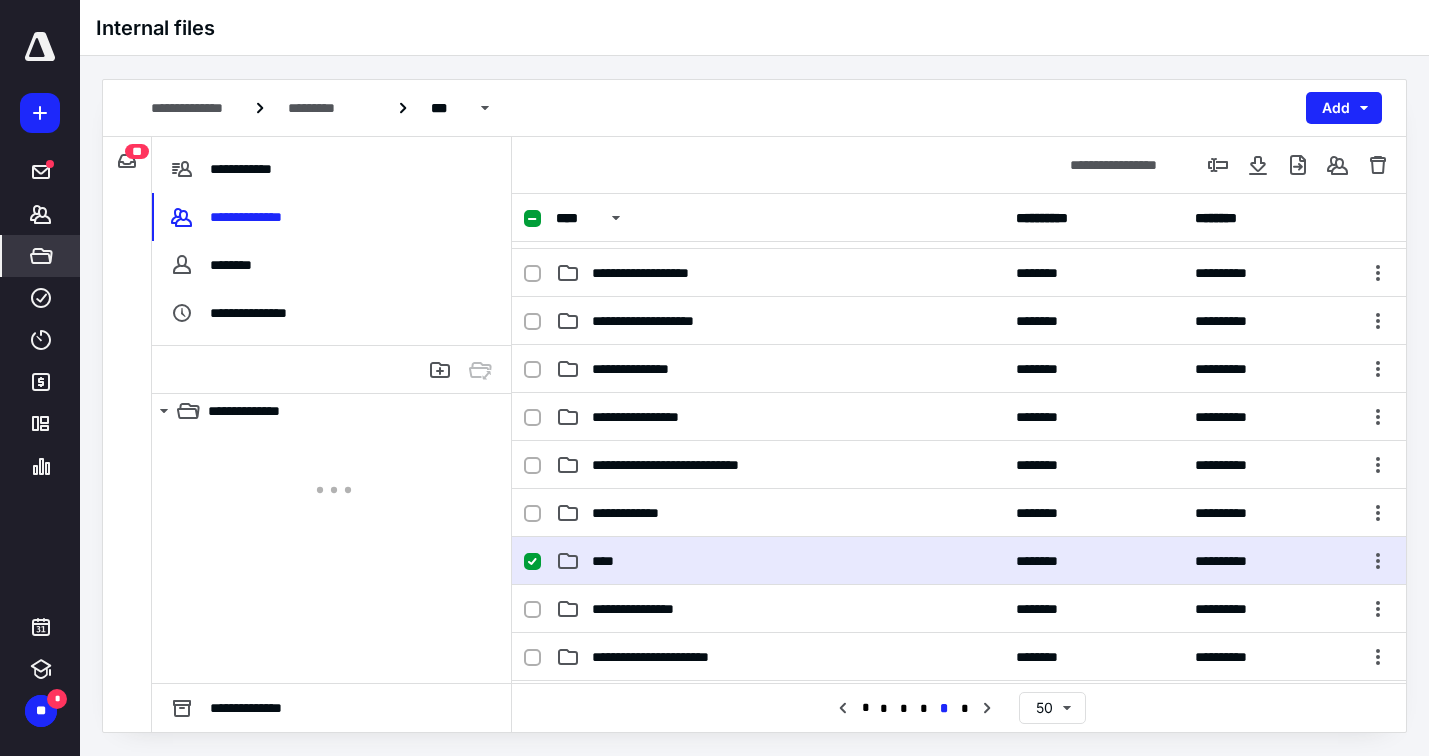 click on "****" at bounding box center (780, 561) 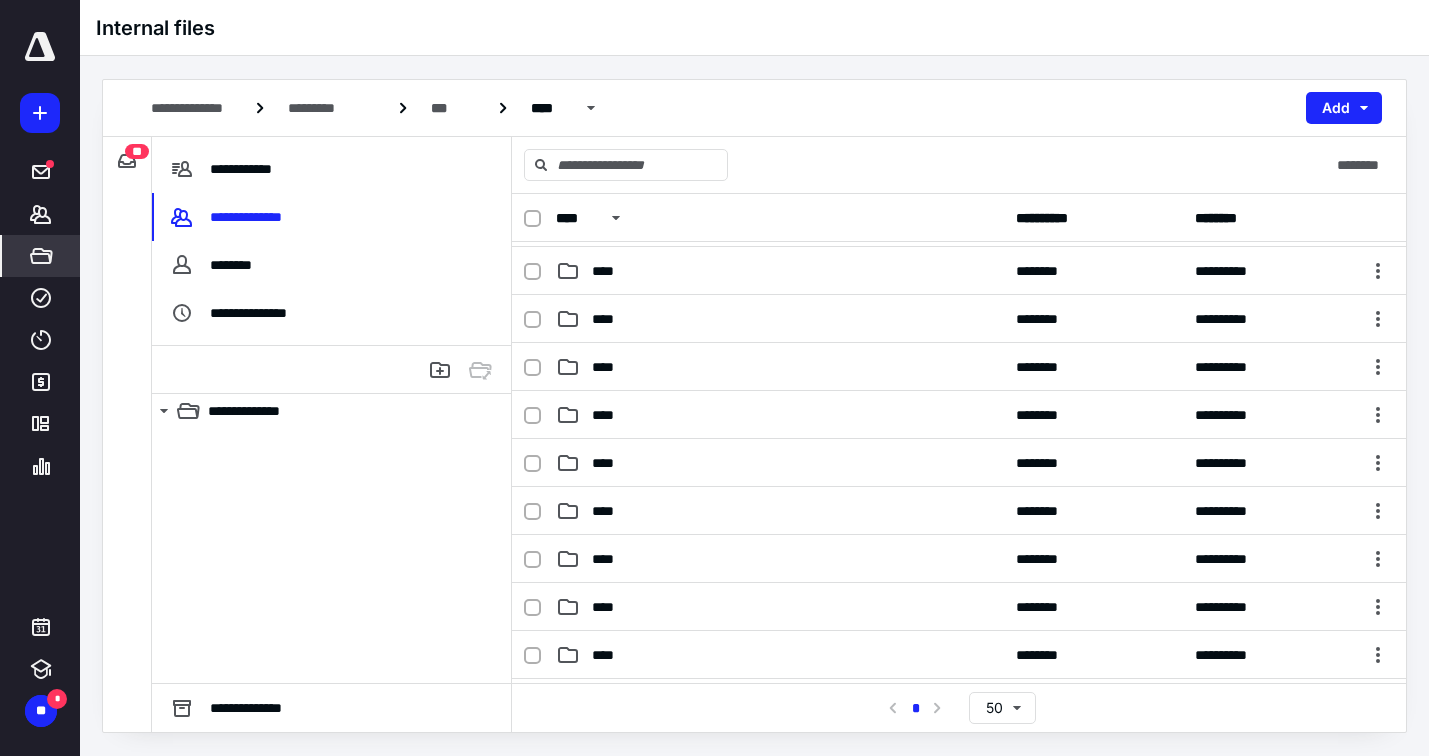 scroll, scrollTop: 503, scrollLeft: 0, axis: vertical 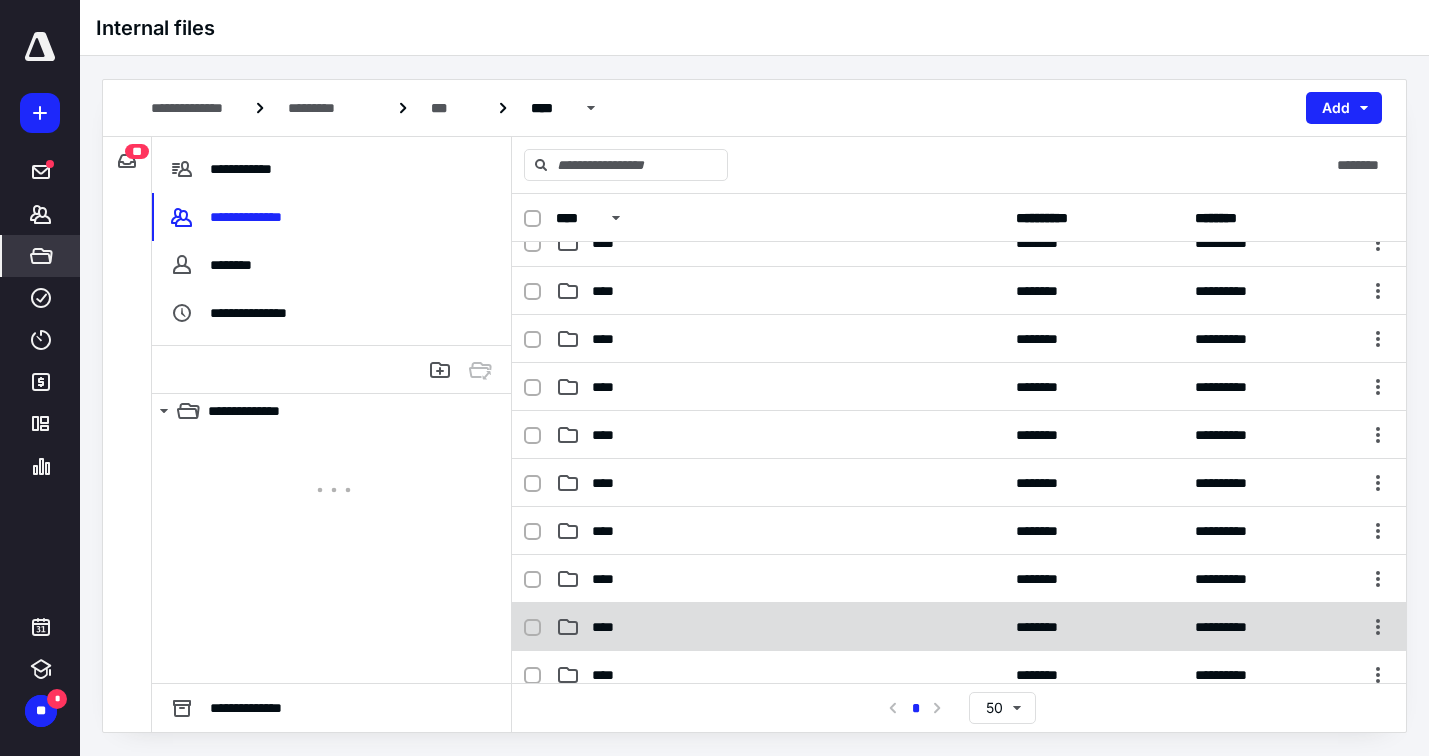 click on "****" at bounding box center (610, 627) 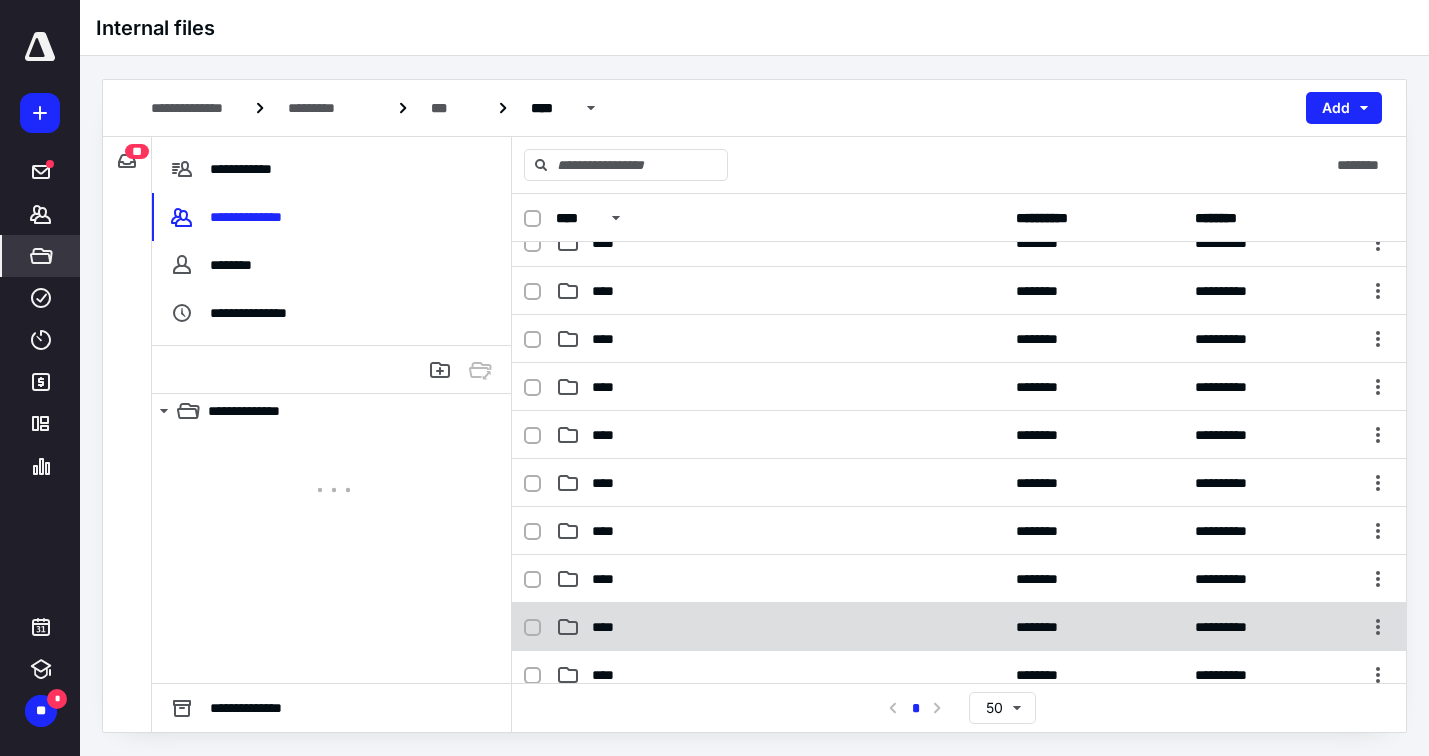 checkbox on "true" 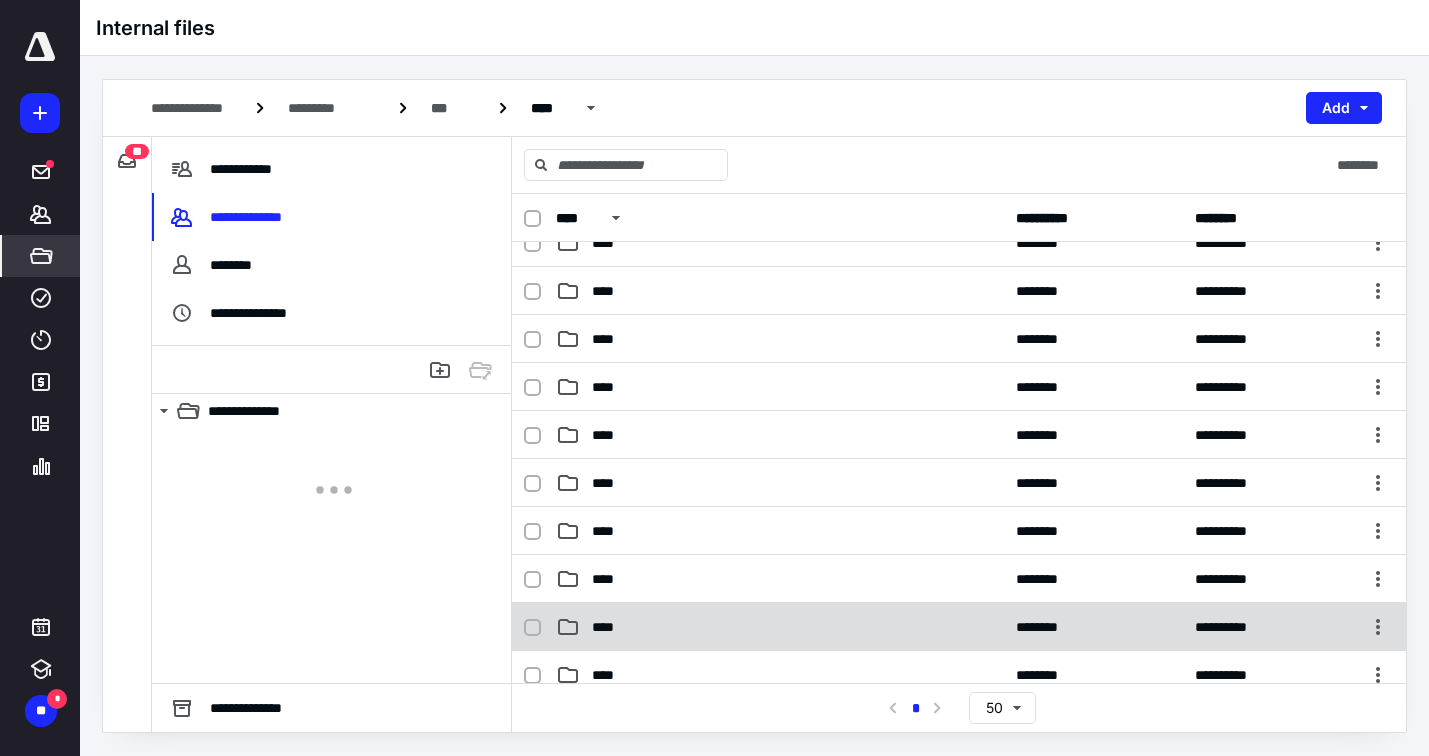 click on "****" at bounding box center (610, 627) 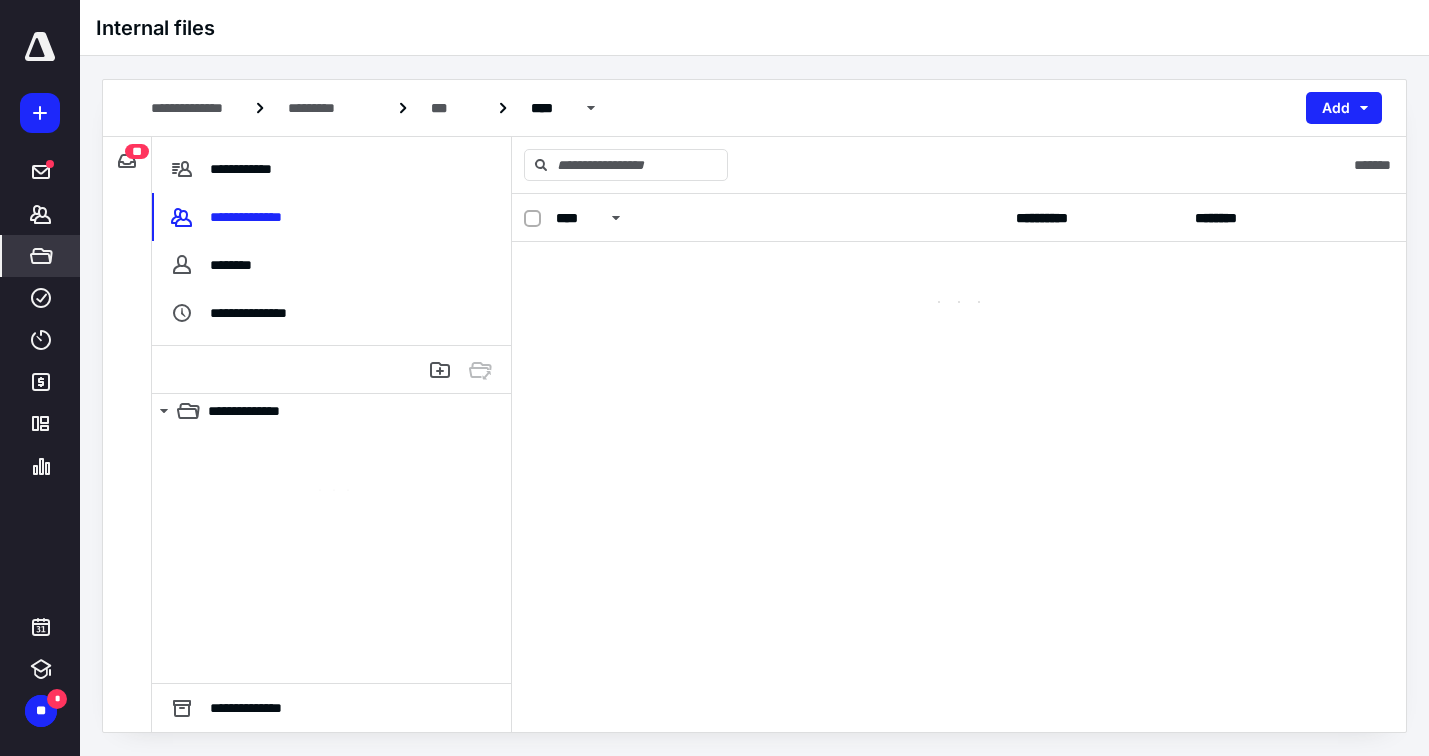 scroll, scrollTop: 0, scrollLeft: 0, axis: both 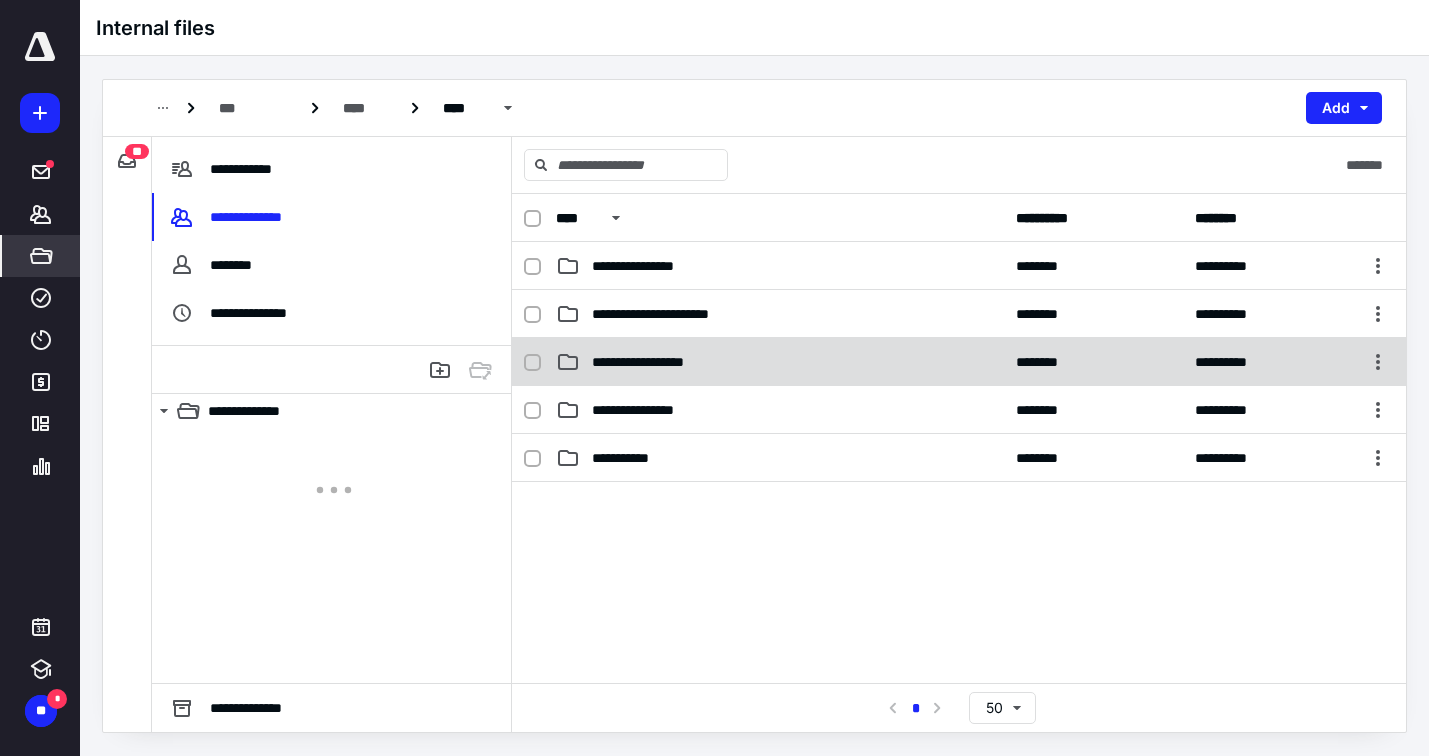 click on "**********" at bounding box center (780, 362) 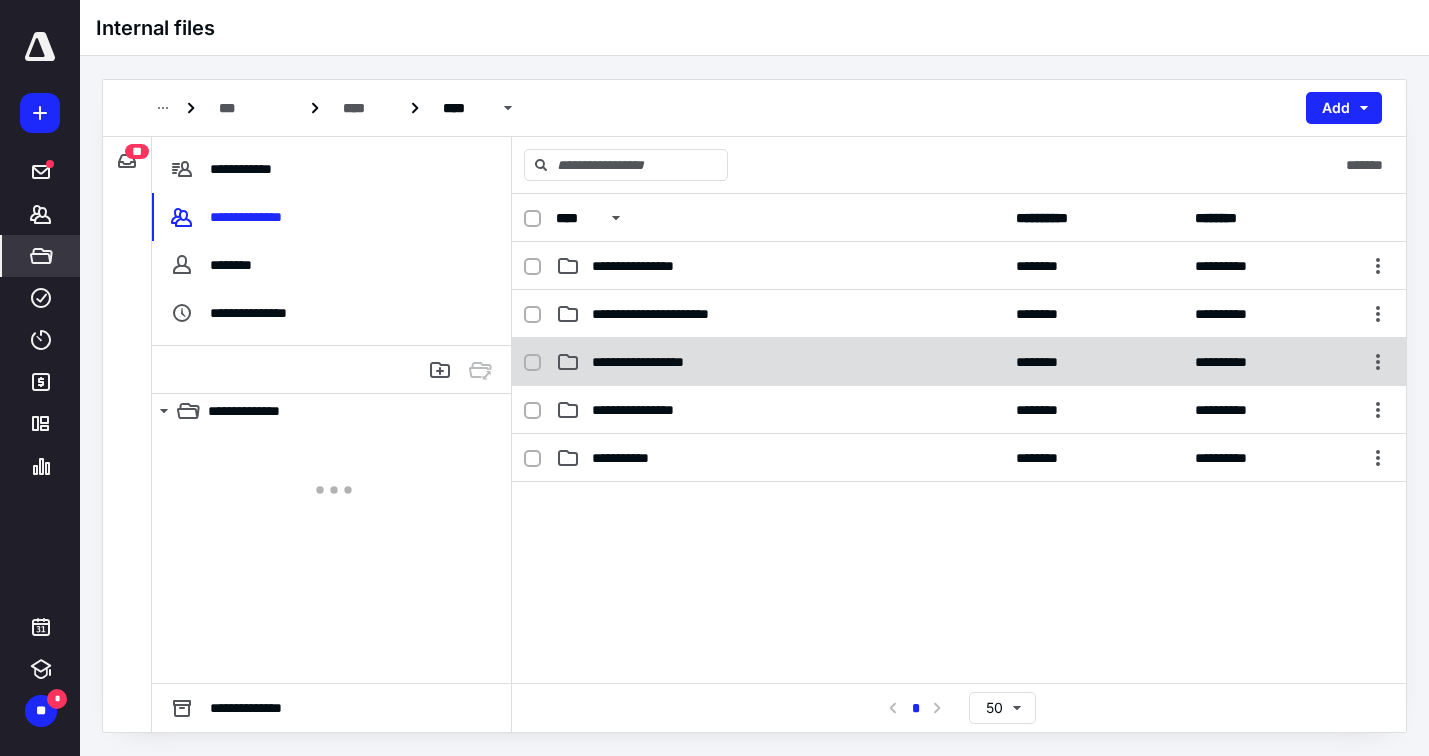 checkbox on "true" 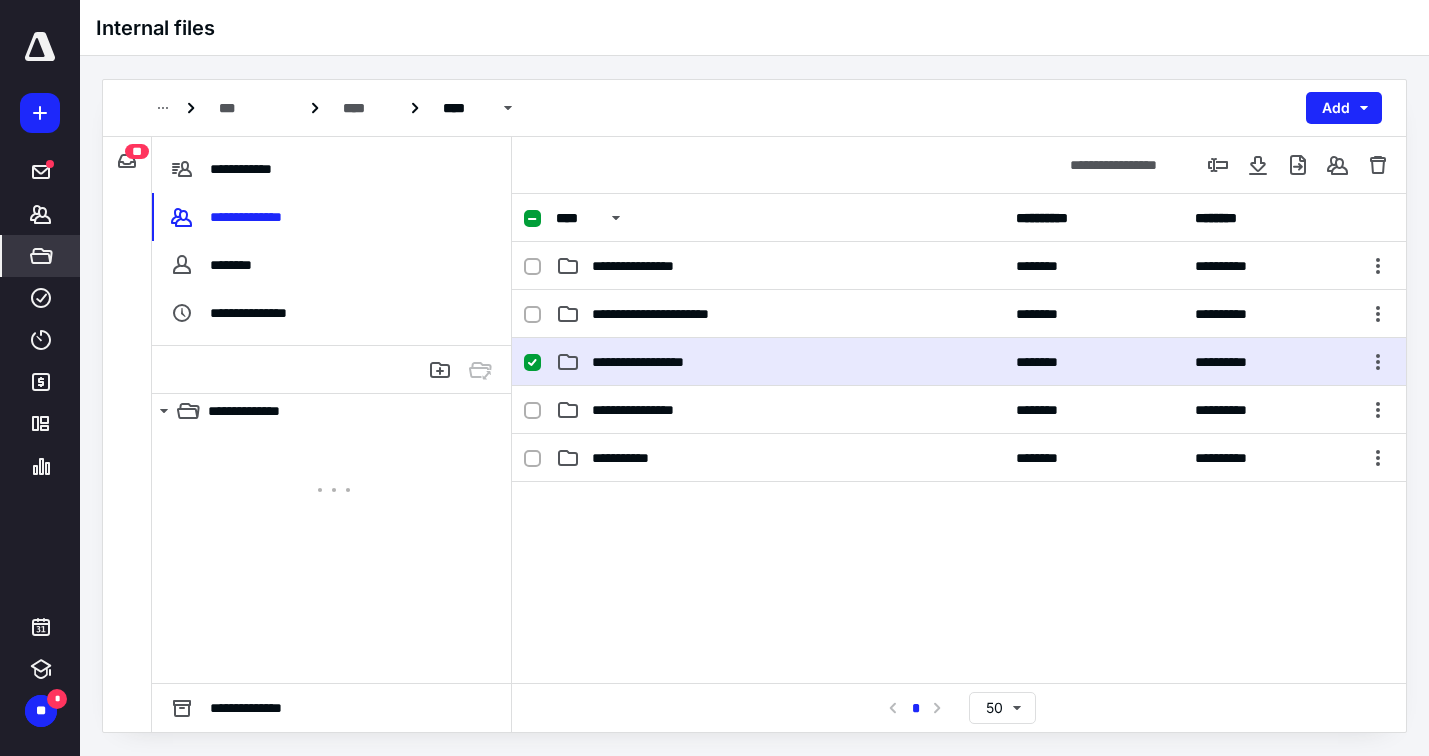 click on "**********" at bounding box center [780, 362] 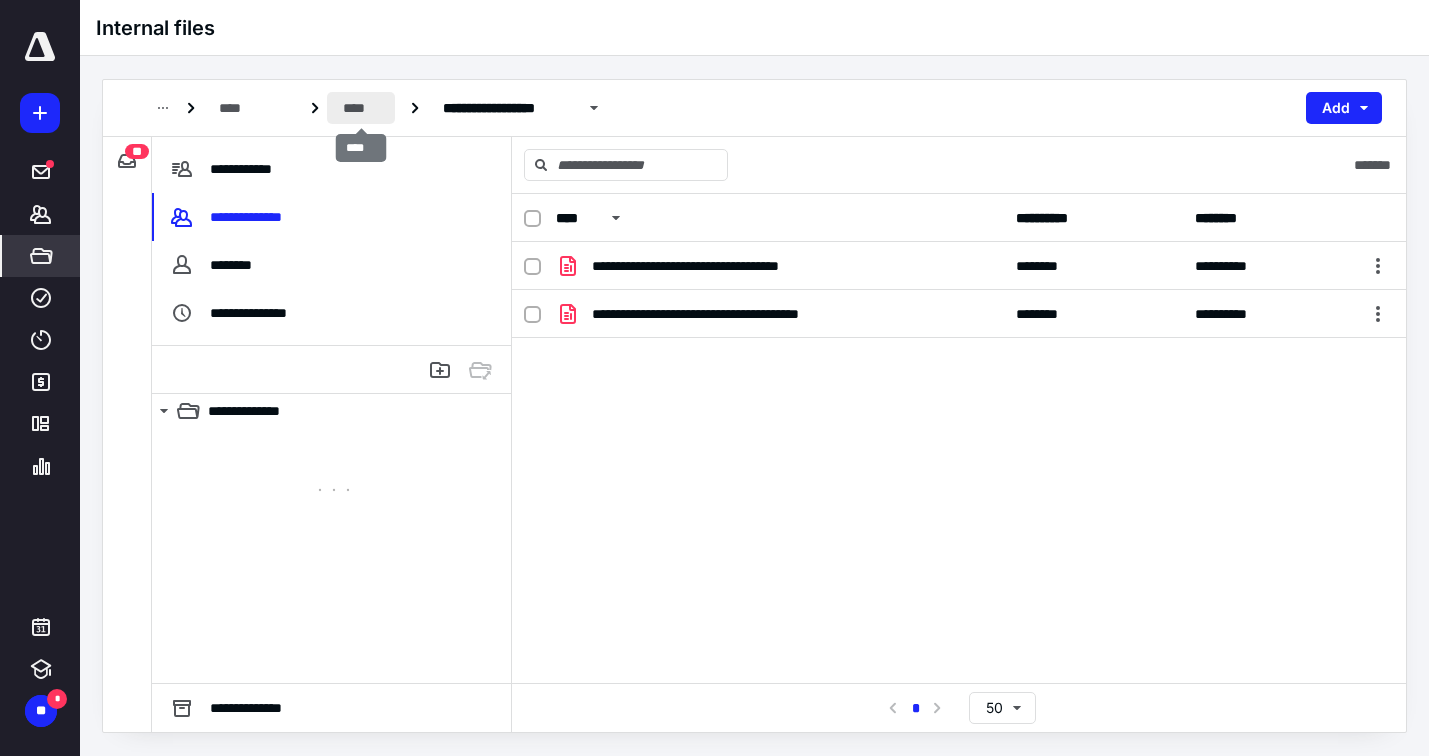 click on "****" at bounding box center (361, 108) 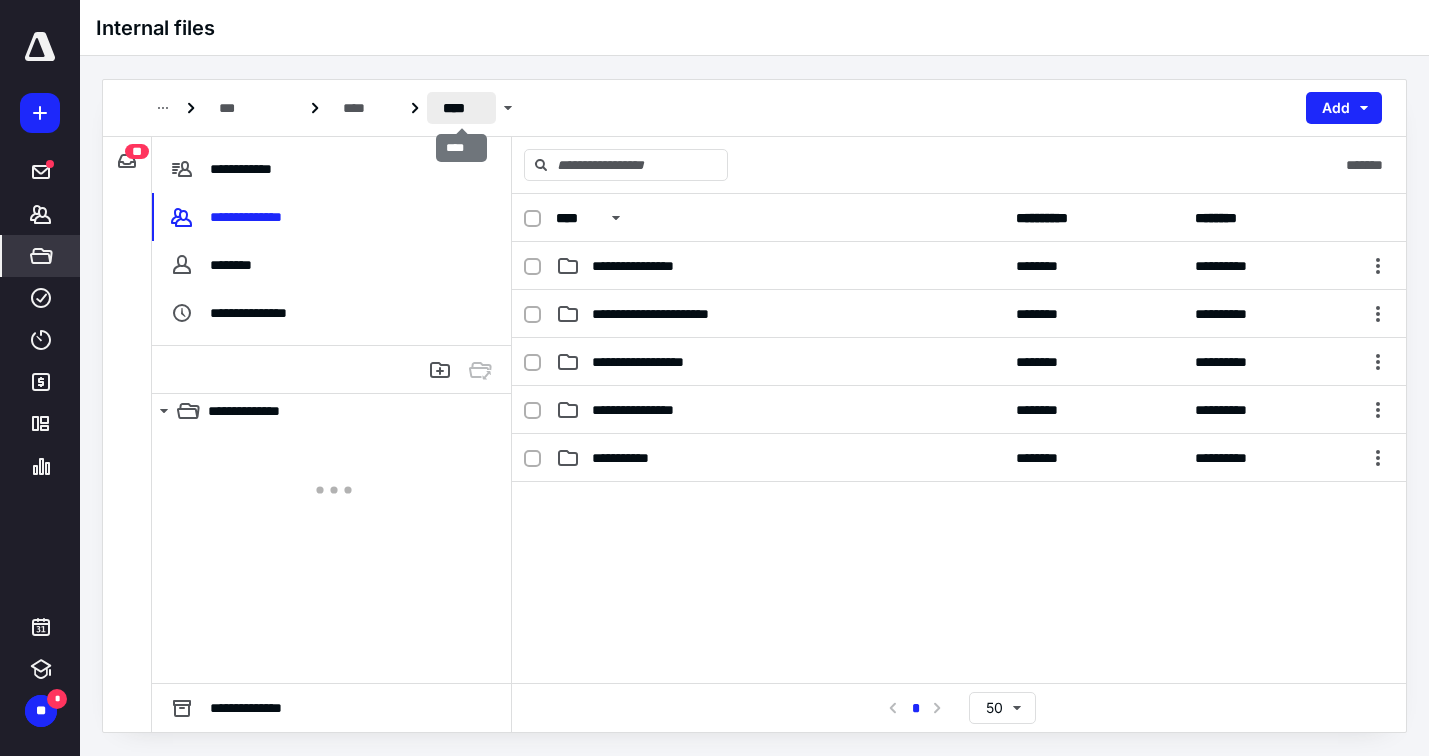 click on "****" at bounding box center [461, 108] 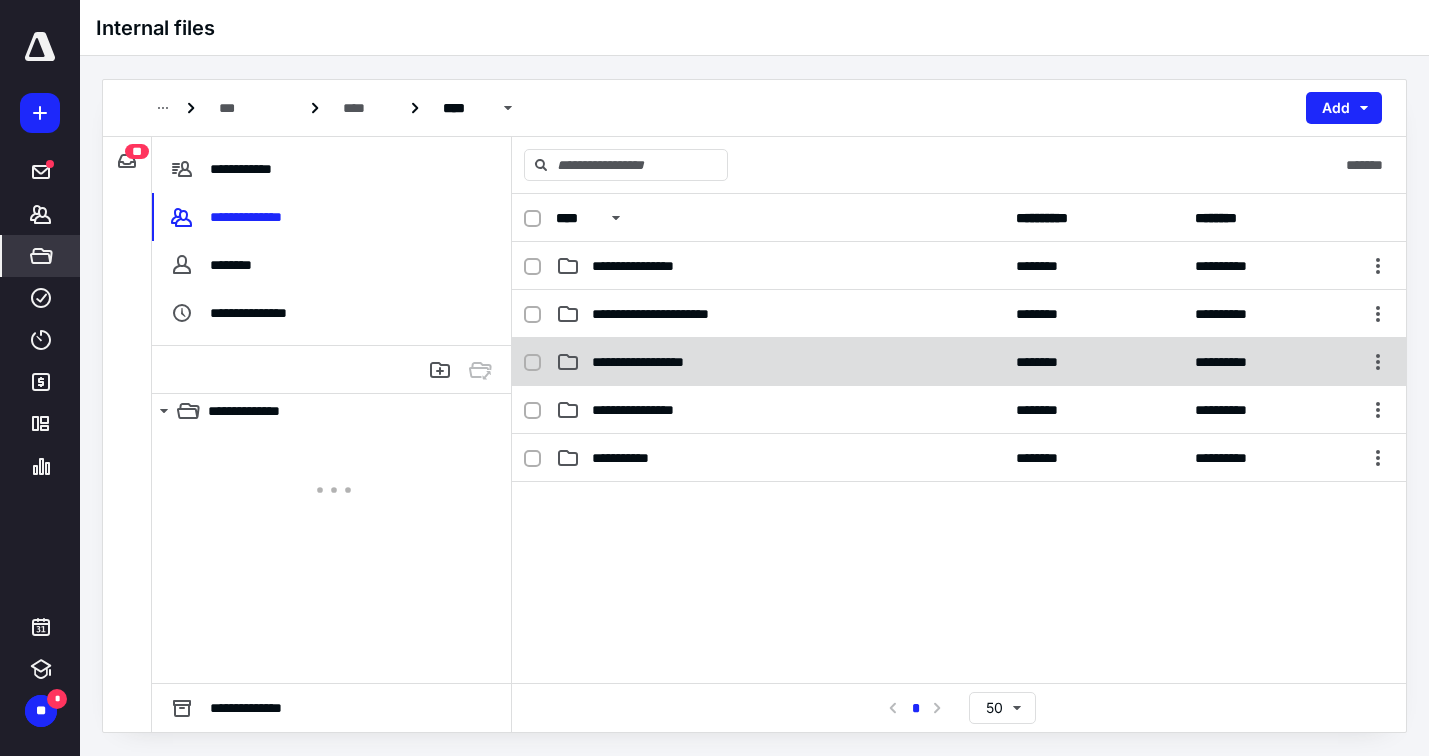 click 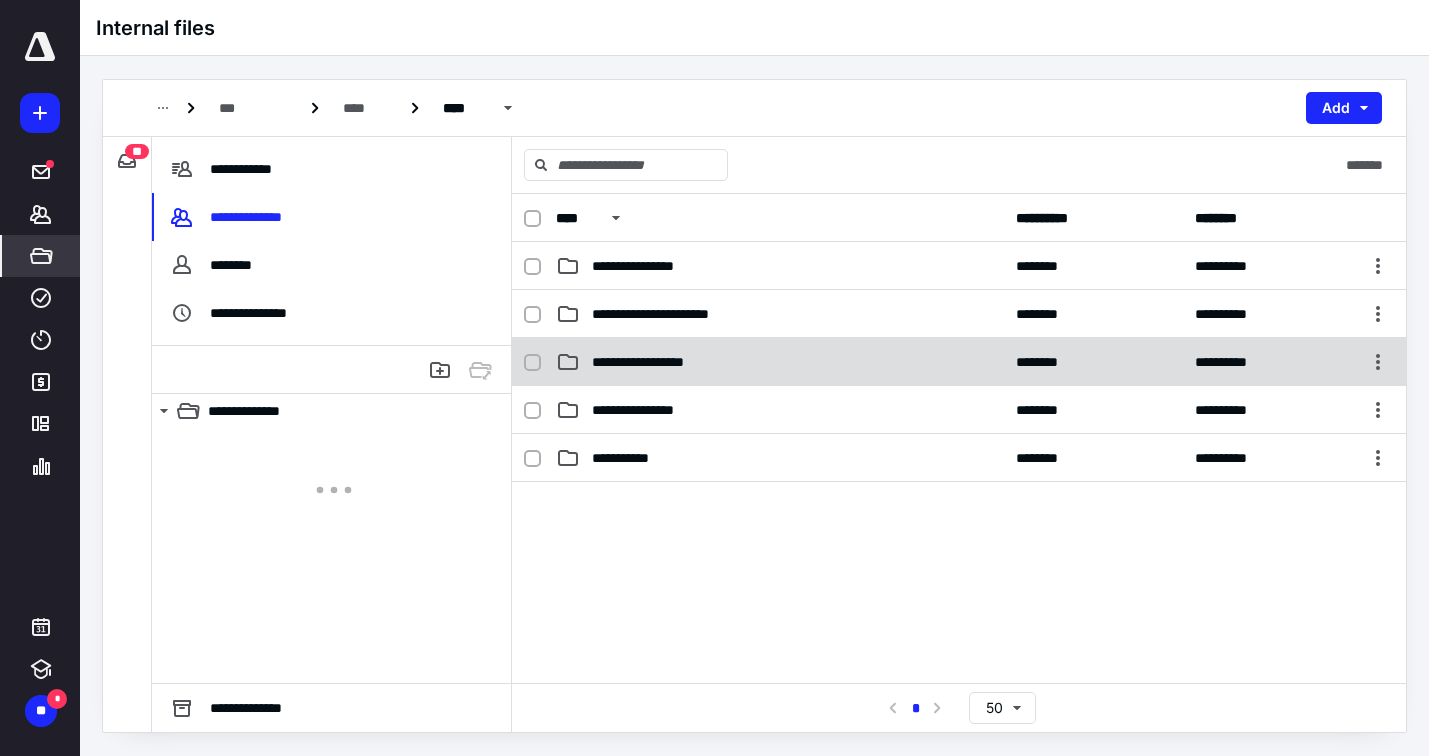 checkbox on "true" 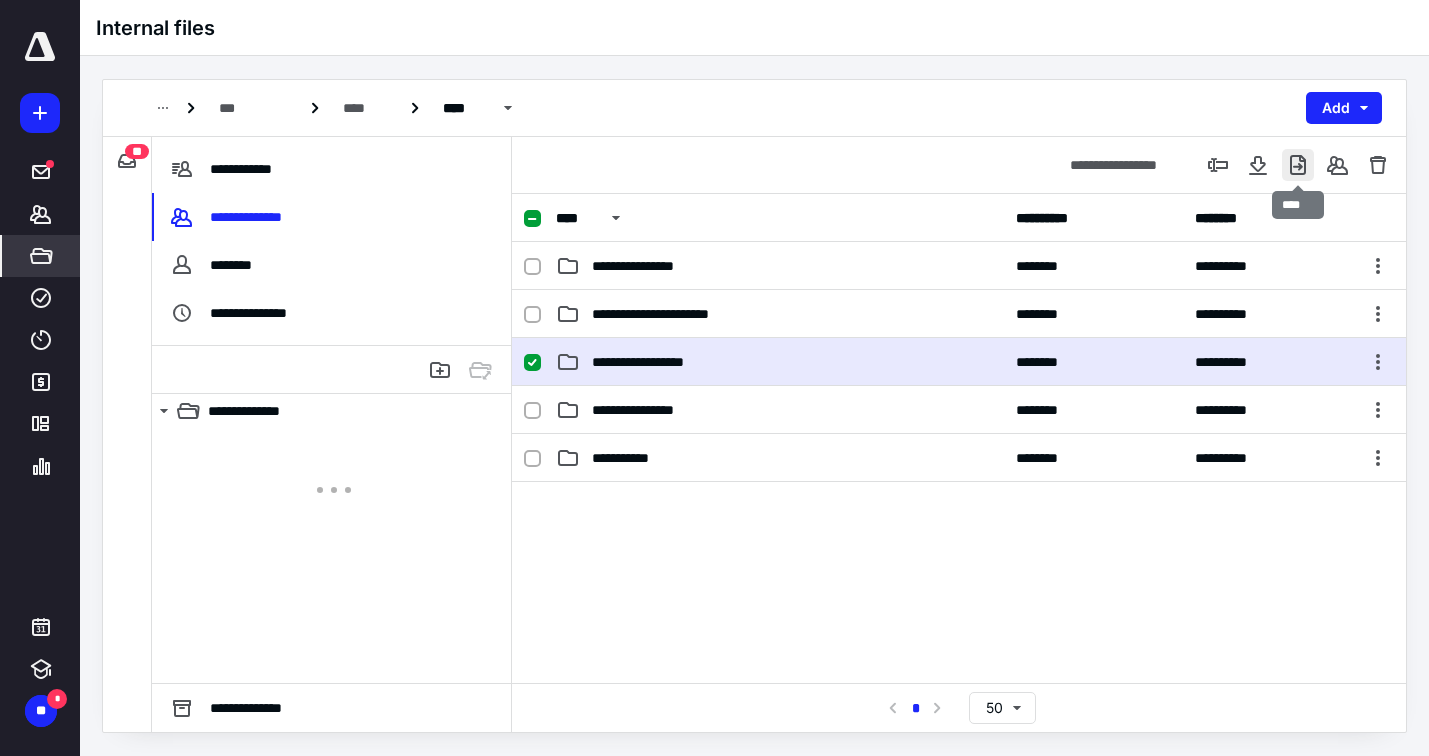 click at bounding box center (1298, 165) 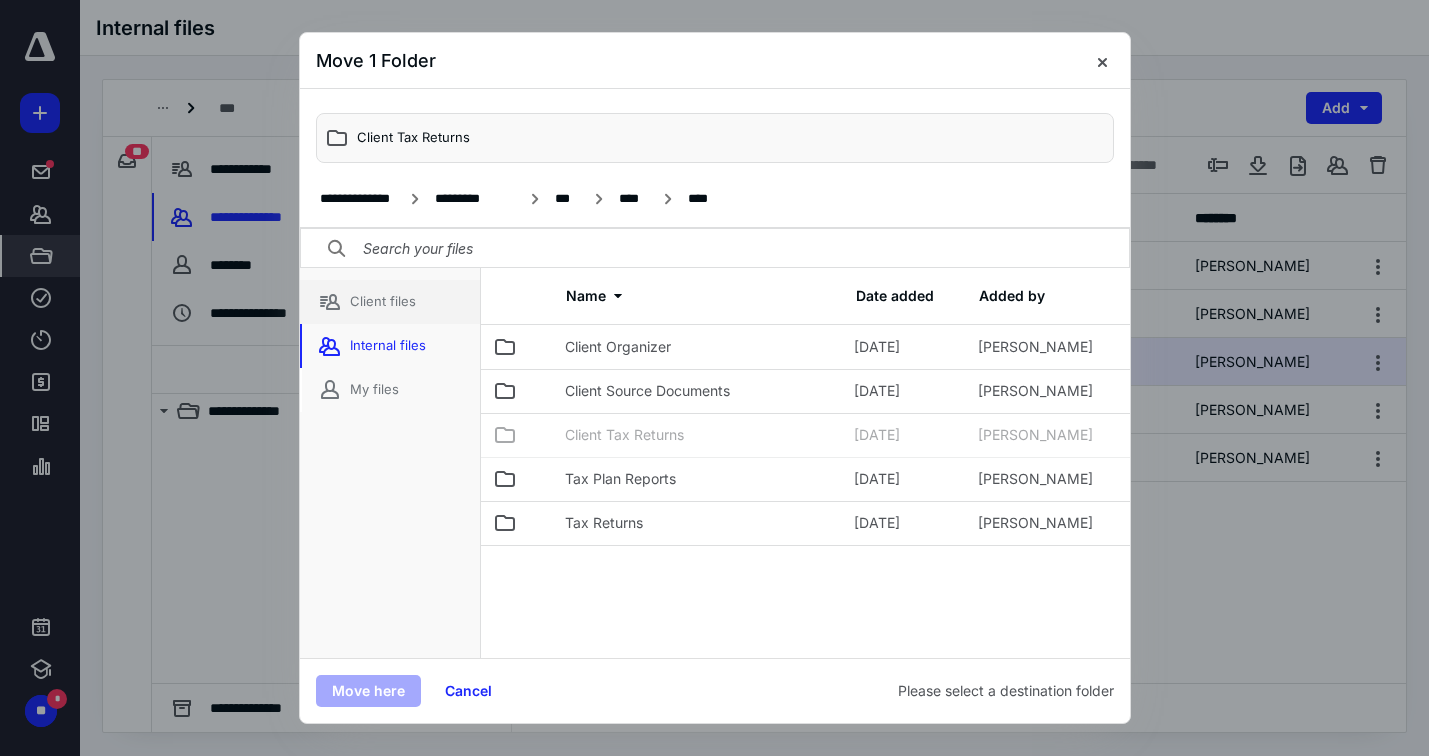 click on "Client files" at bounding box center (390, 302) 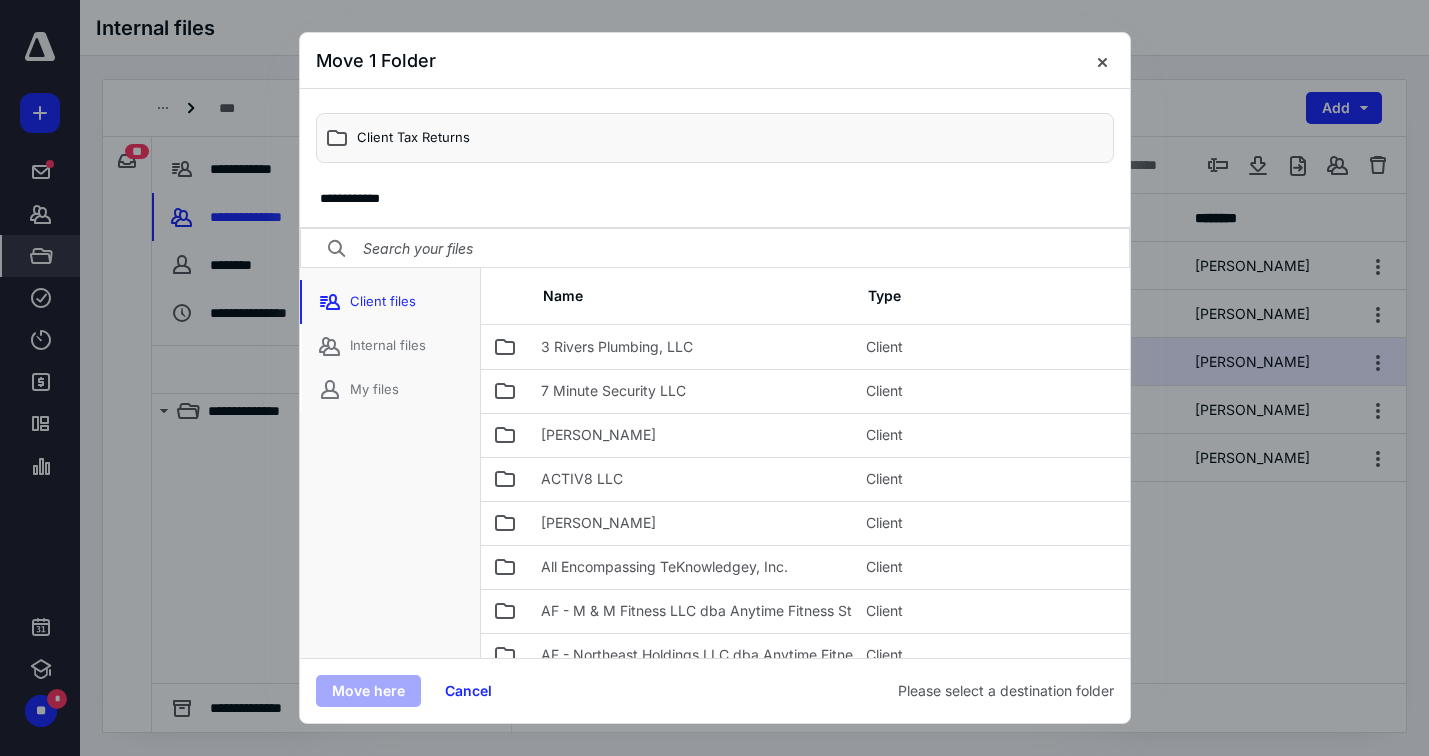 click at bounding box center [715, 249] 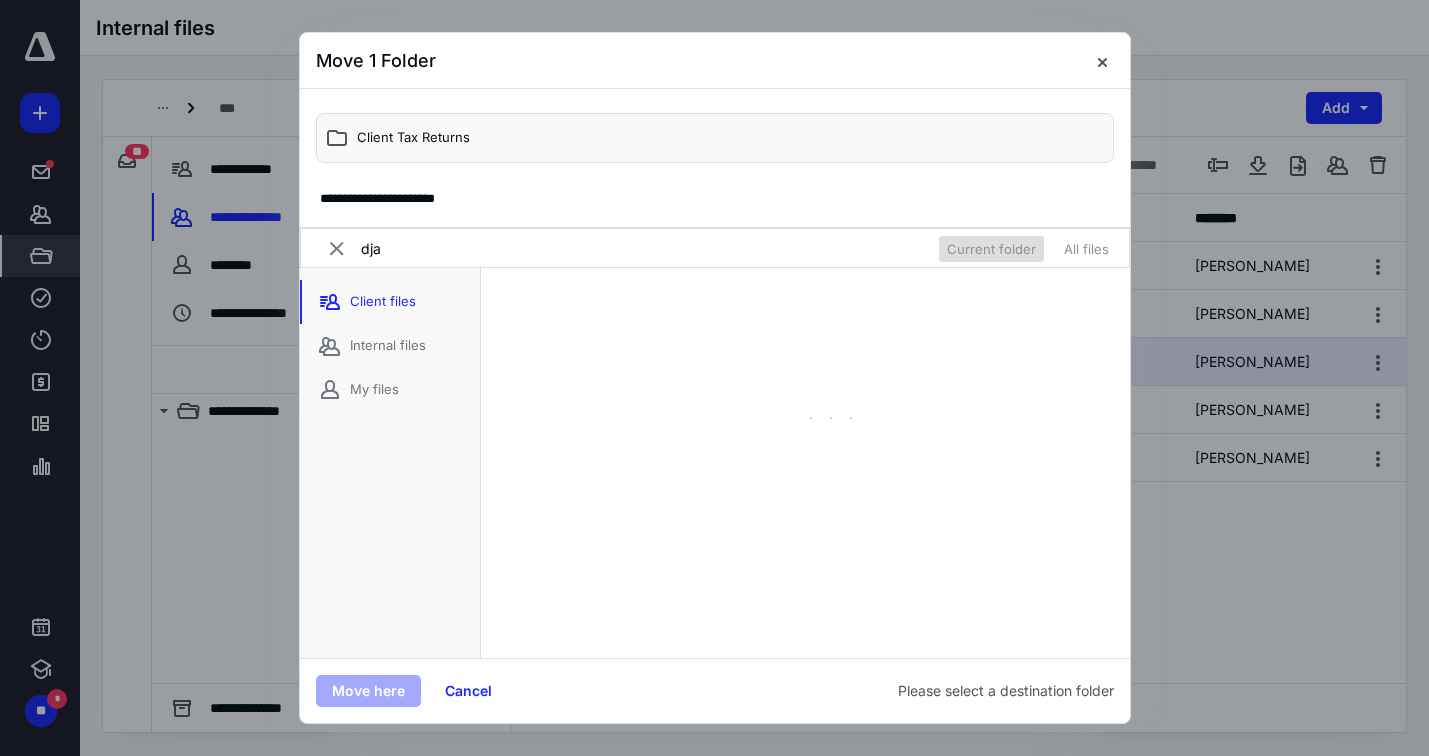 type on "djai" 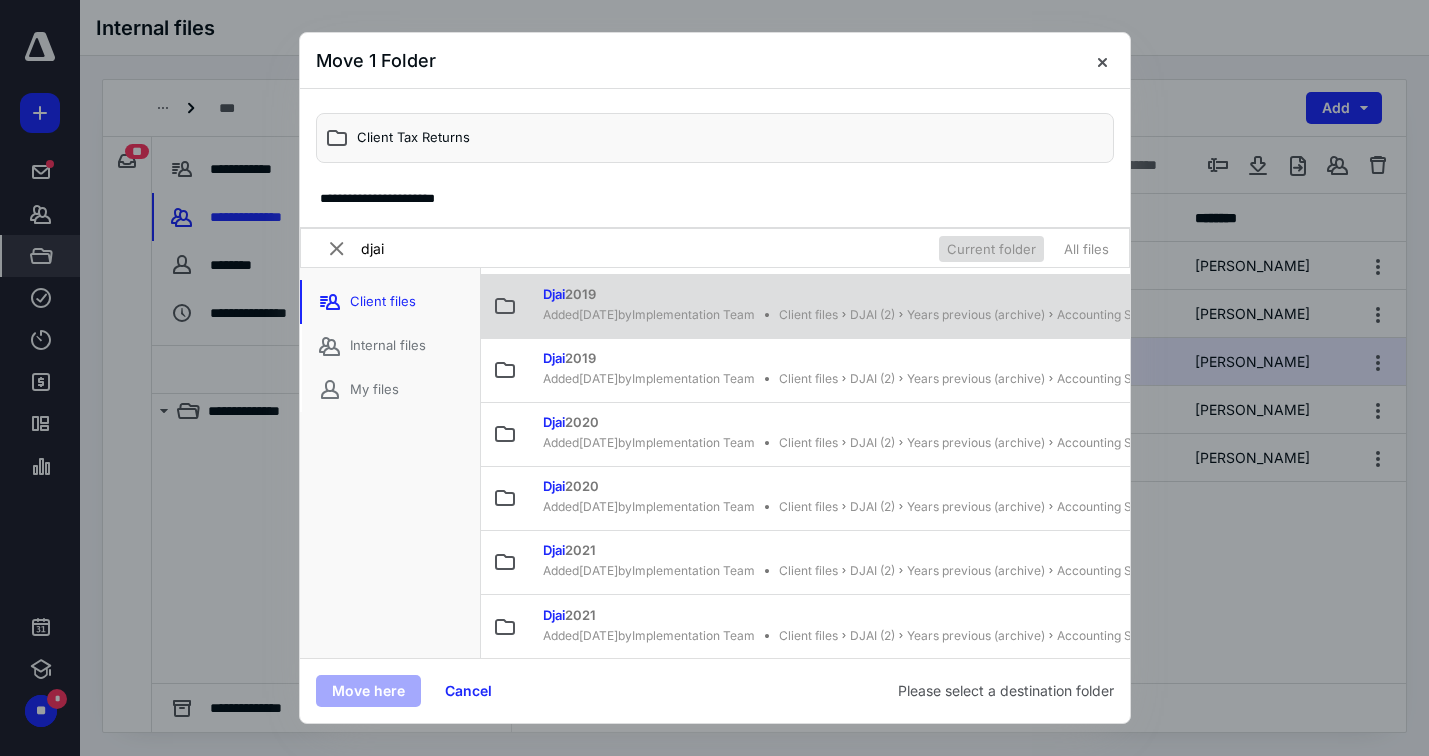 scroll, scrollTop: 0, scrollLeft: 0, axis: both 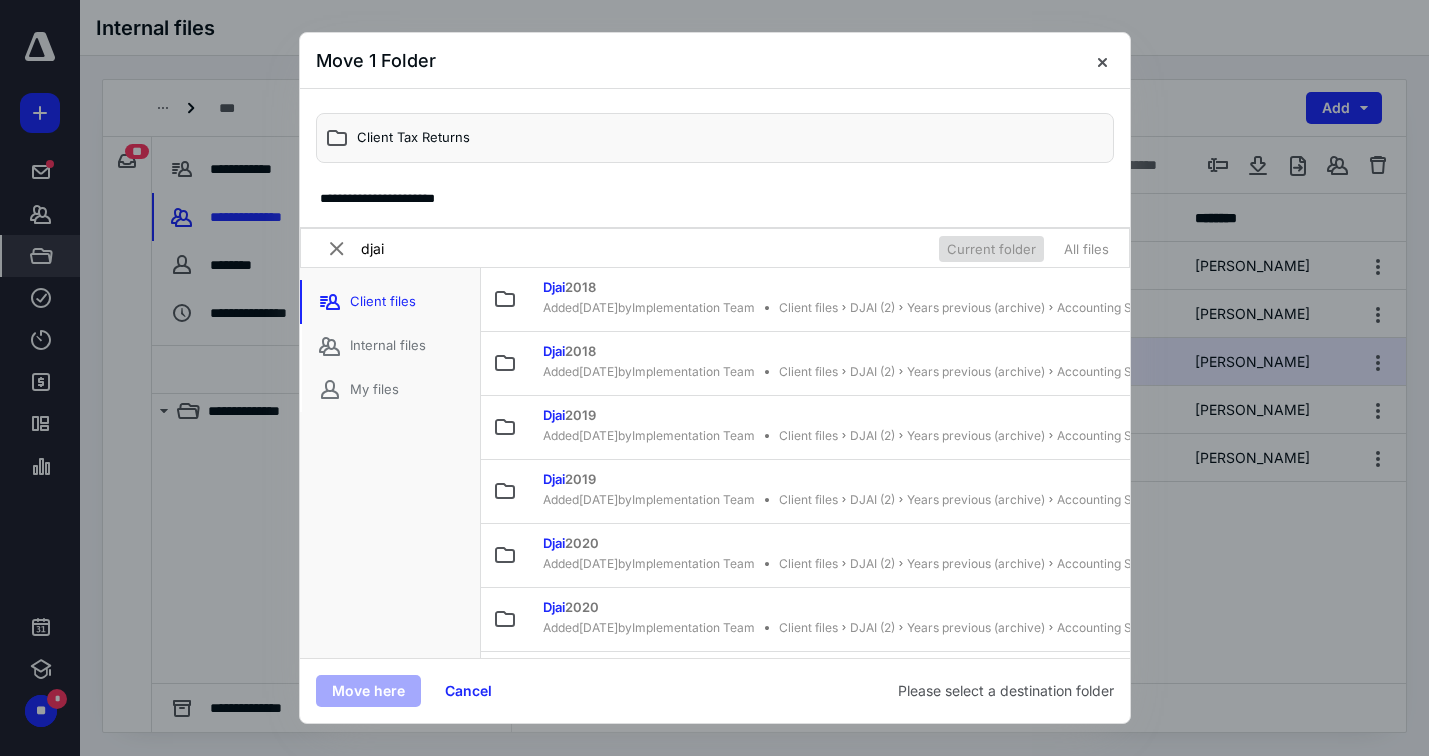 click on "djai" at bounding box center [715, 249] 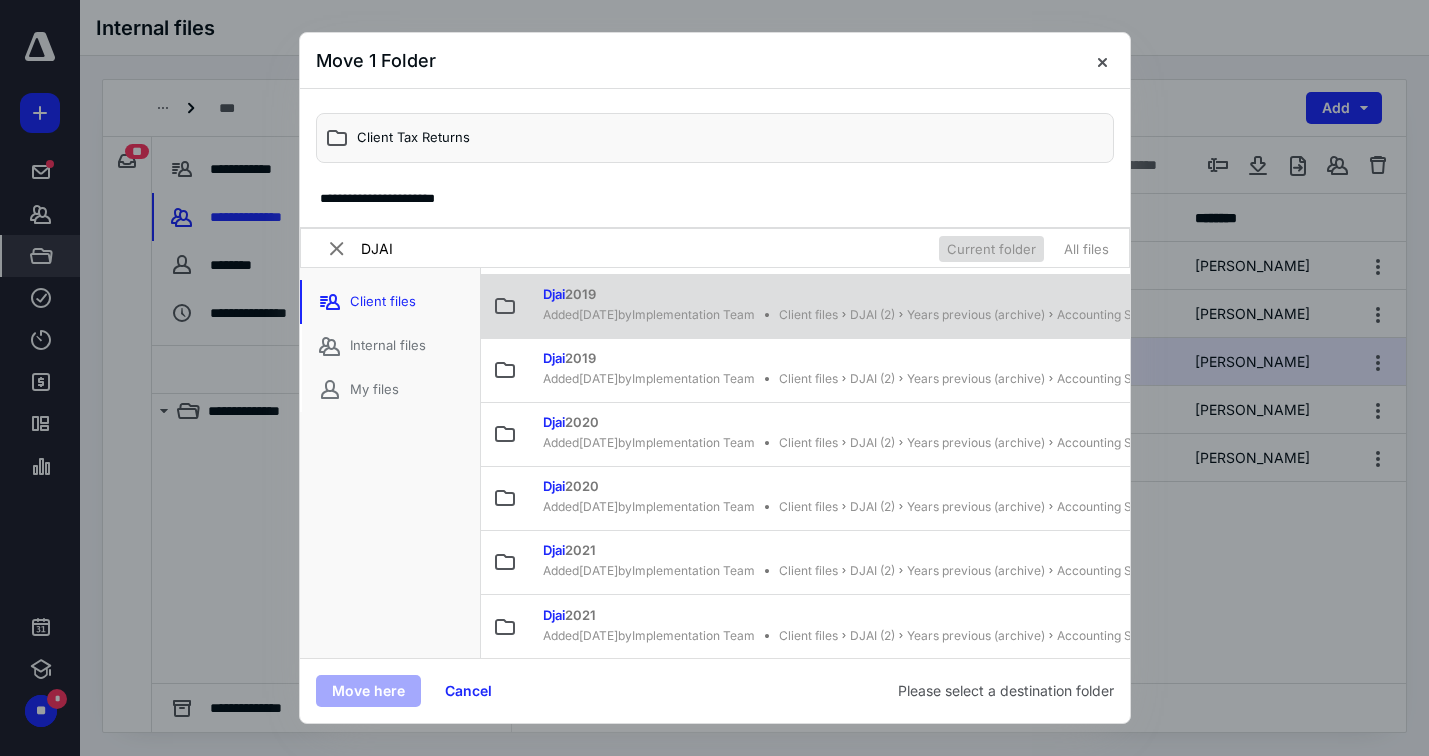 scroll, scrollTop: 0, scrollLeft: 0, axis: both 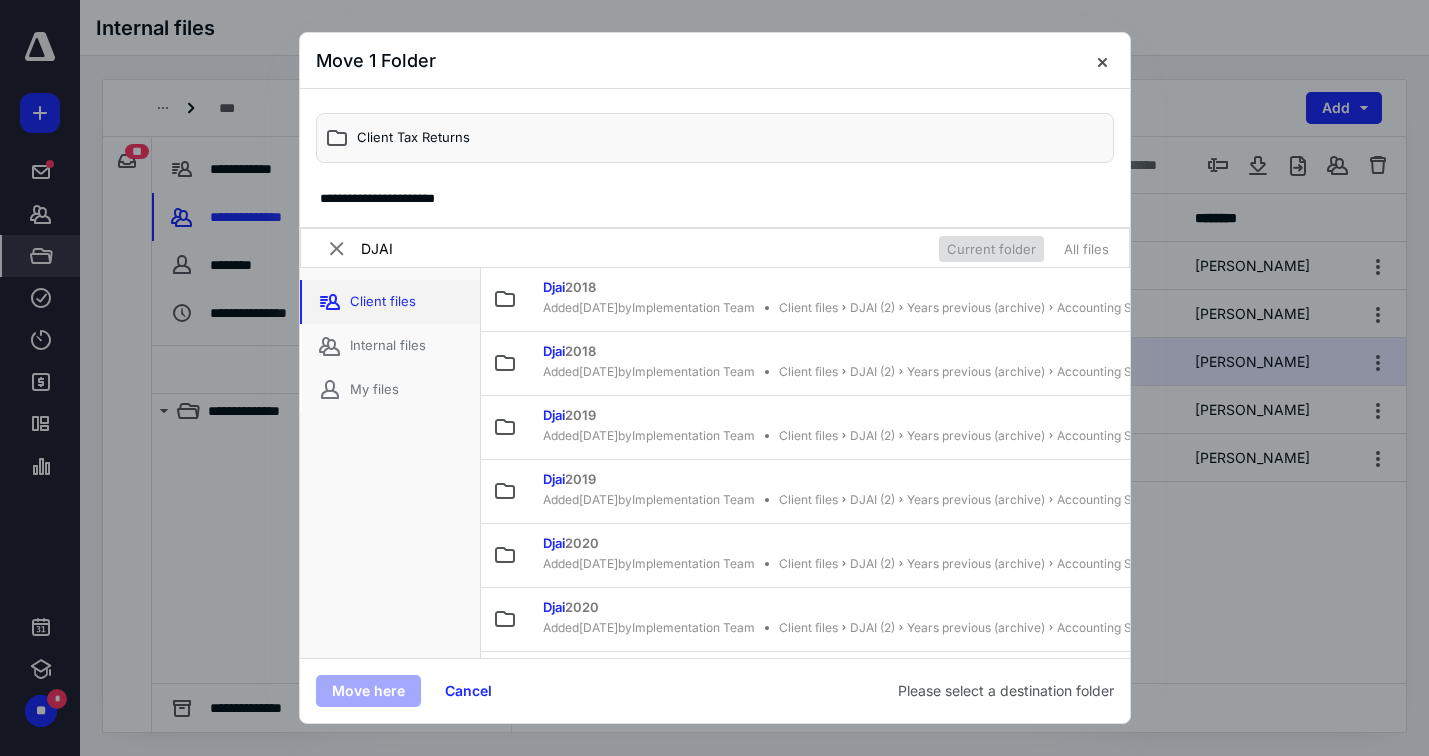 type on "DJAI" 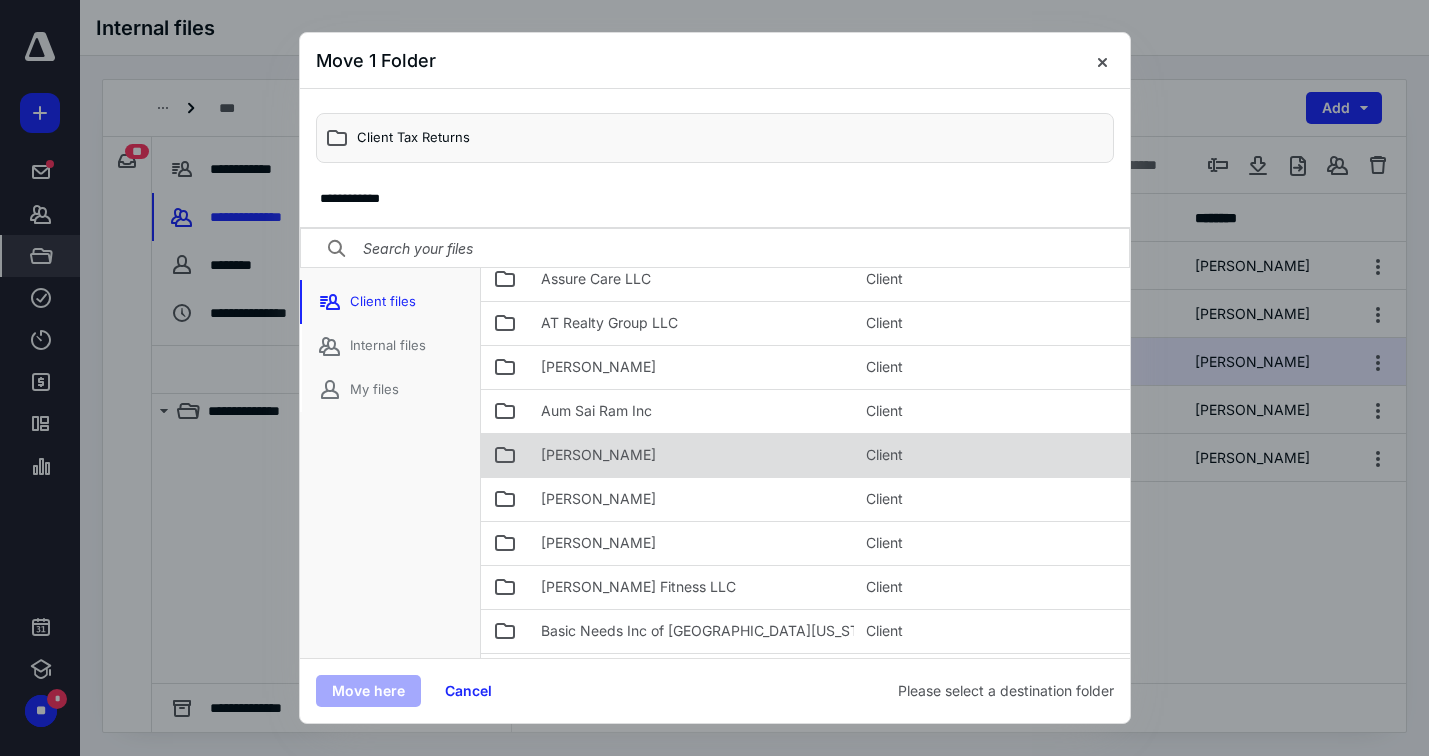 scroll, scrollTop: 2346, scrollLeft: 0, axis: vertical 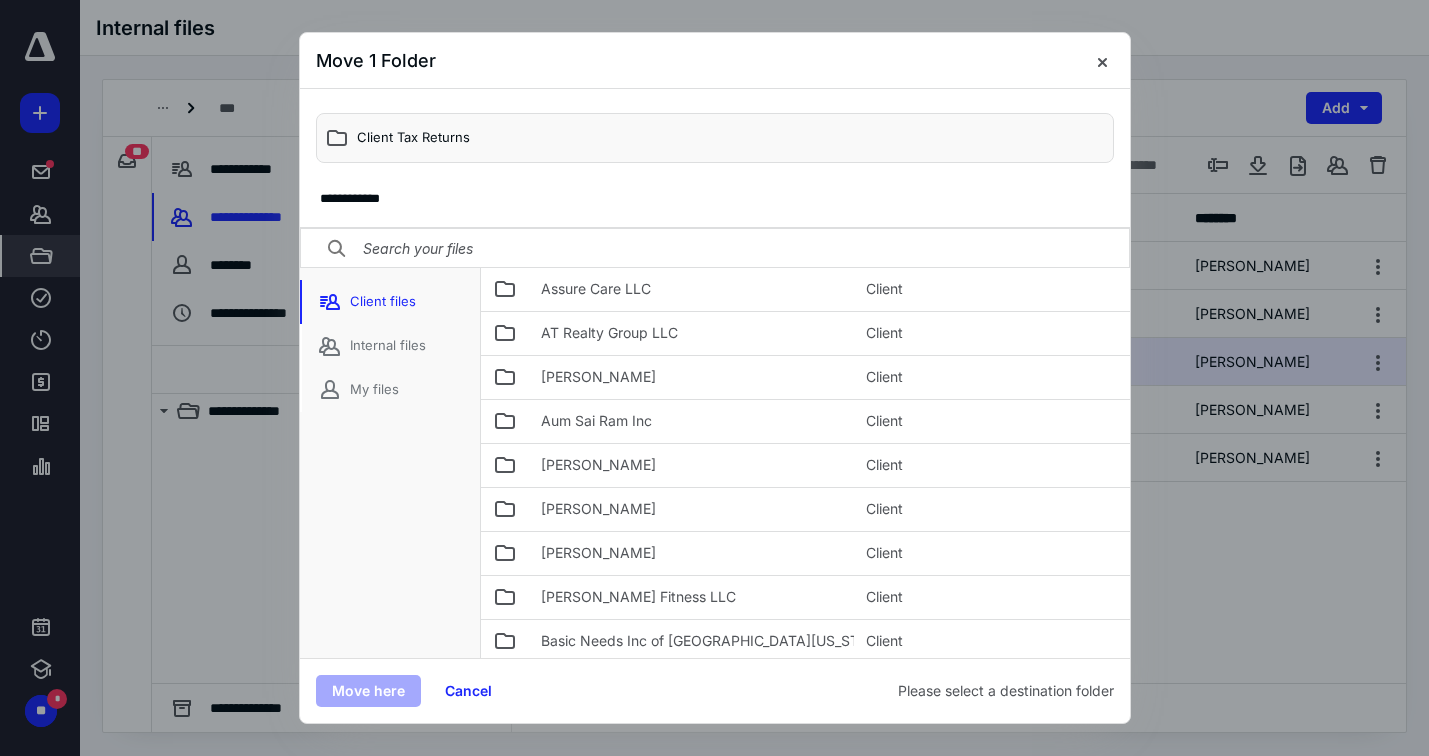 click at bounding box center [715, 249] 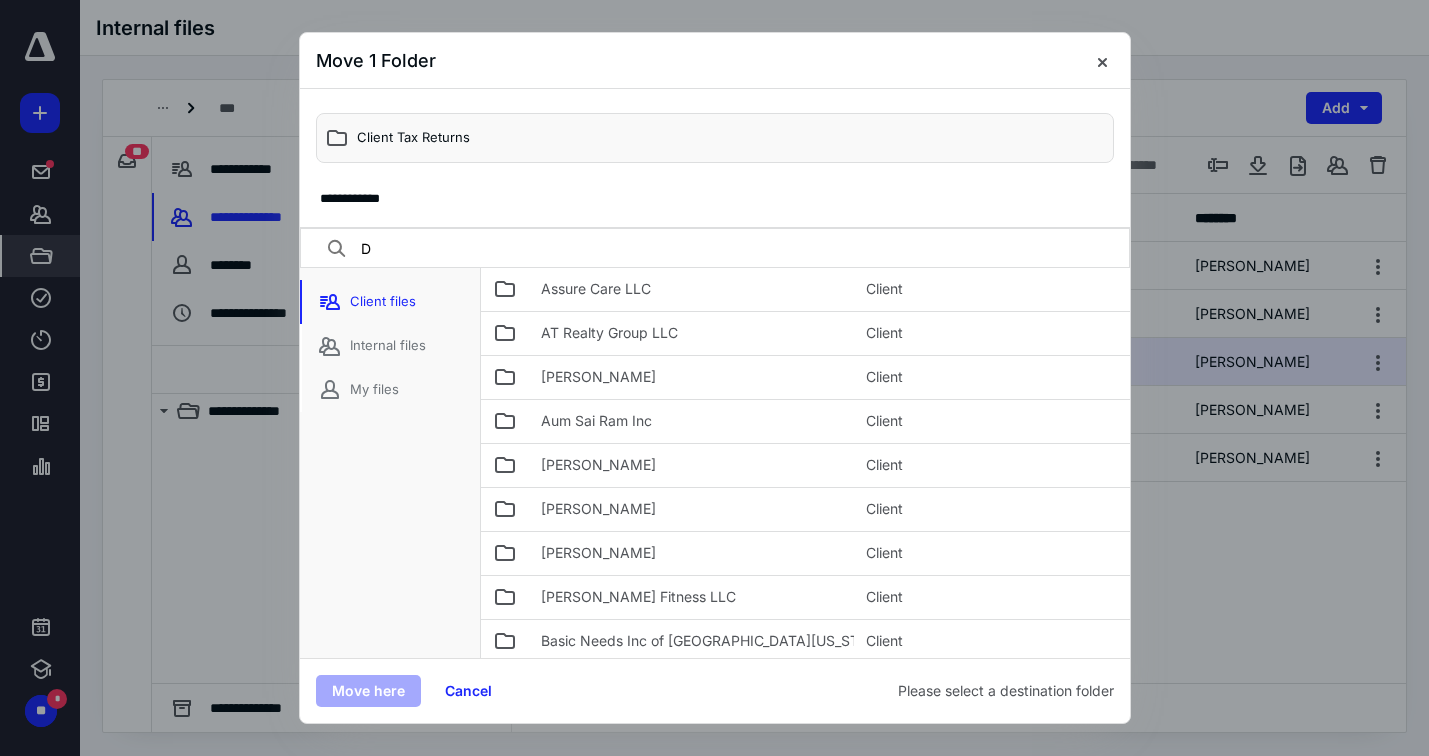 scroll, scrollTop: 0, scrollLeft: 0, axis: both 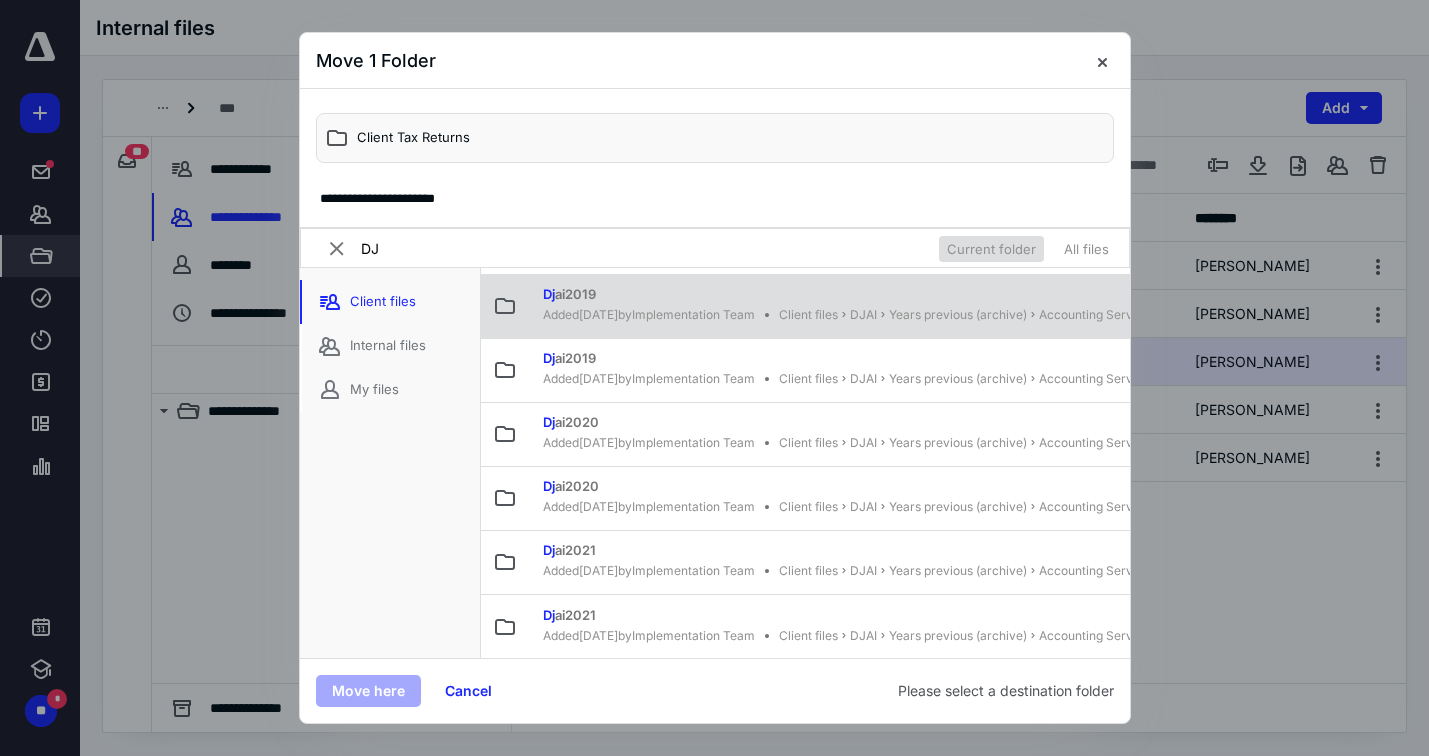 type on "DJ" 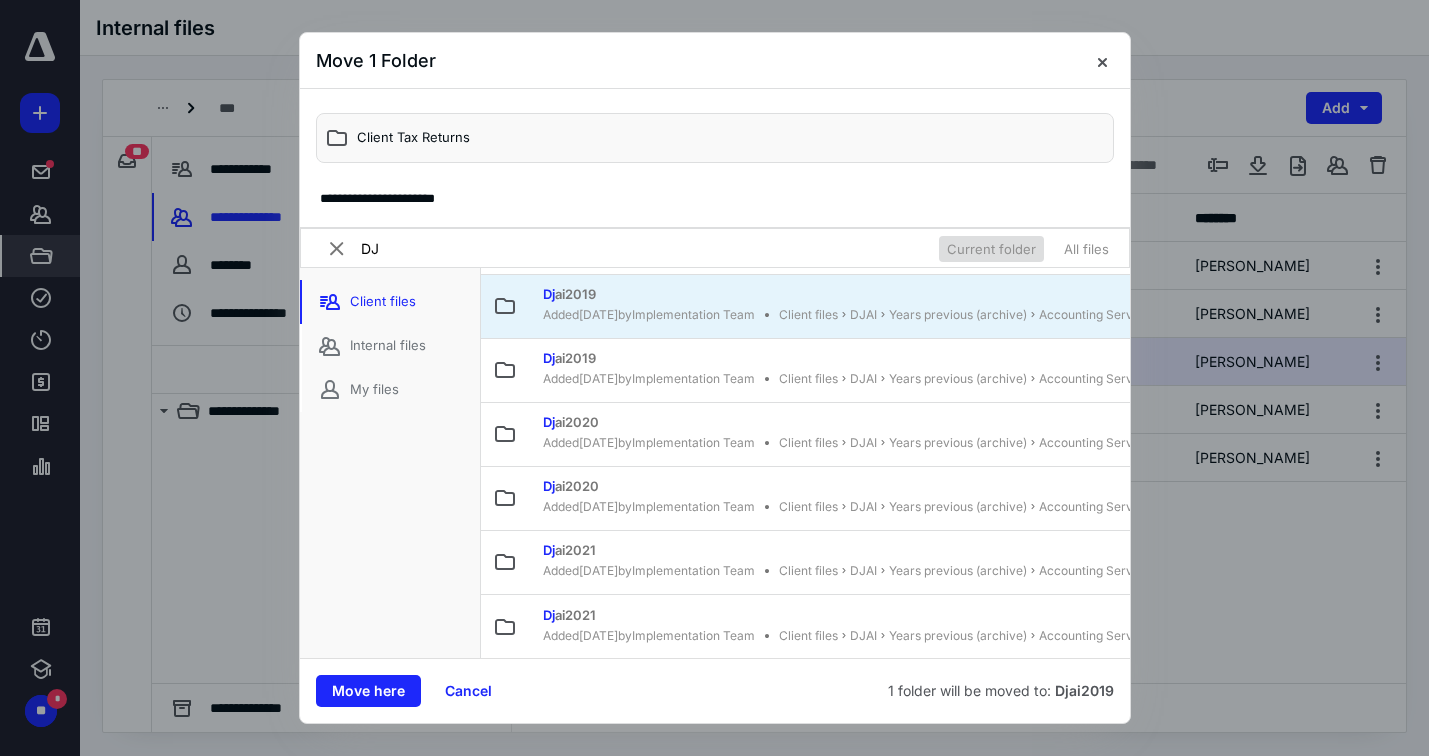 click on "Dj ai2019" at bounding box center [927, 294] 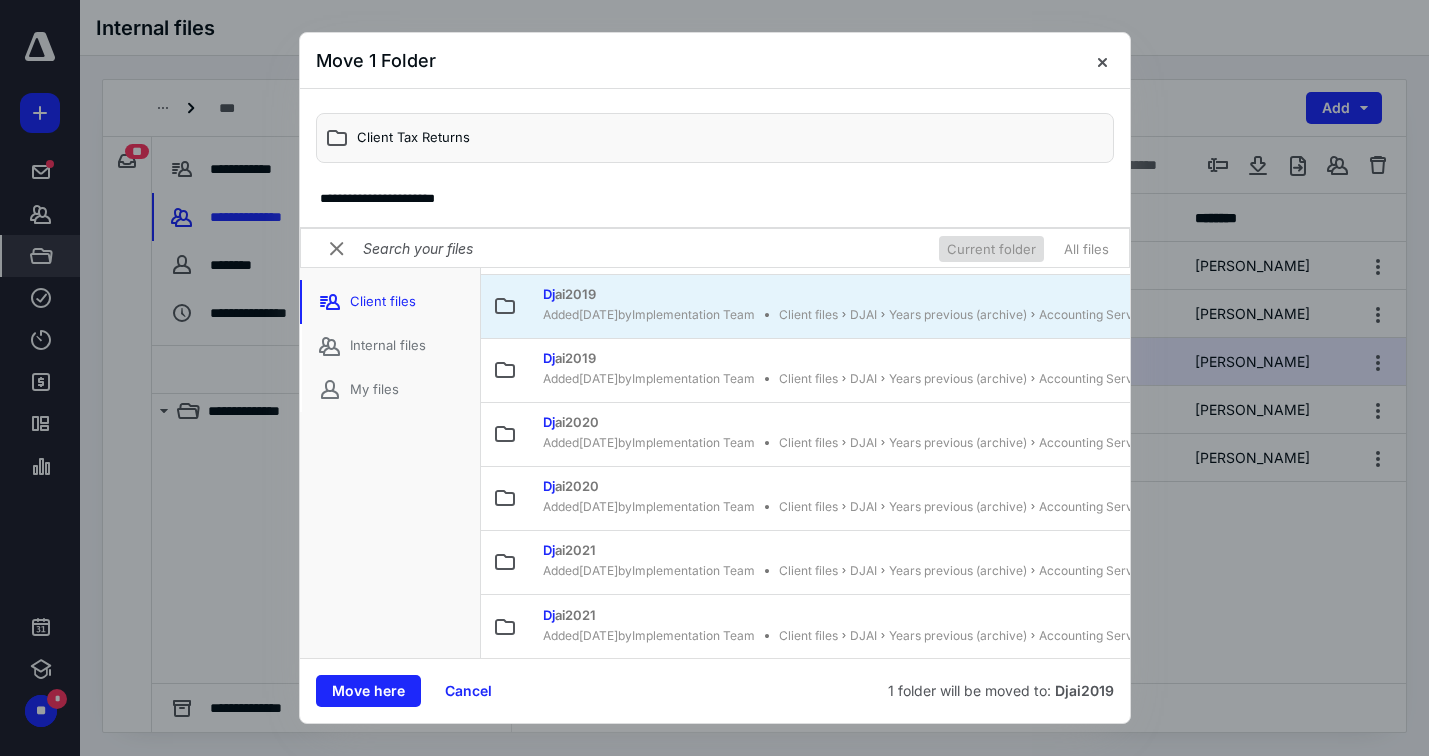 scroll, scrollTop: 0, scrollLeft: 0, axis: both 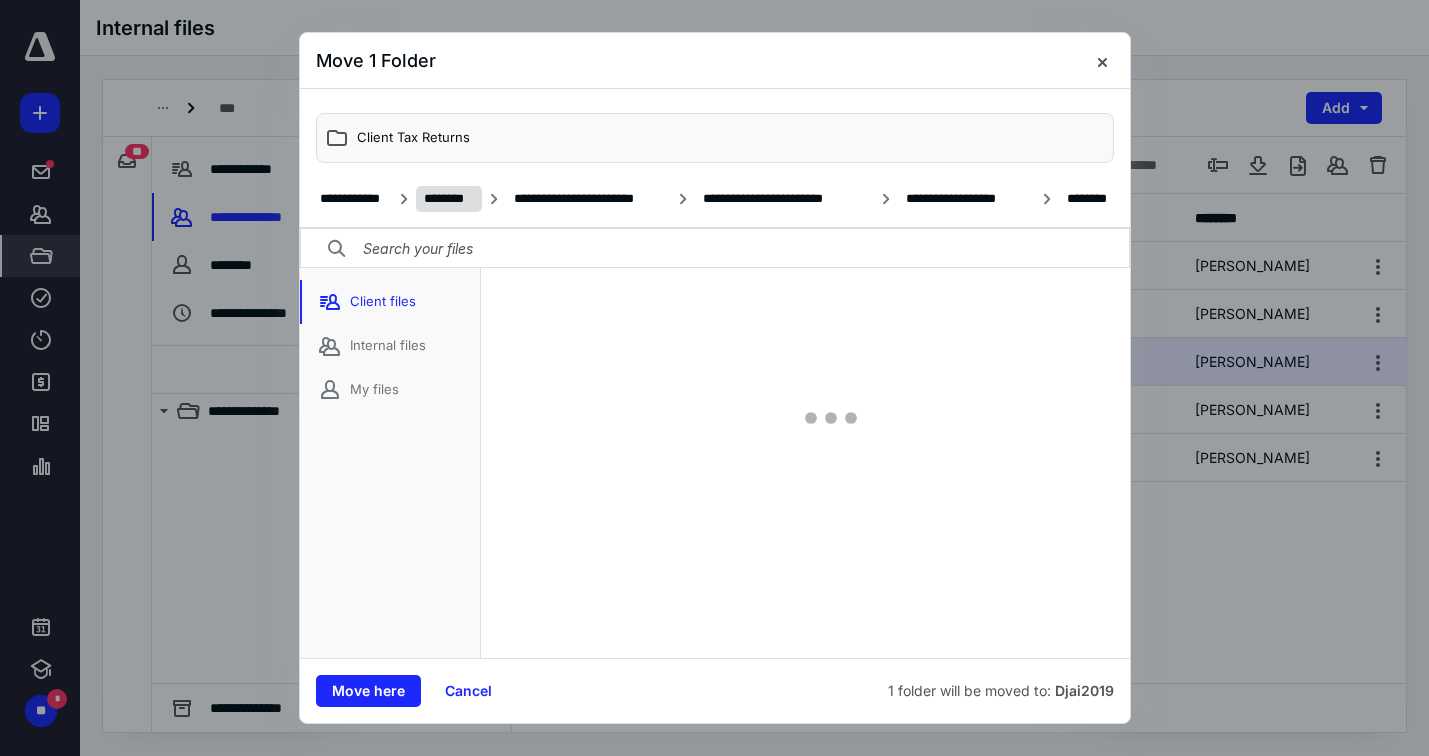 click on "********" at bounding box center [449, 199] 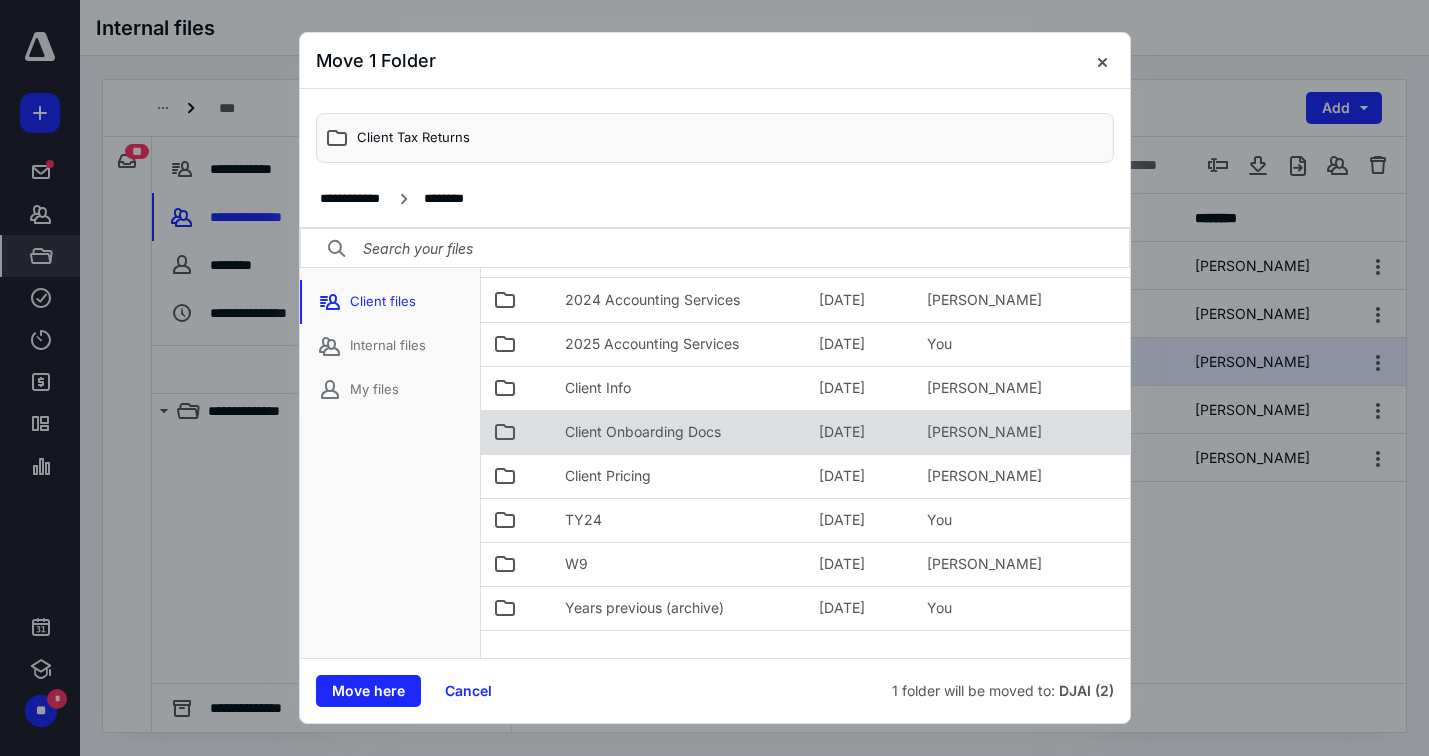 scroll, scrollTop: 57, scrollLeft: 0, axis: vertical 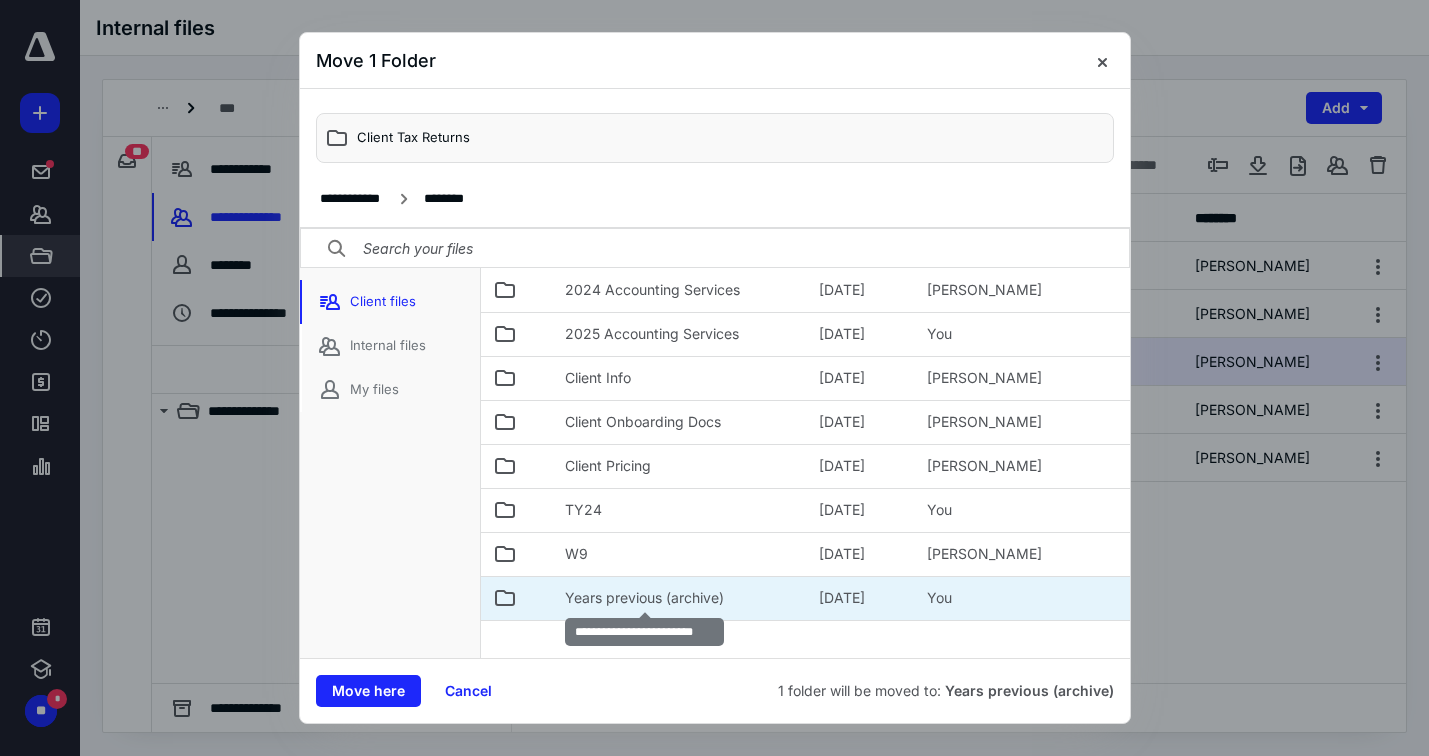 click on "Years previous (archive)" at bounding box center [644, 598] 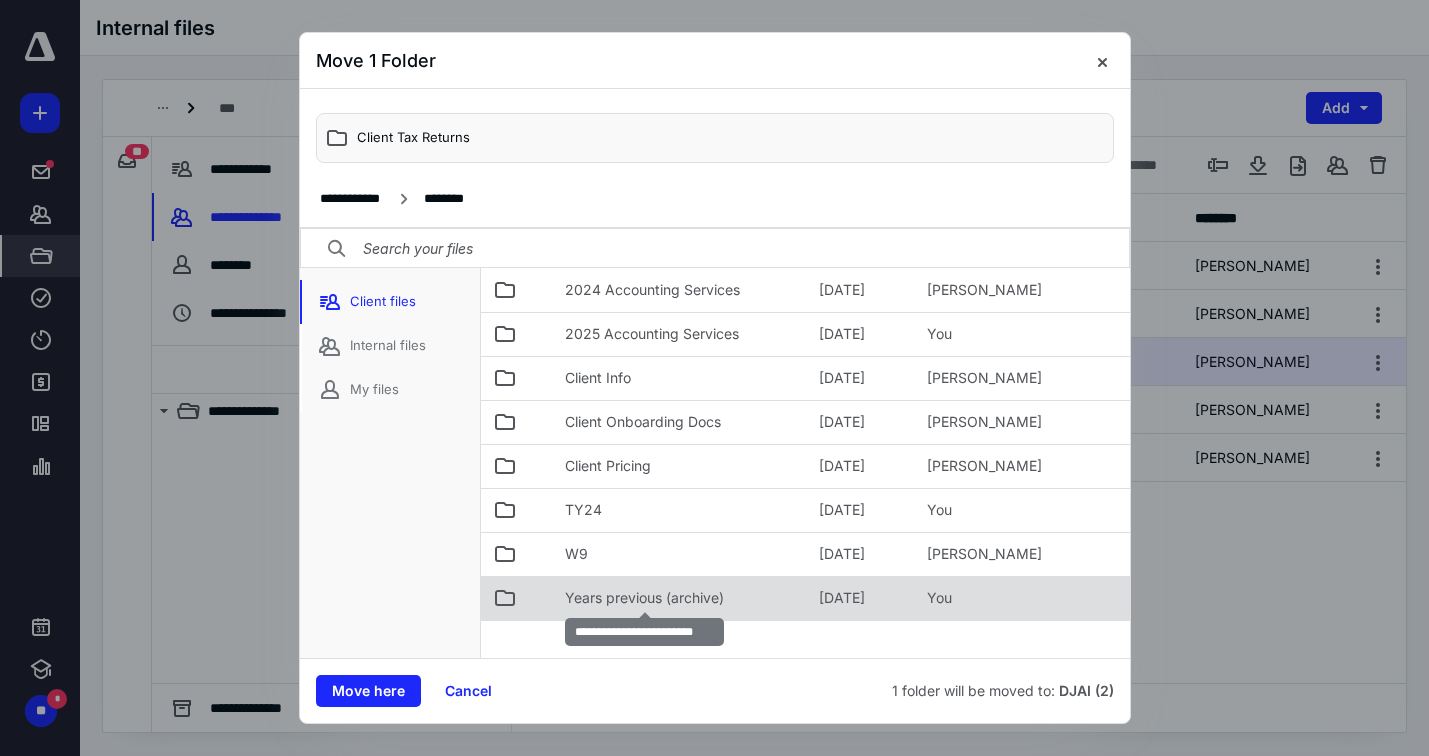 click on "Years previous (archive)" at bounding box center (644, 598) 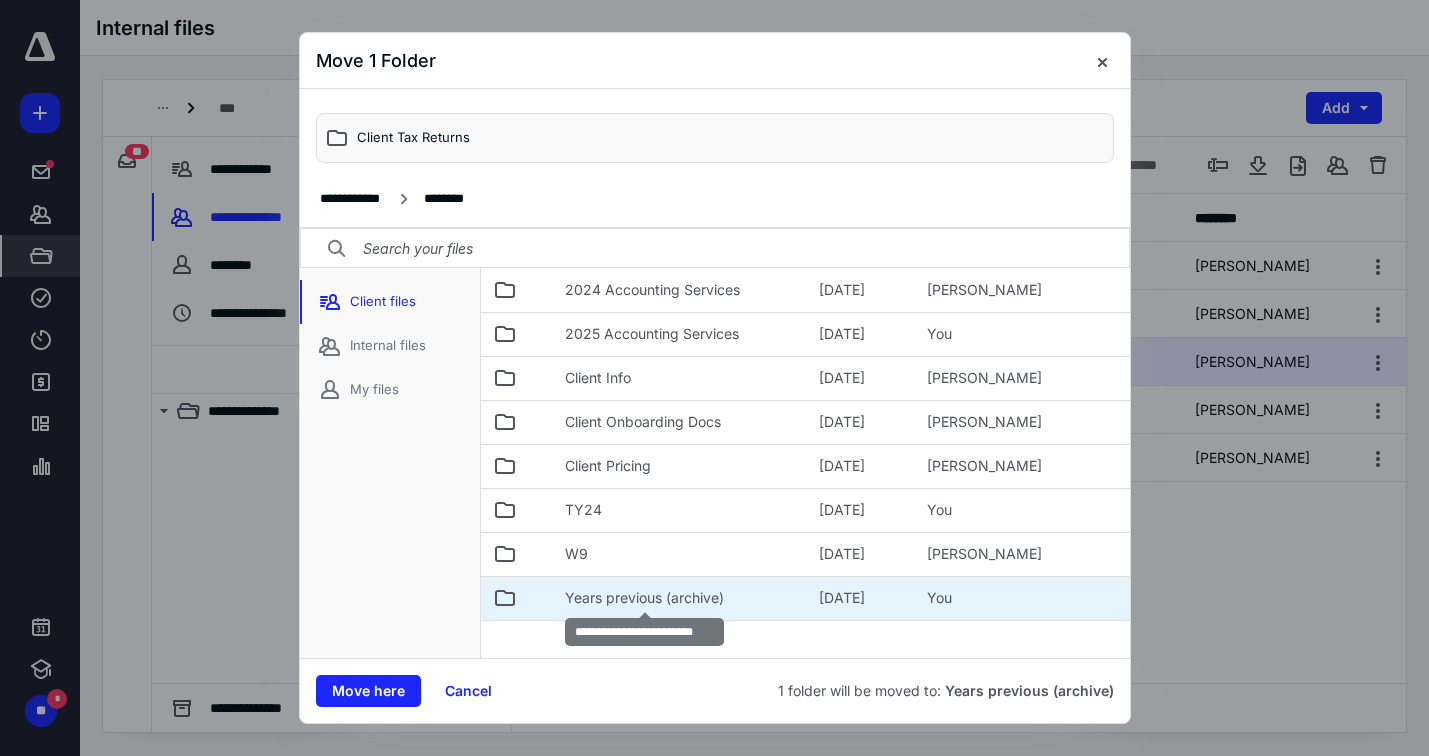 click on "Years previous (archive)" at bounding box center [644, 598] 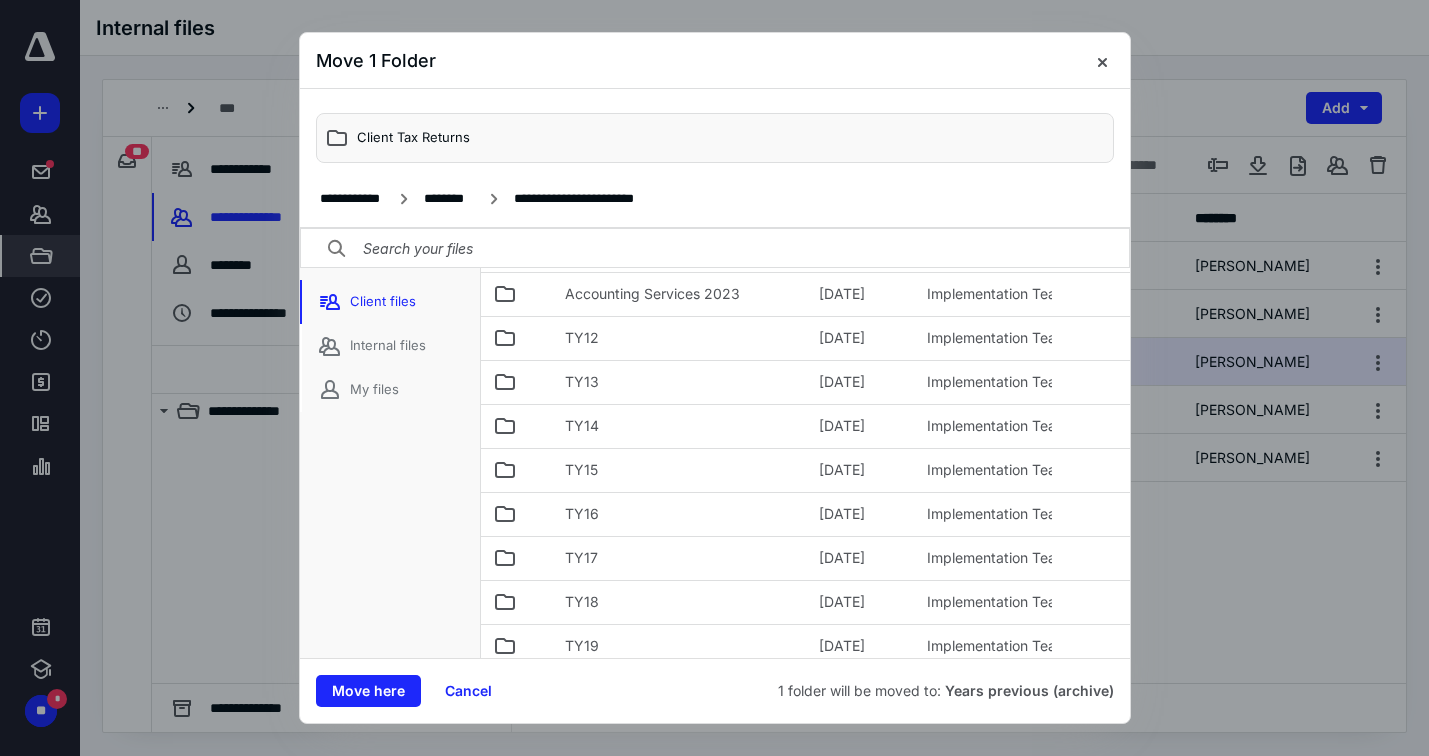 scroll, scrollTop: 283, scrollLeft: 0, axis: vertical 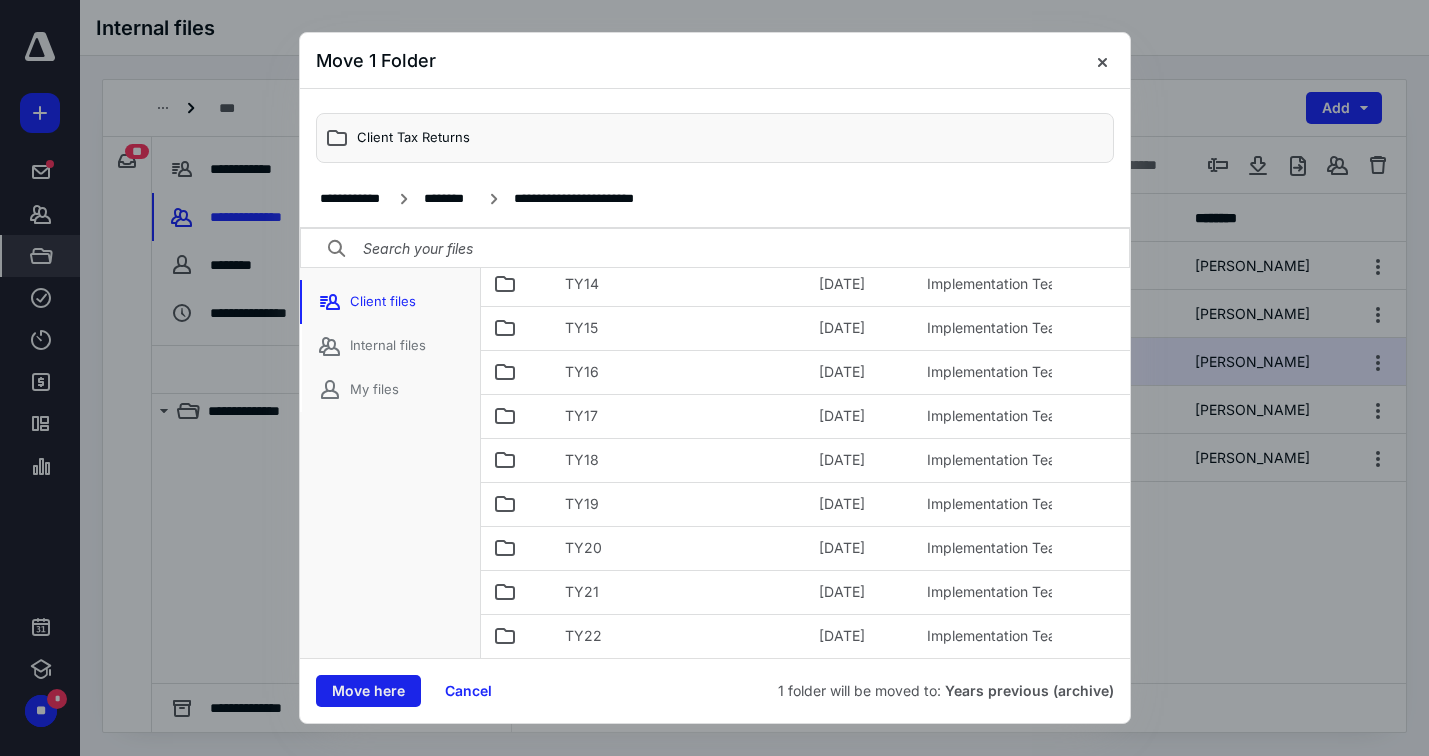 click on "Move here" at bounding box center (368, 691) 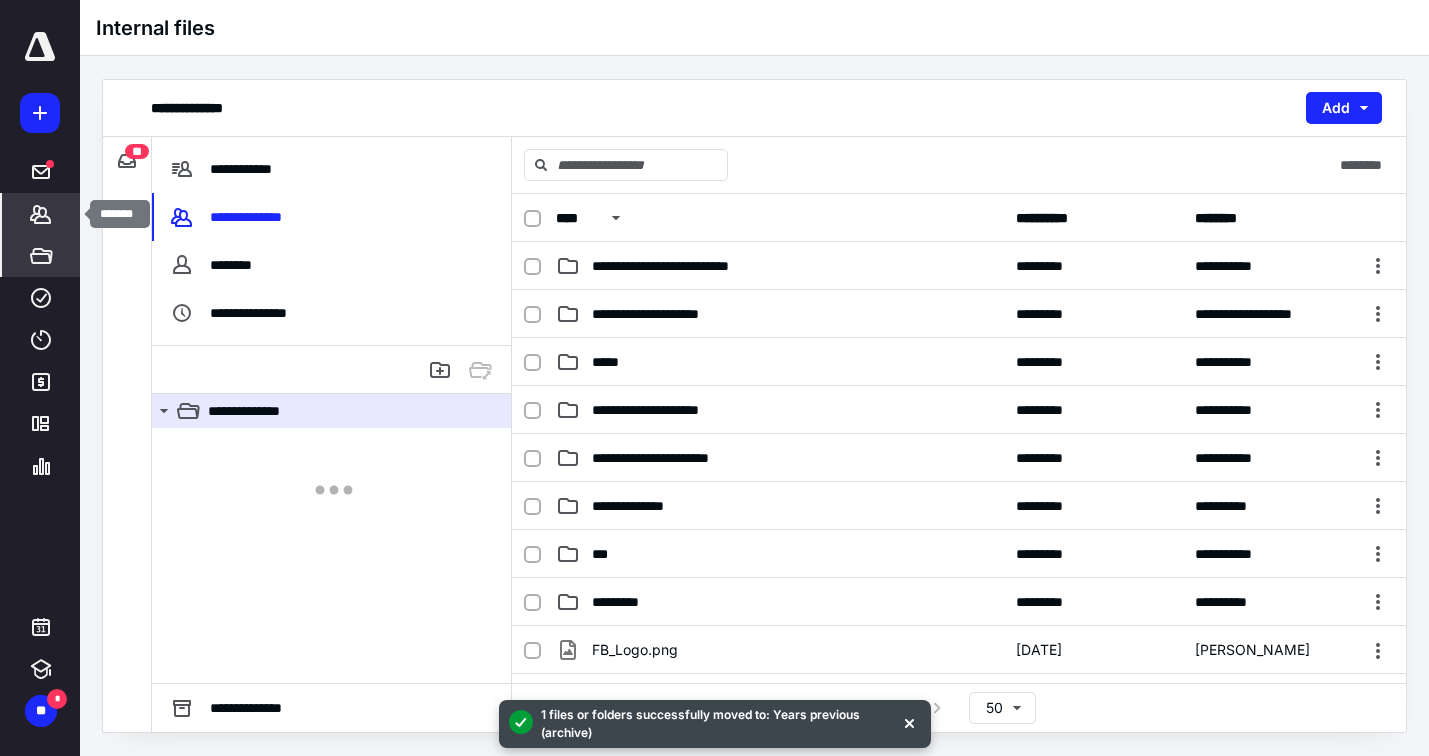 click 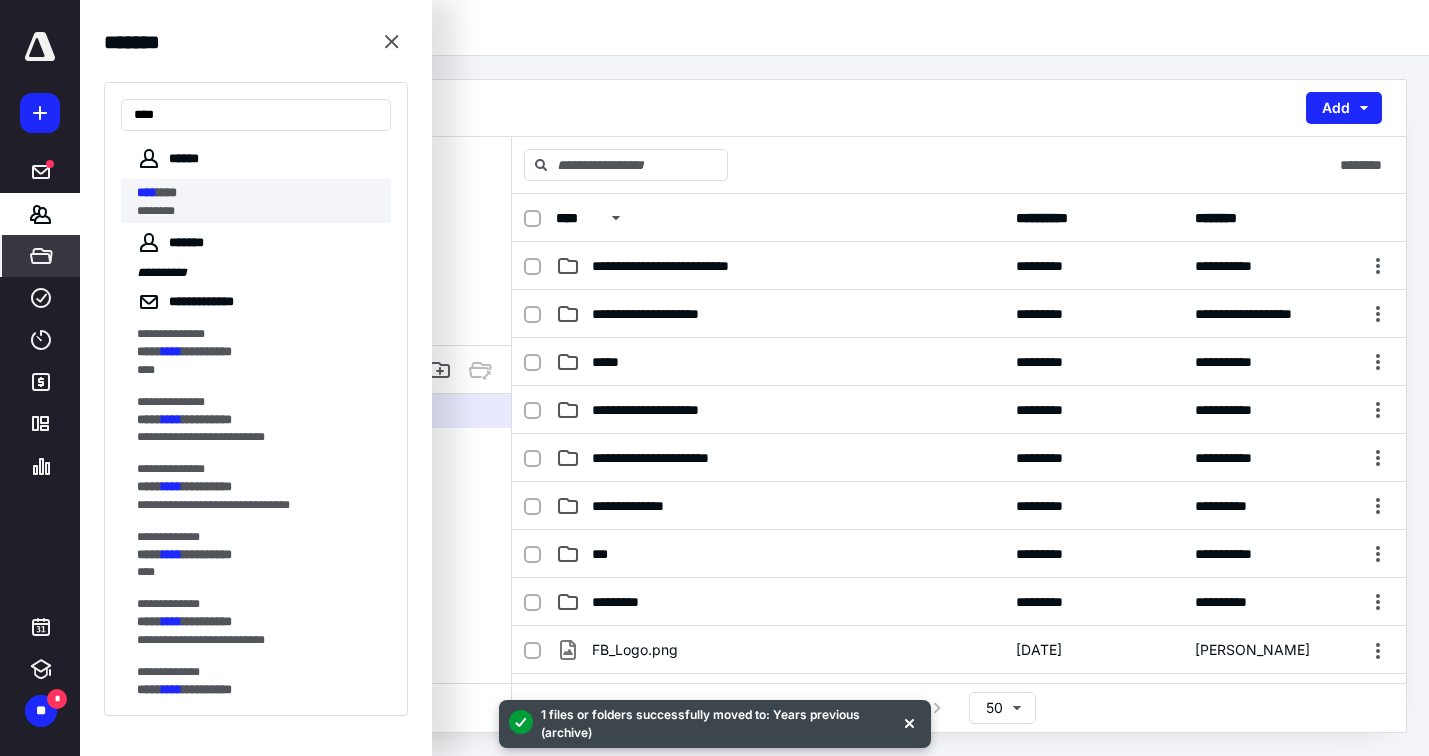 type on "****" 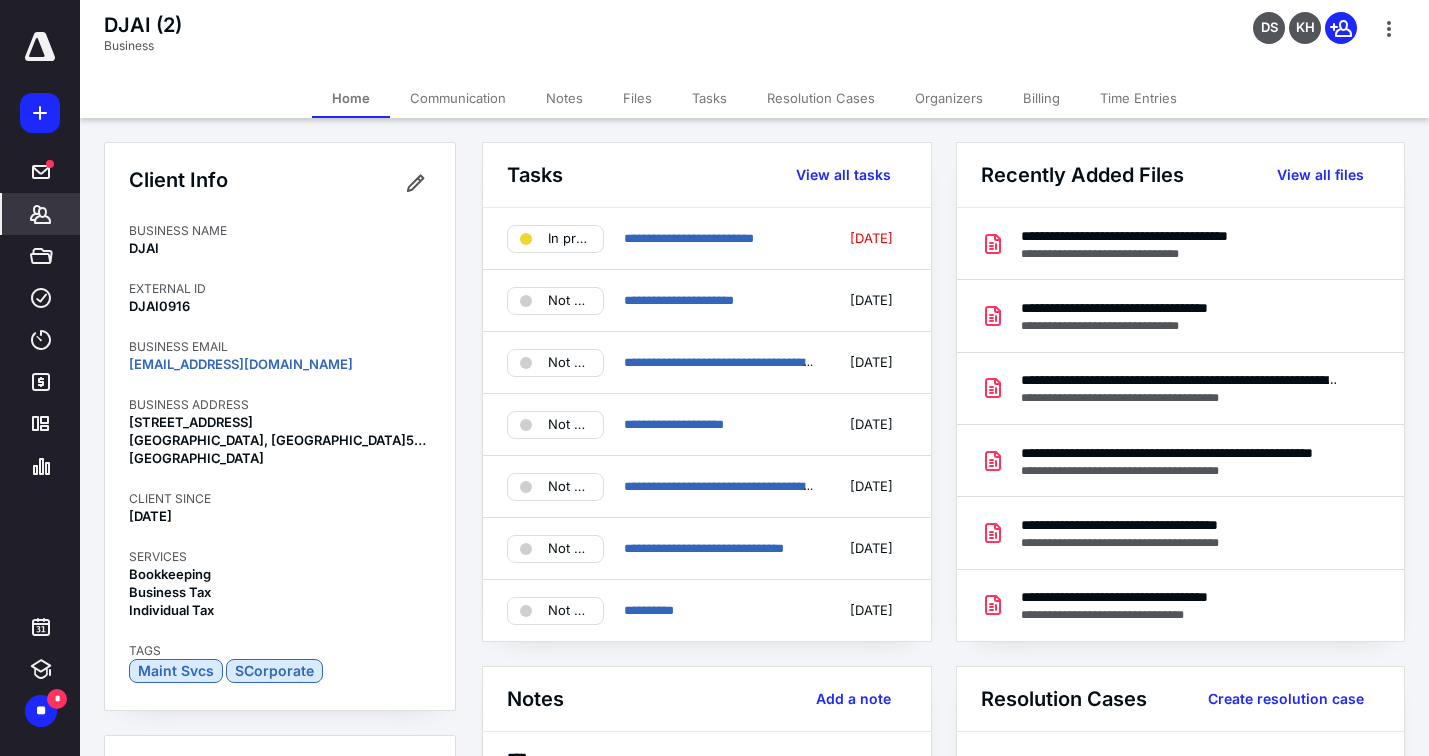 click on "Files" at bounding box center [637, 98] 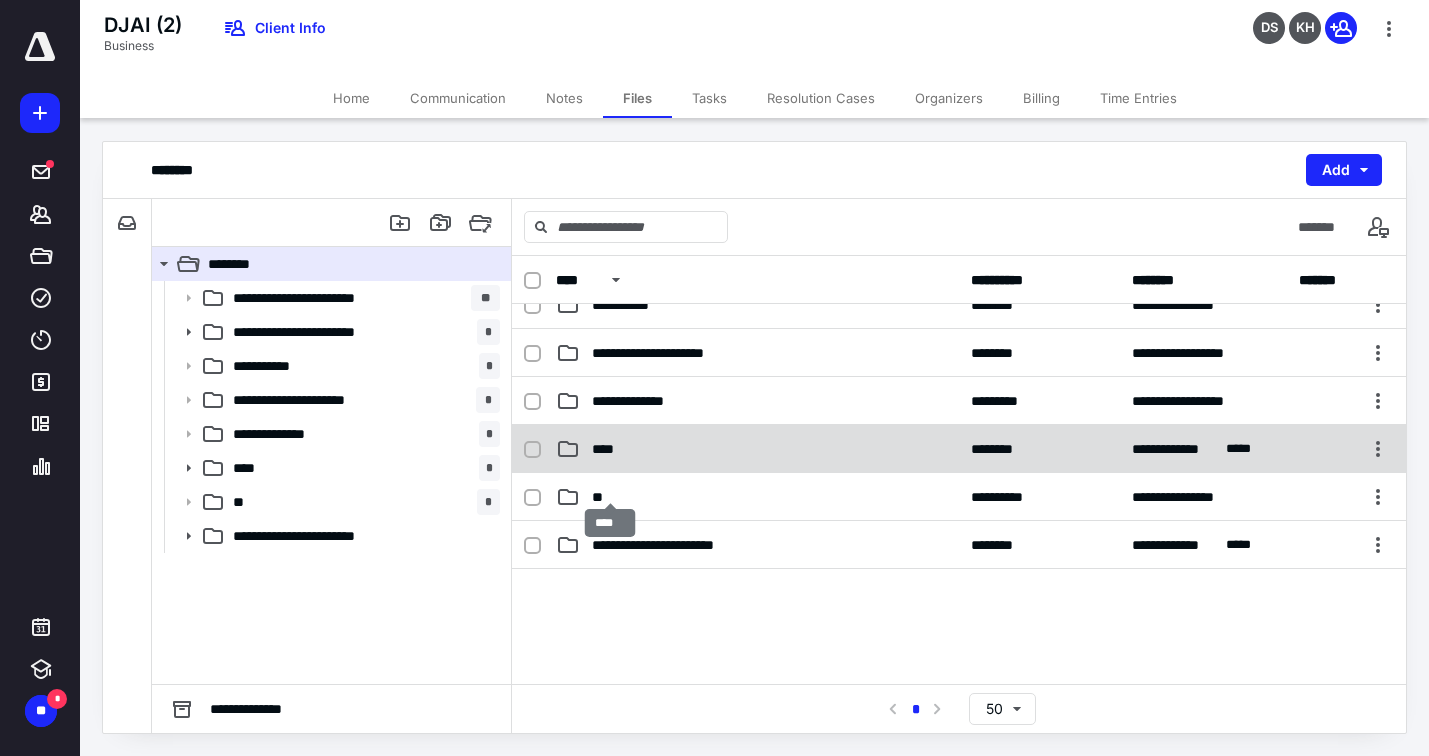scroll, scrollTop: 139, scrollLeft: 0, axis: vertical 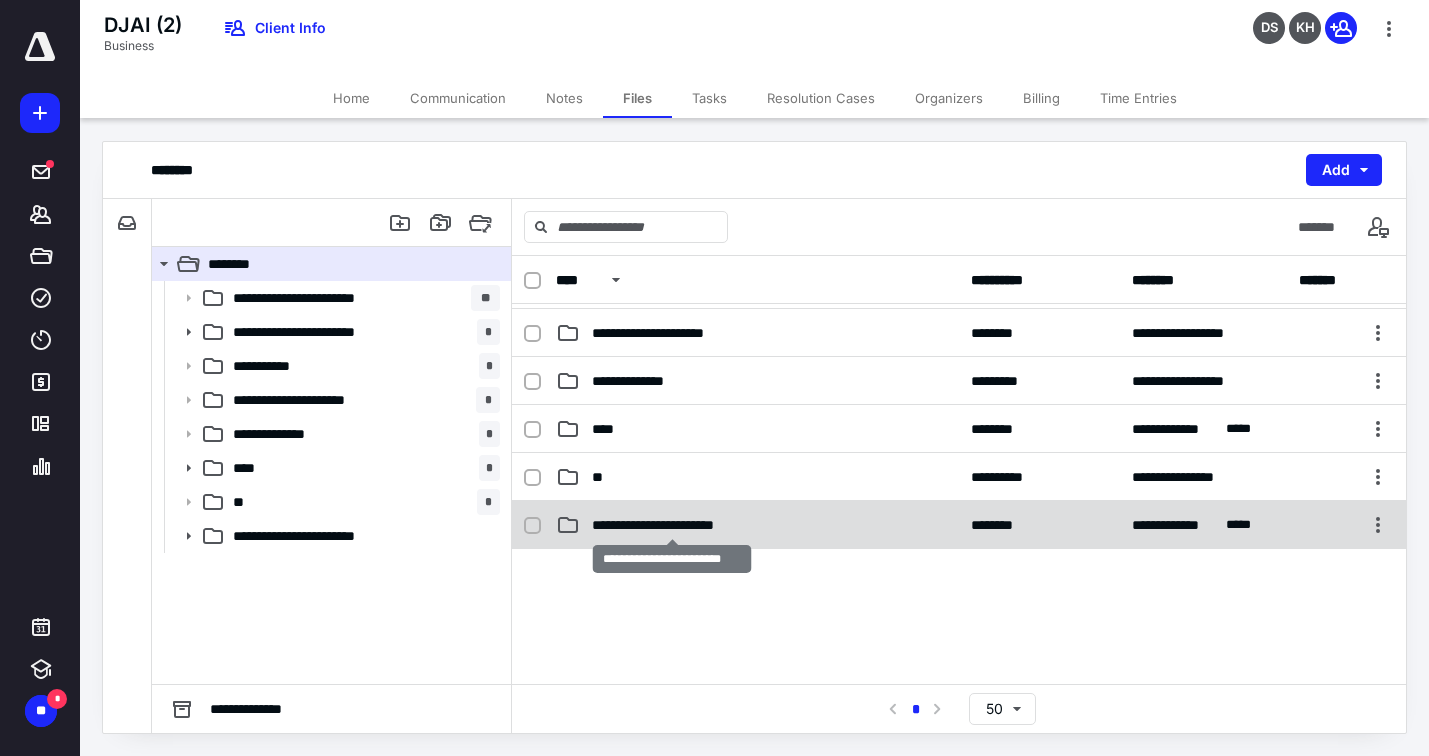 click on "**********" at bounding box center [672, 525] 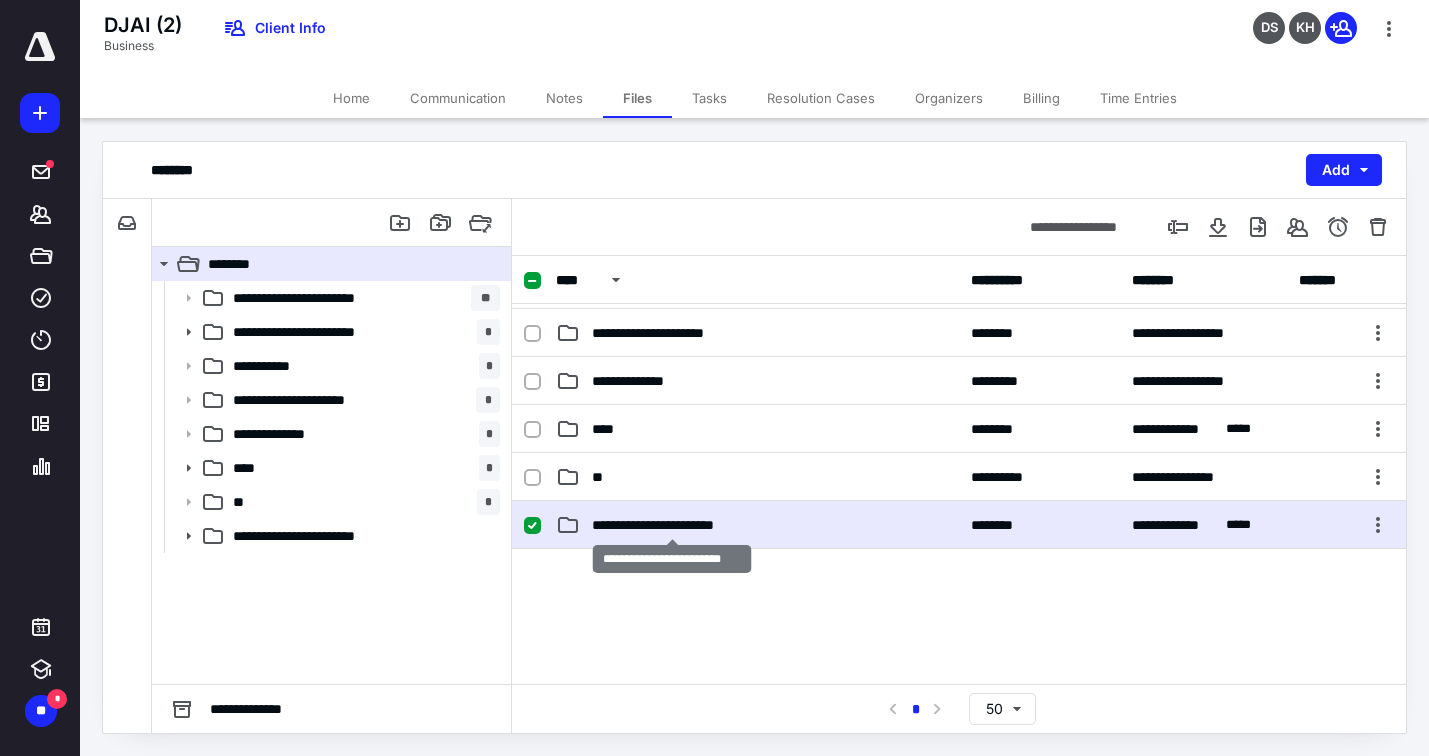 click on "**********" at bounding box center (672, 525) 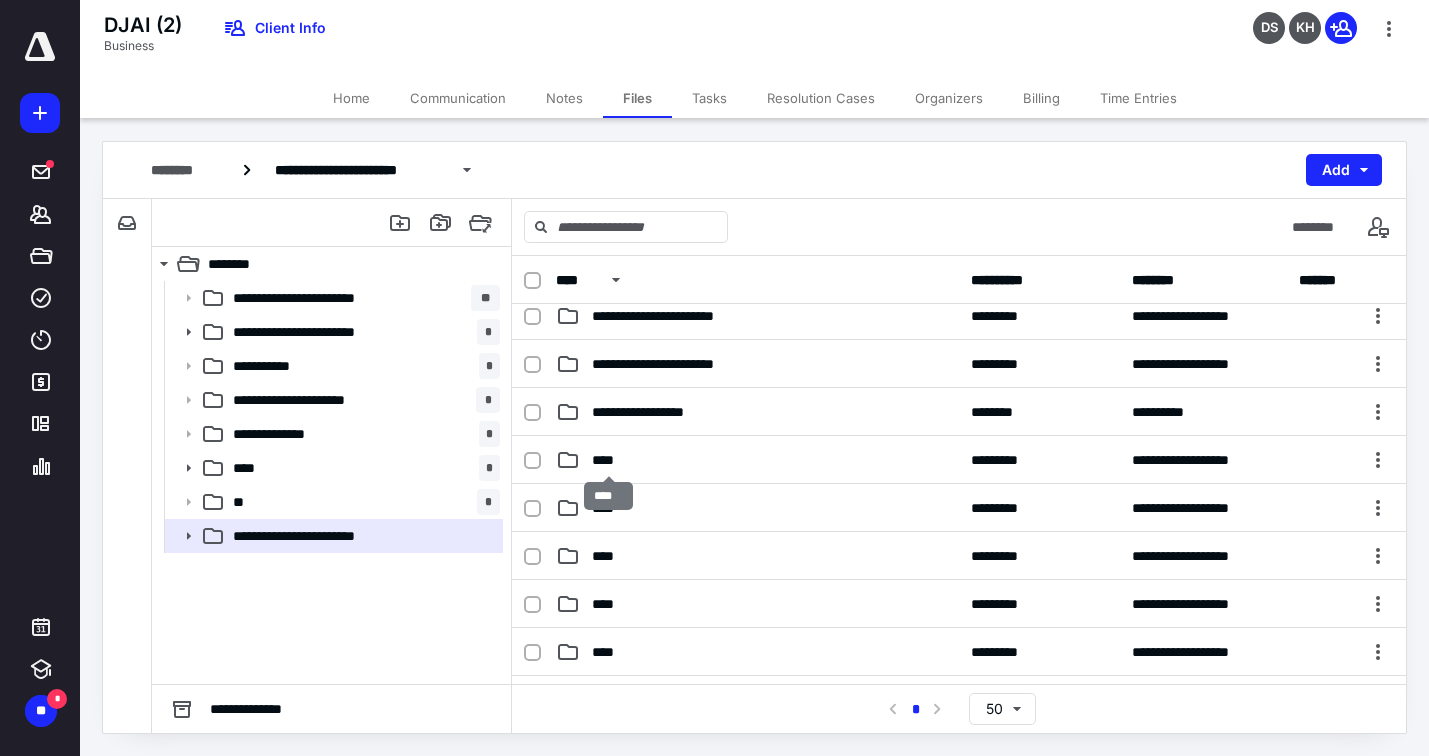 scroll, scrollTop: 64, scrollLeft: 0, axis: vertical 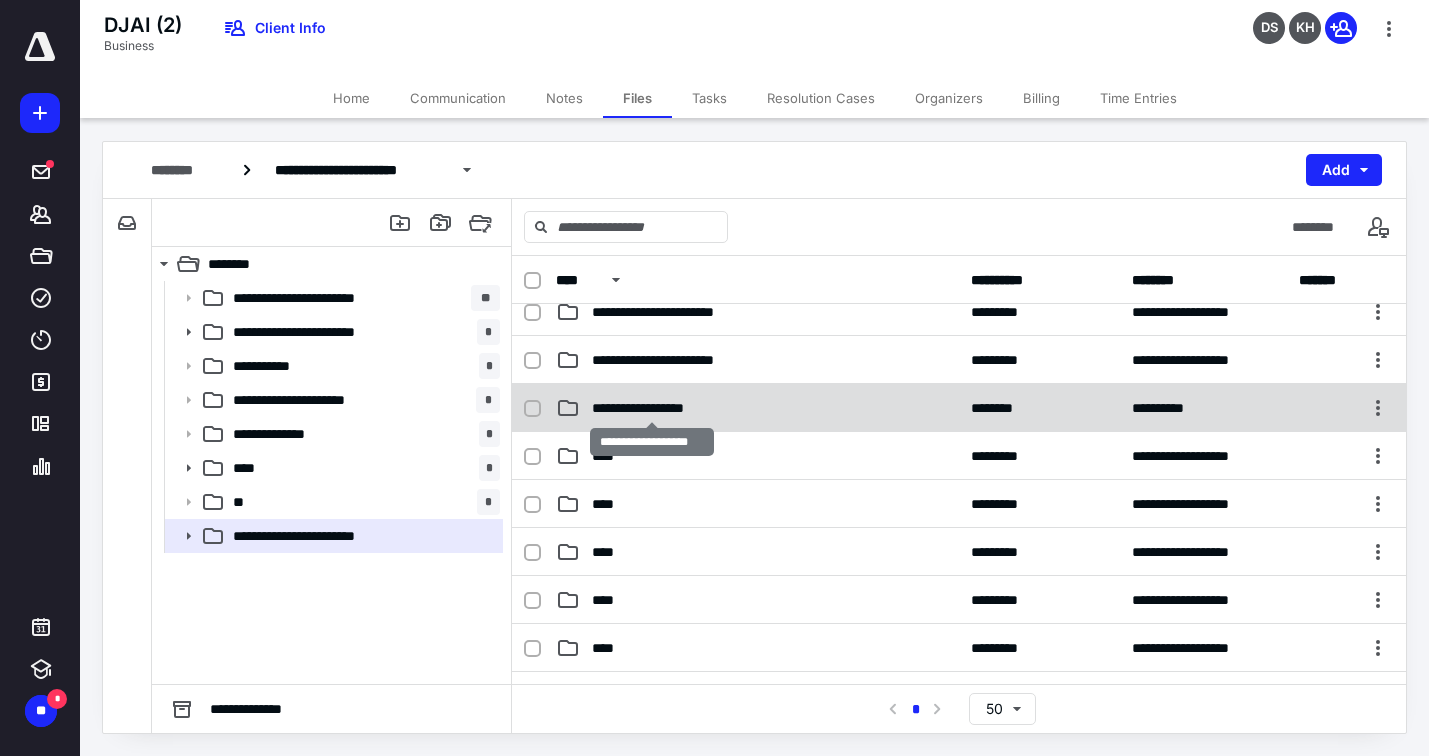 checkbox on "true" 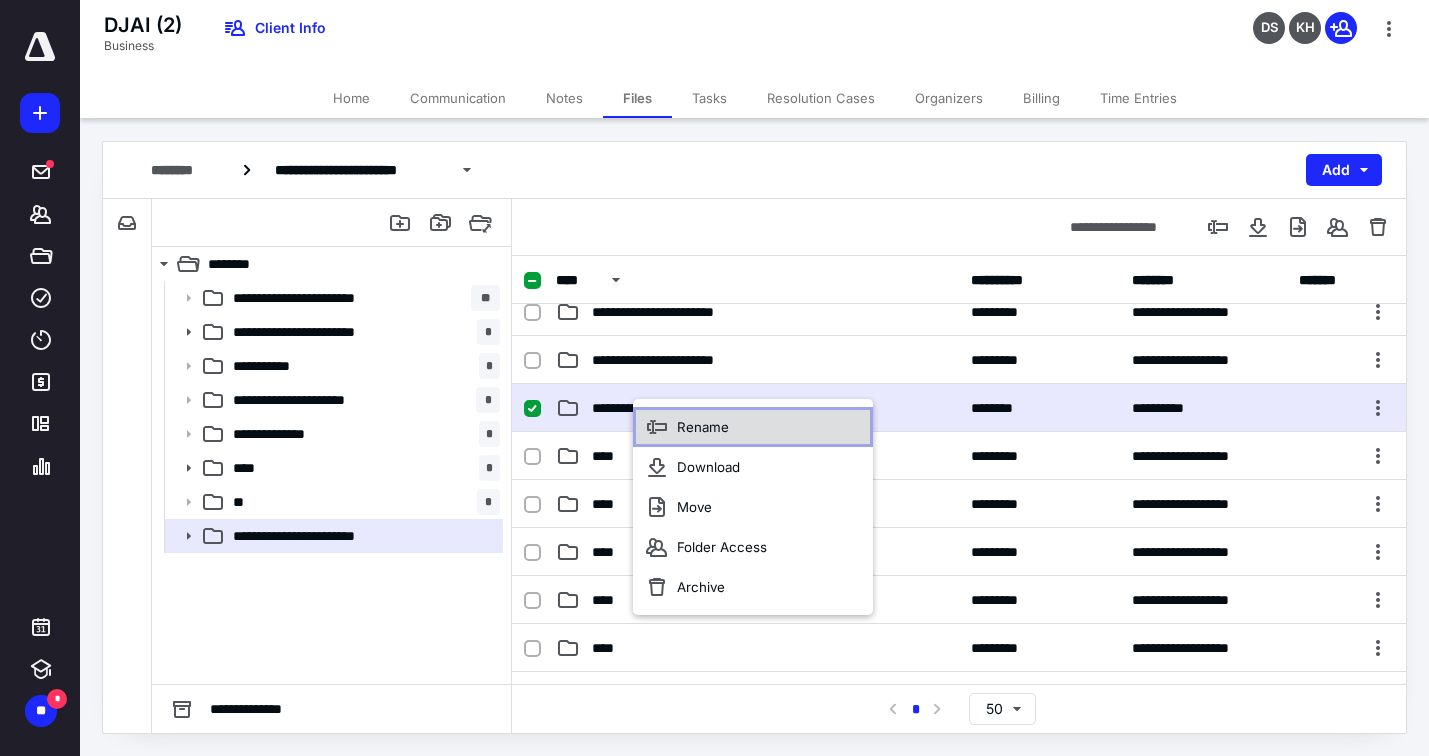 click on "Rename" at bounding box center [703, 427] 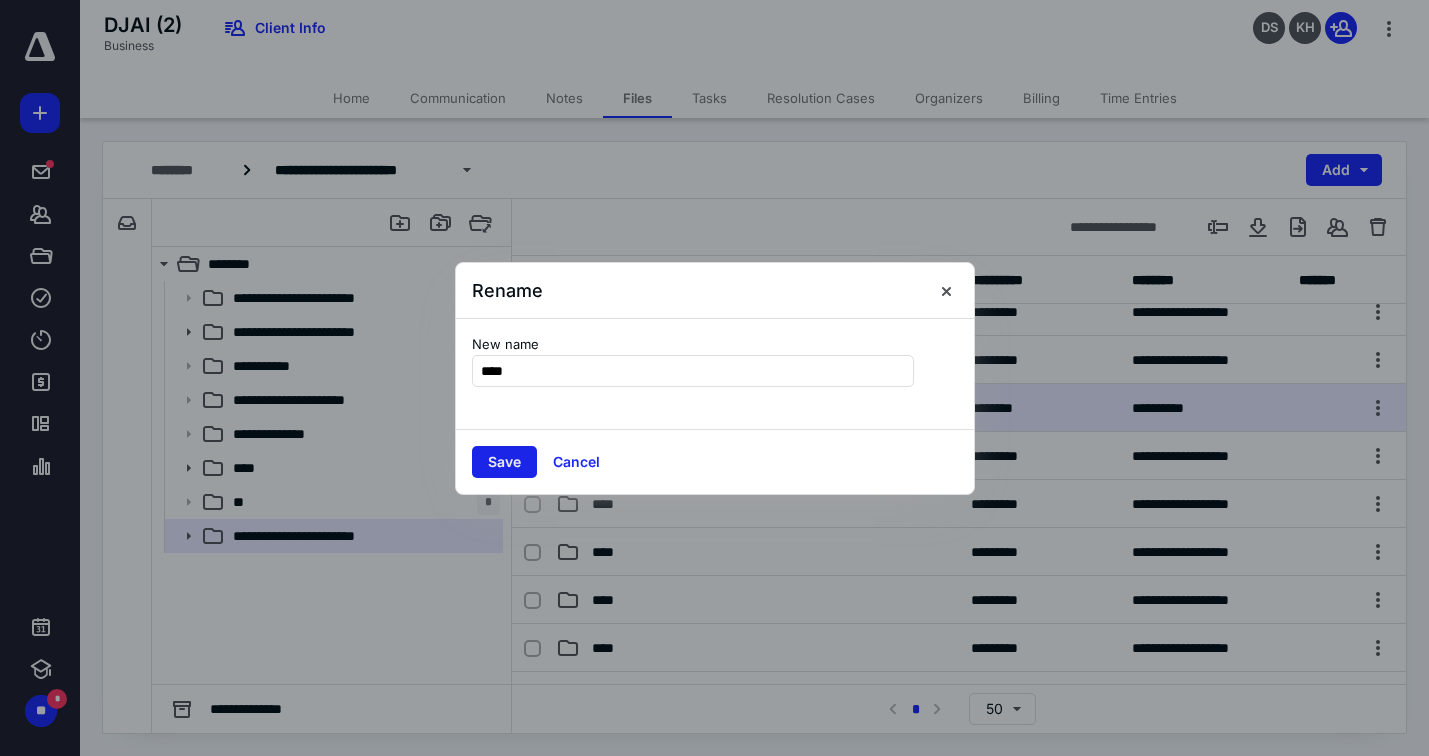 type on "****" 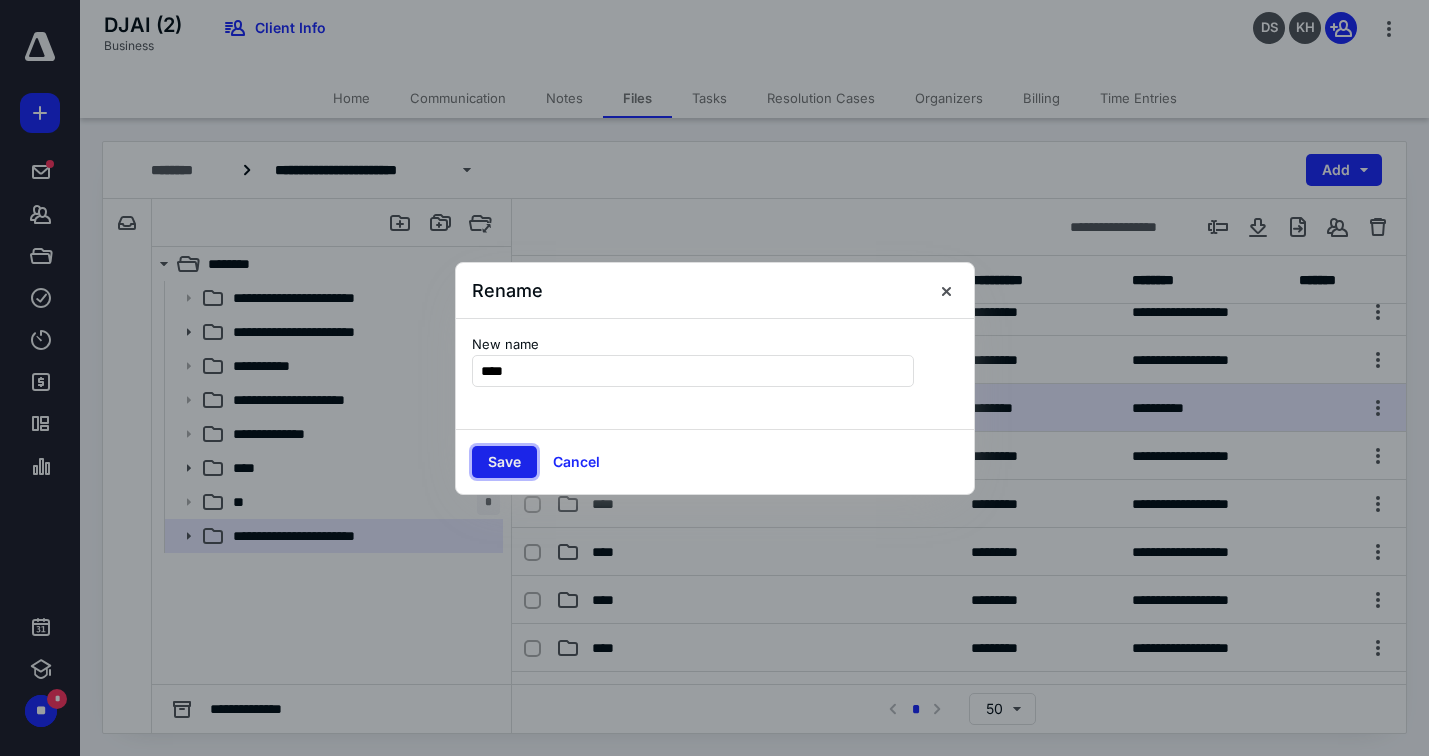 click on "Save" at bounding box center [504, 462] 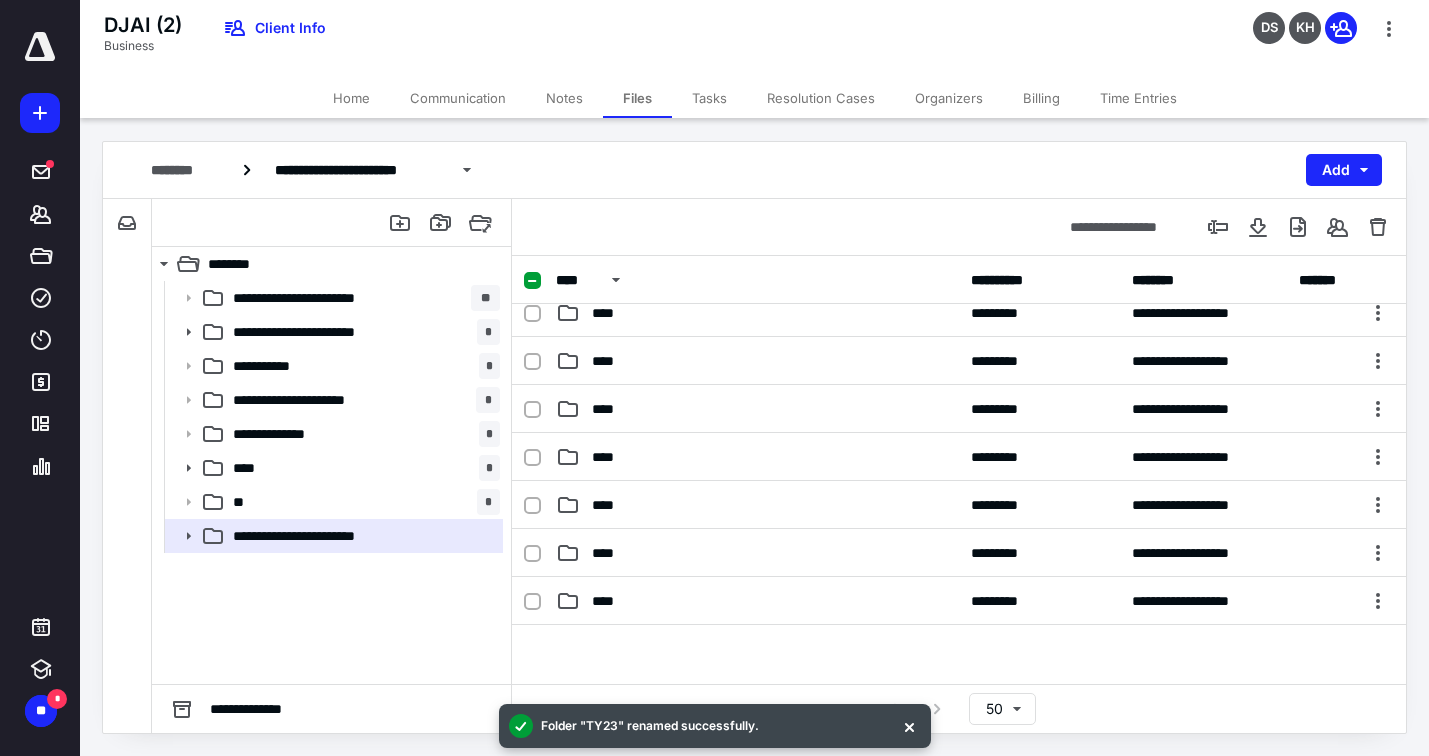 scroll, scrollTop: 452, scrollLeft: 0, axis: vertical 